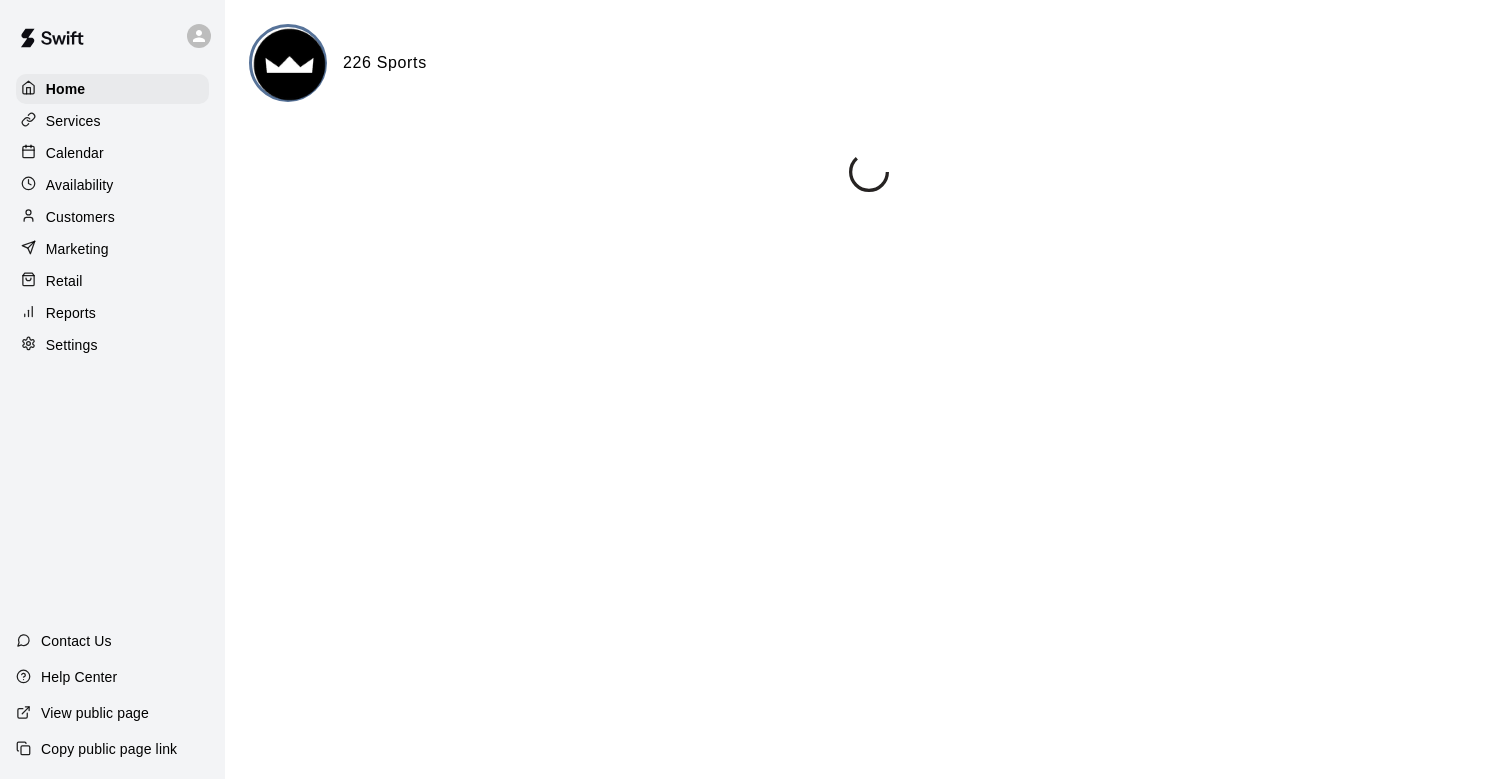 scroll, scrollTop: 0, scrollLeft: 0, axis: both 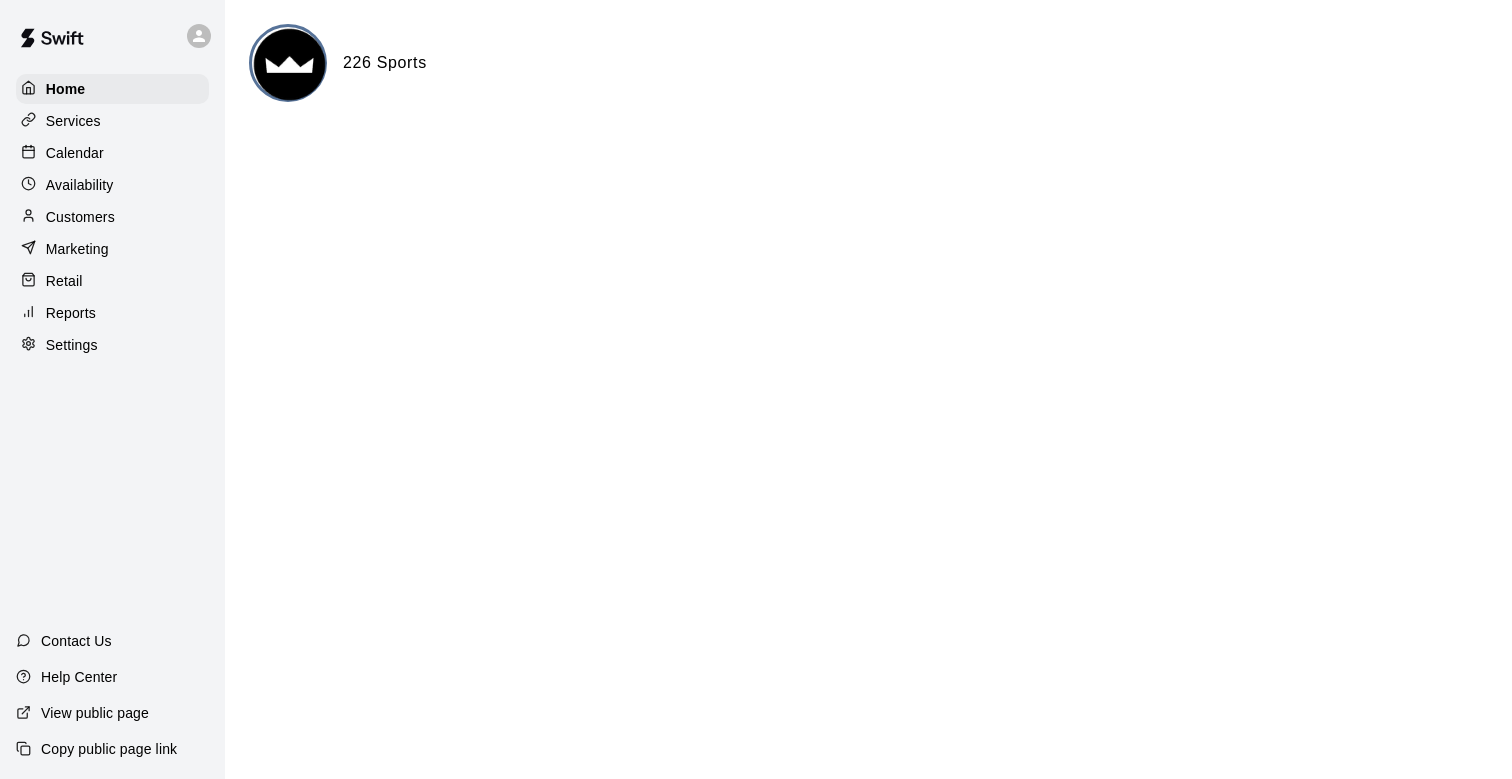 click on "Calendar" at bounding box center (112, 153) 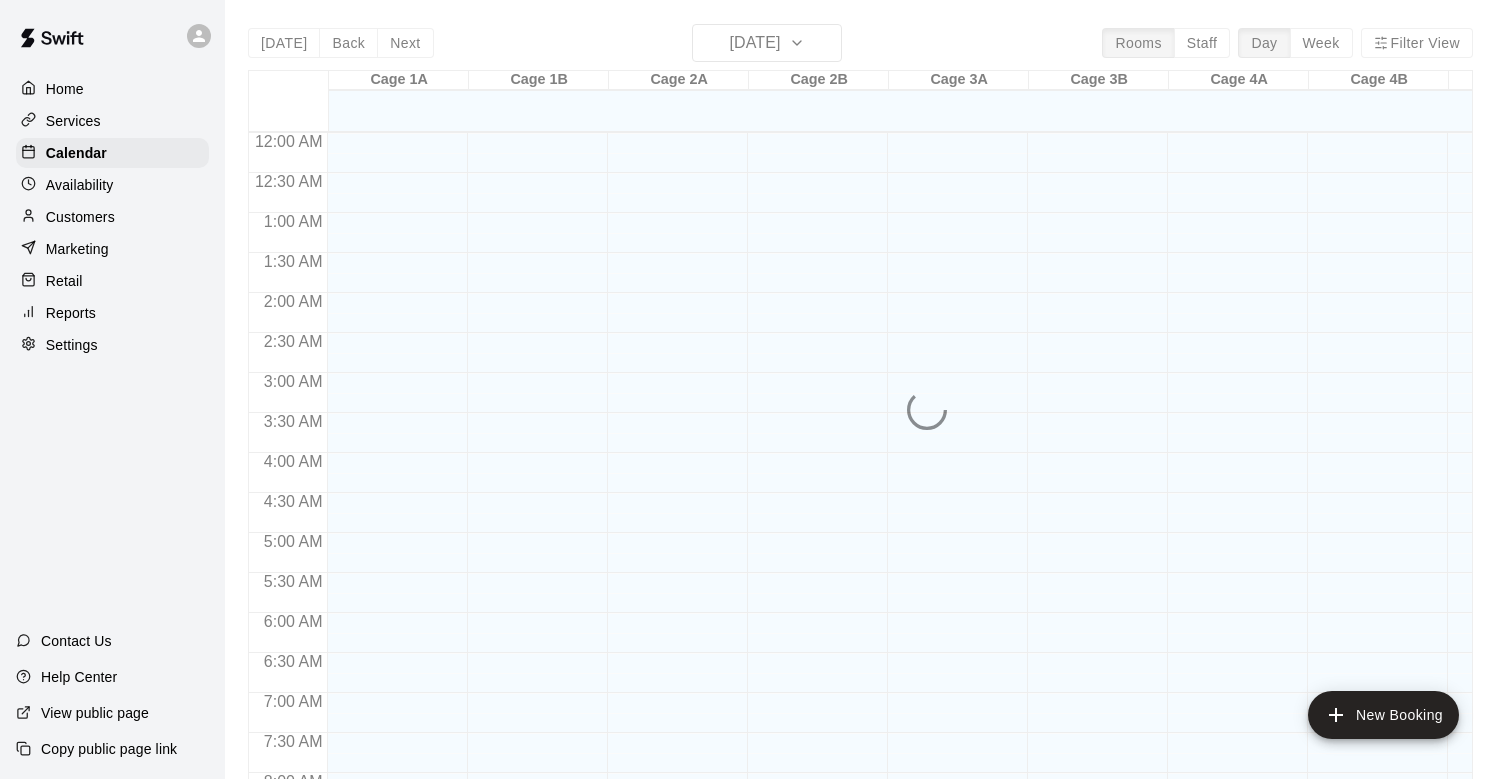 scroll, scrollTop: 1079, scrollLeft: 0, axis: vertical 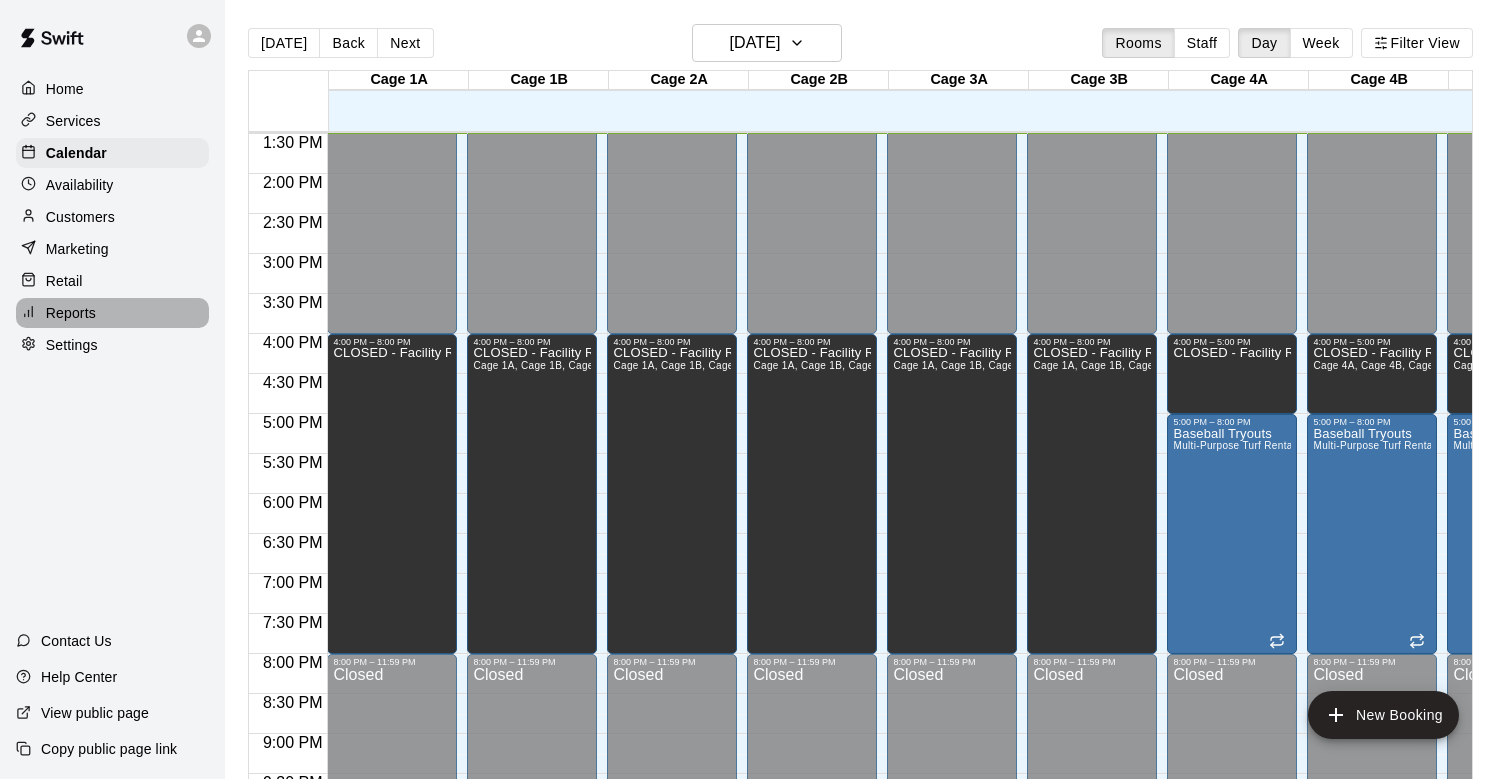 click on "Reports" at bounding box center (71, 313) 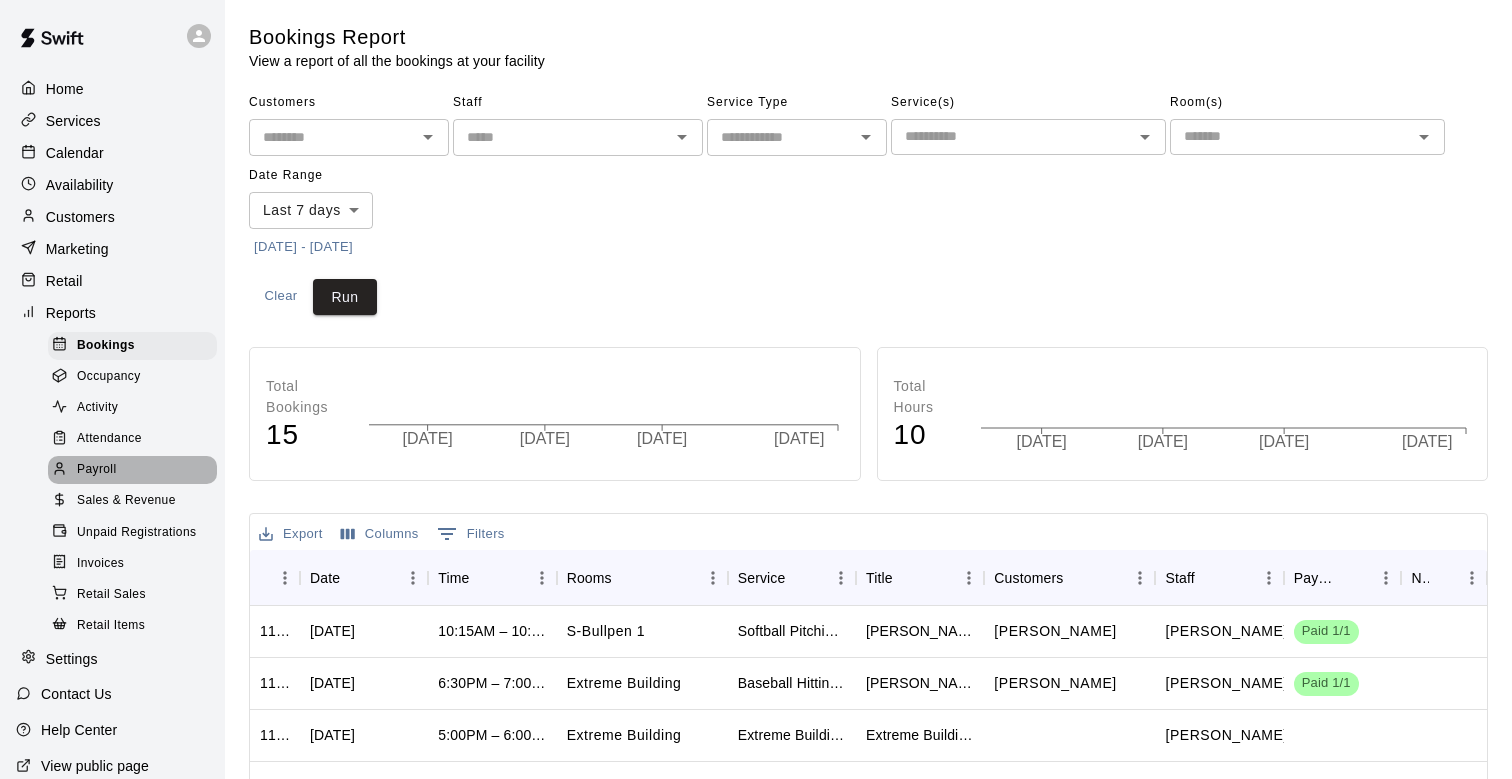 click on "Payroll" at bounding box center (132, 470) 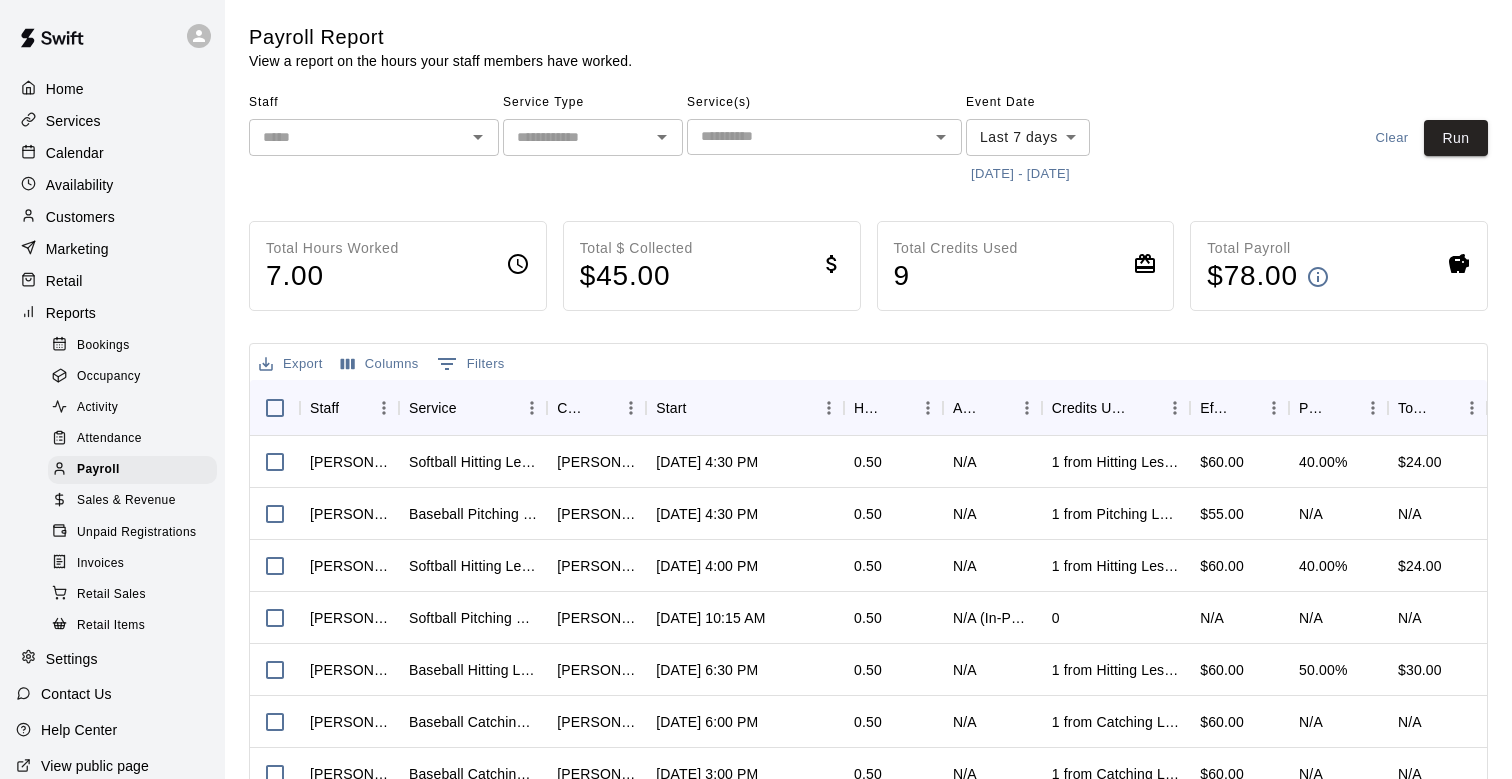 click on "[DATE] - [DATE]" at bounding box center [1020, 174] 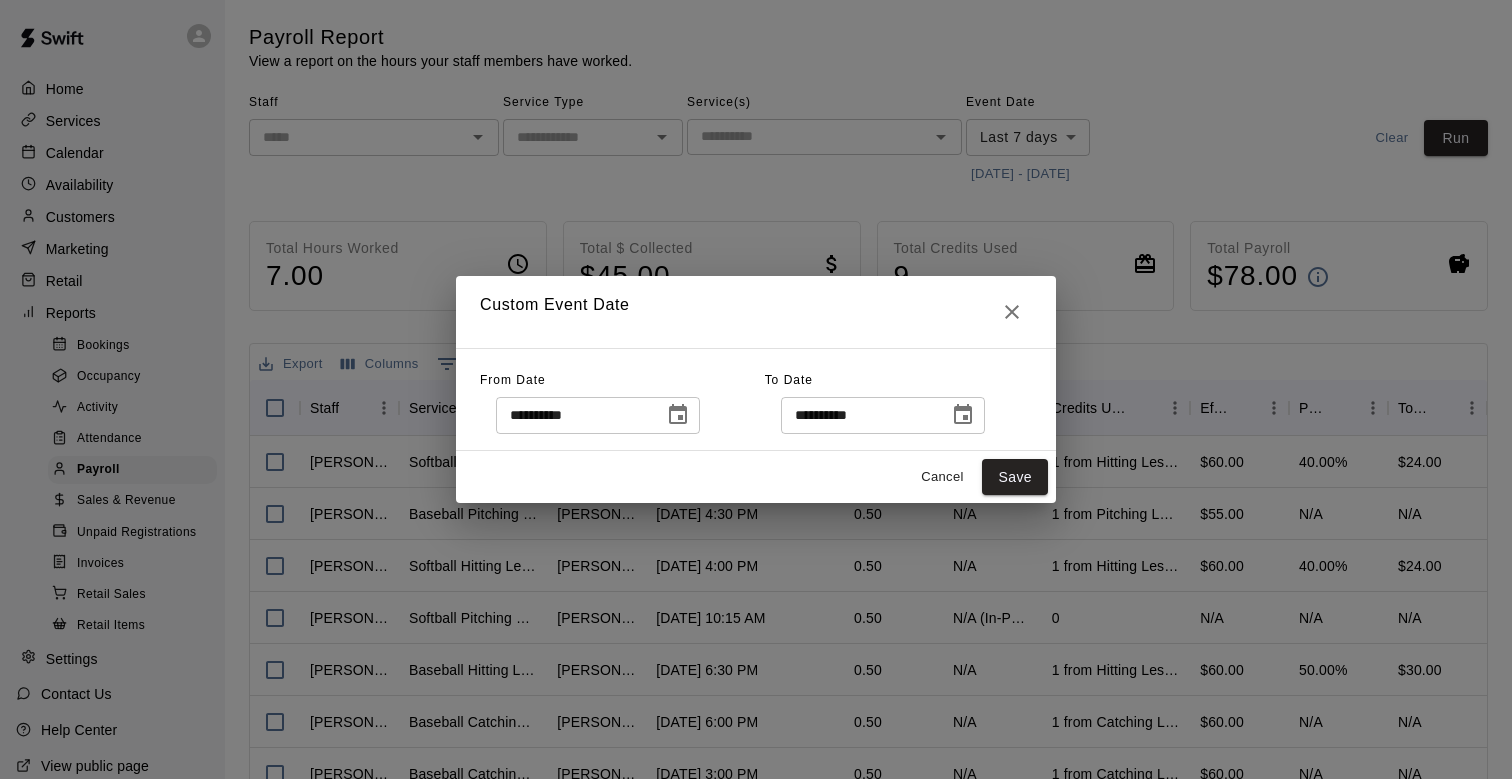 click 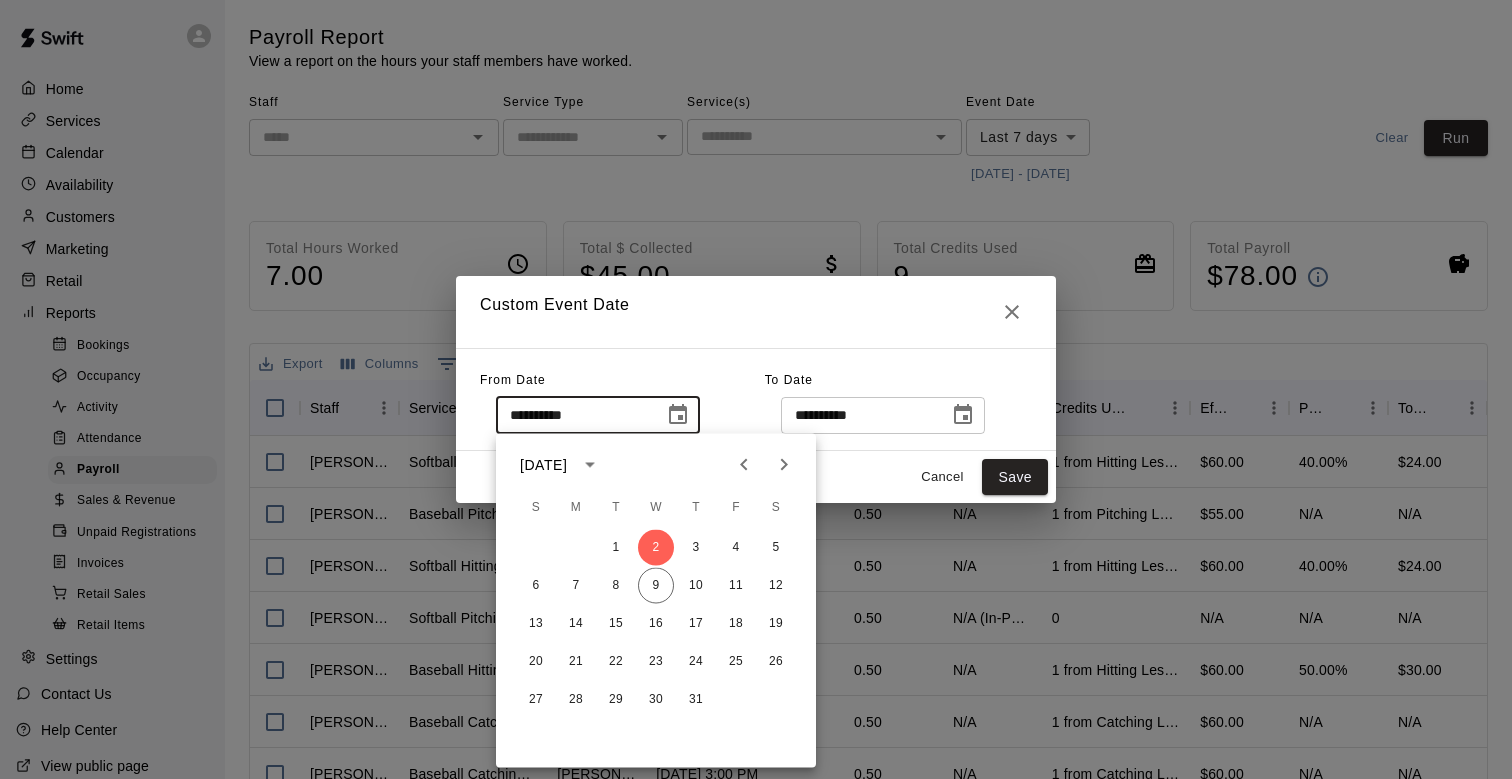 click 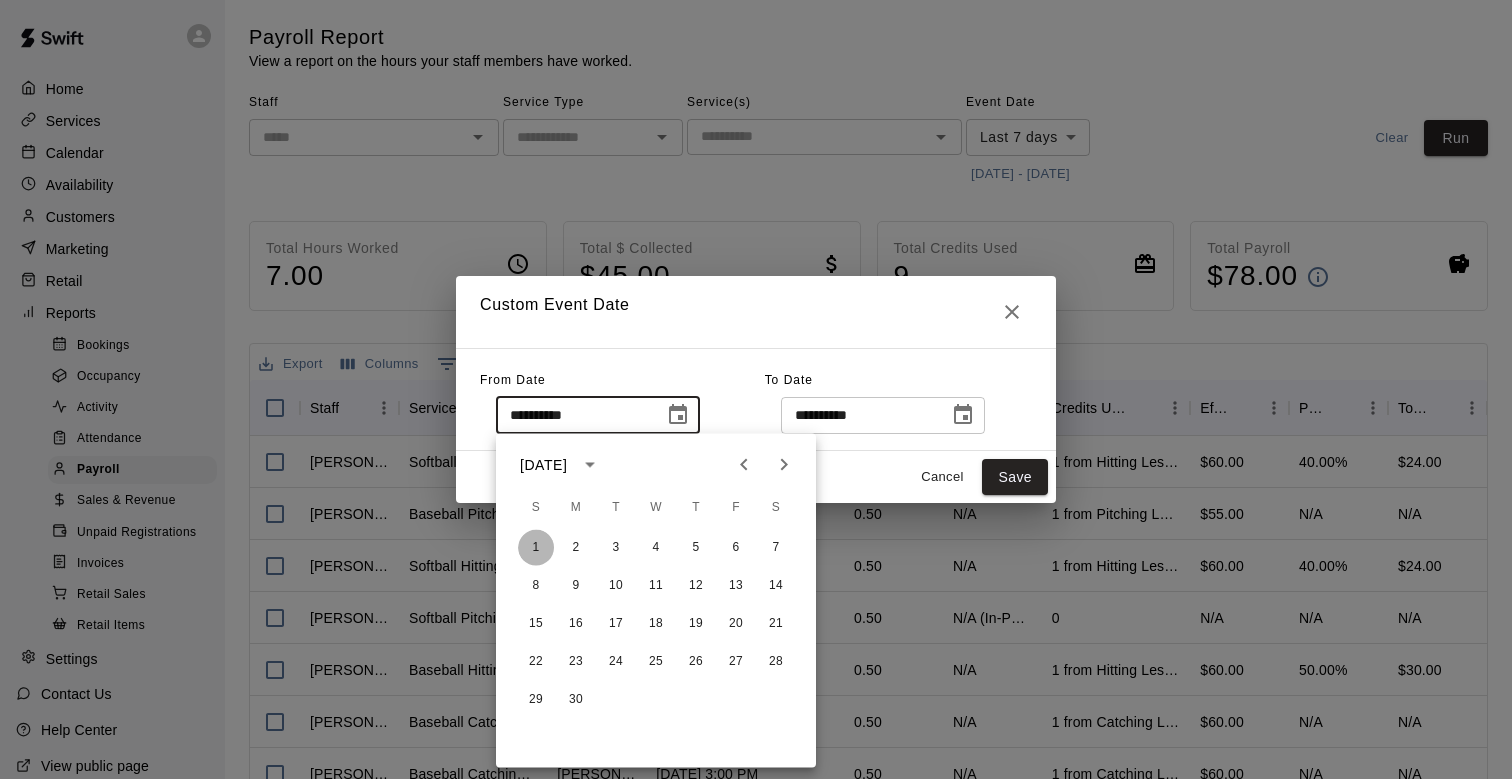 click on "1" at bounding box center [536, 548] 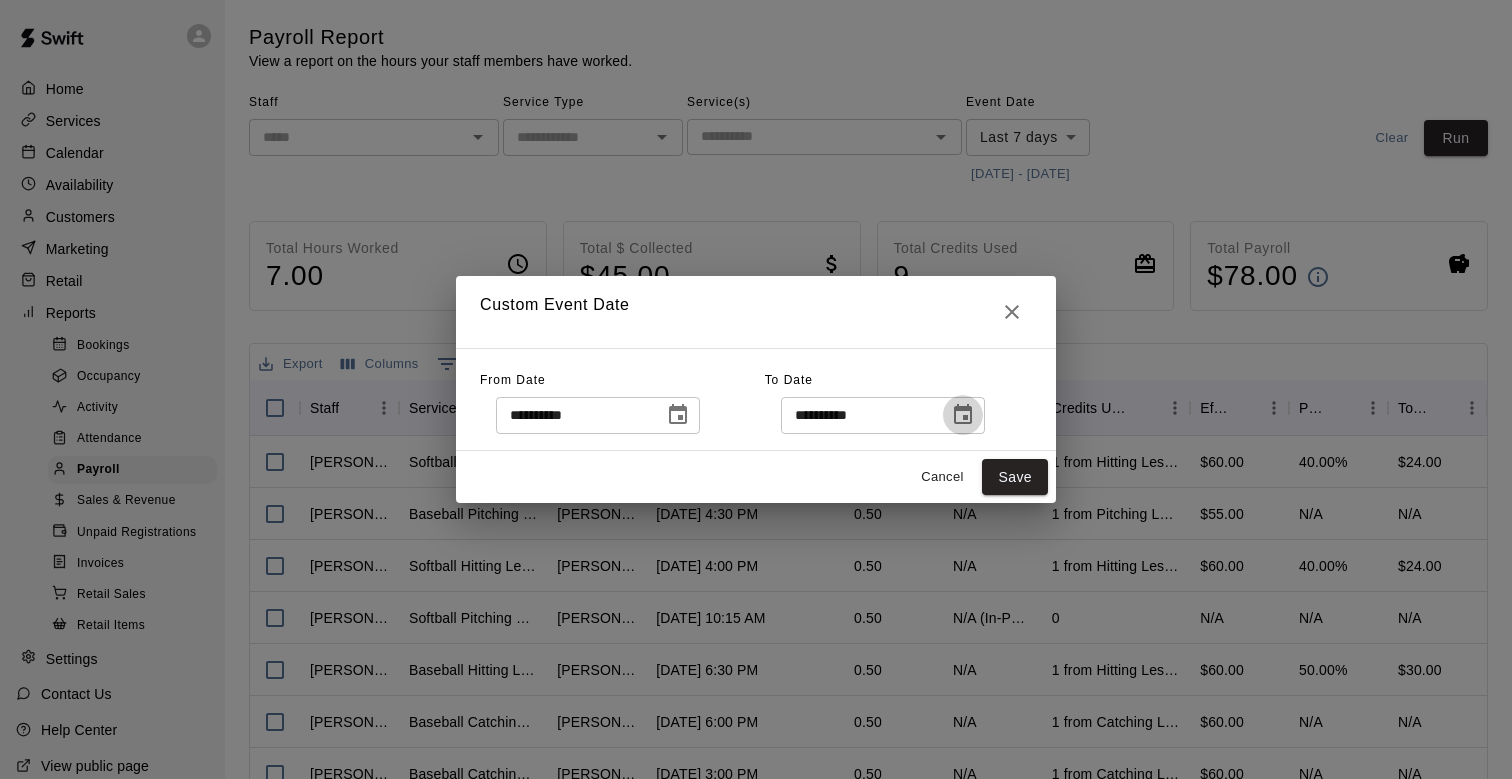 click 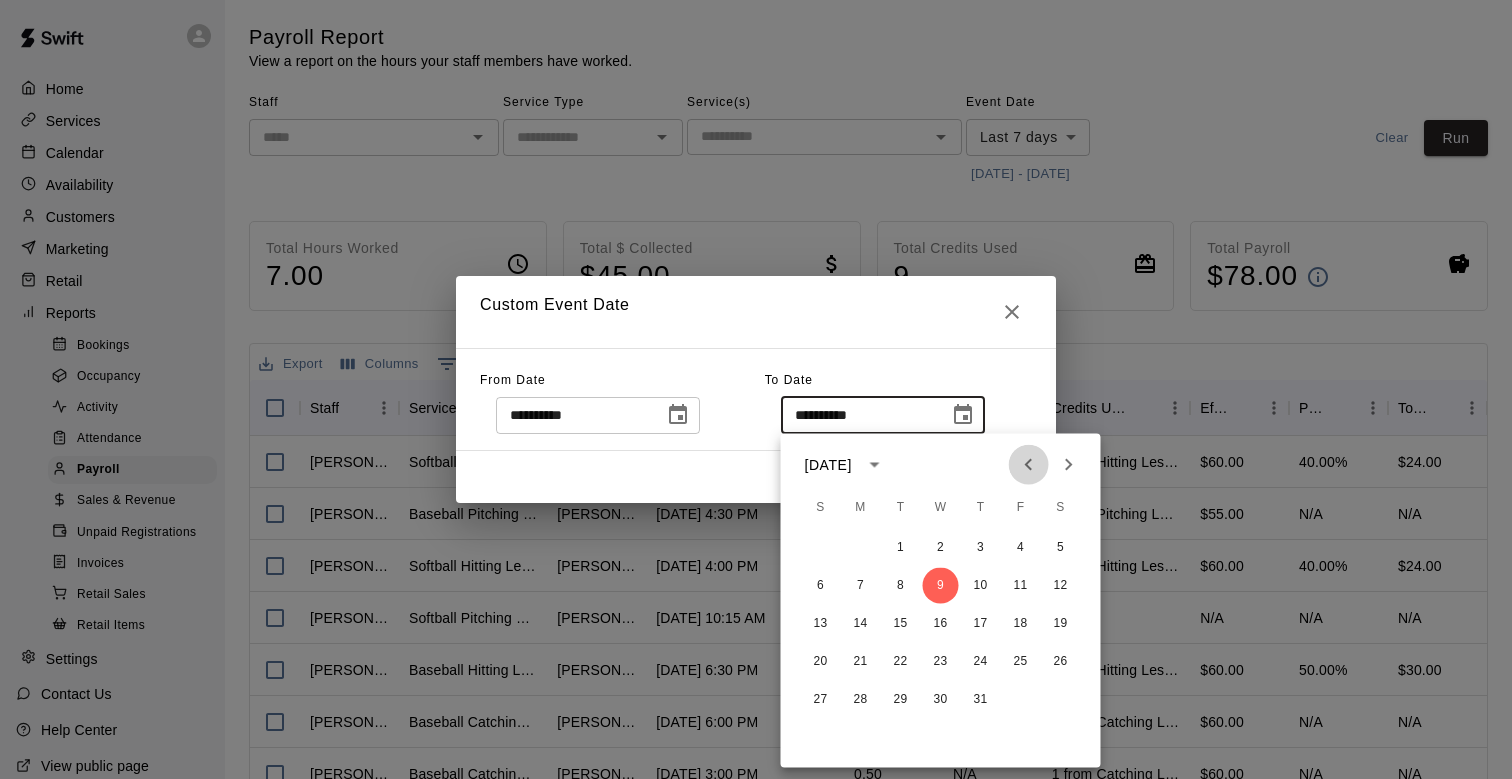 click 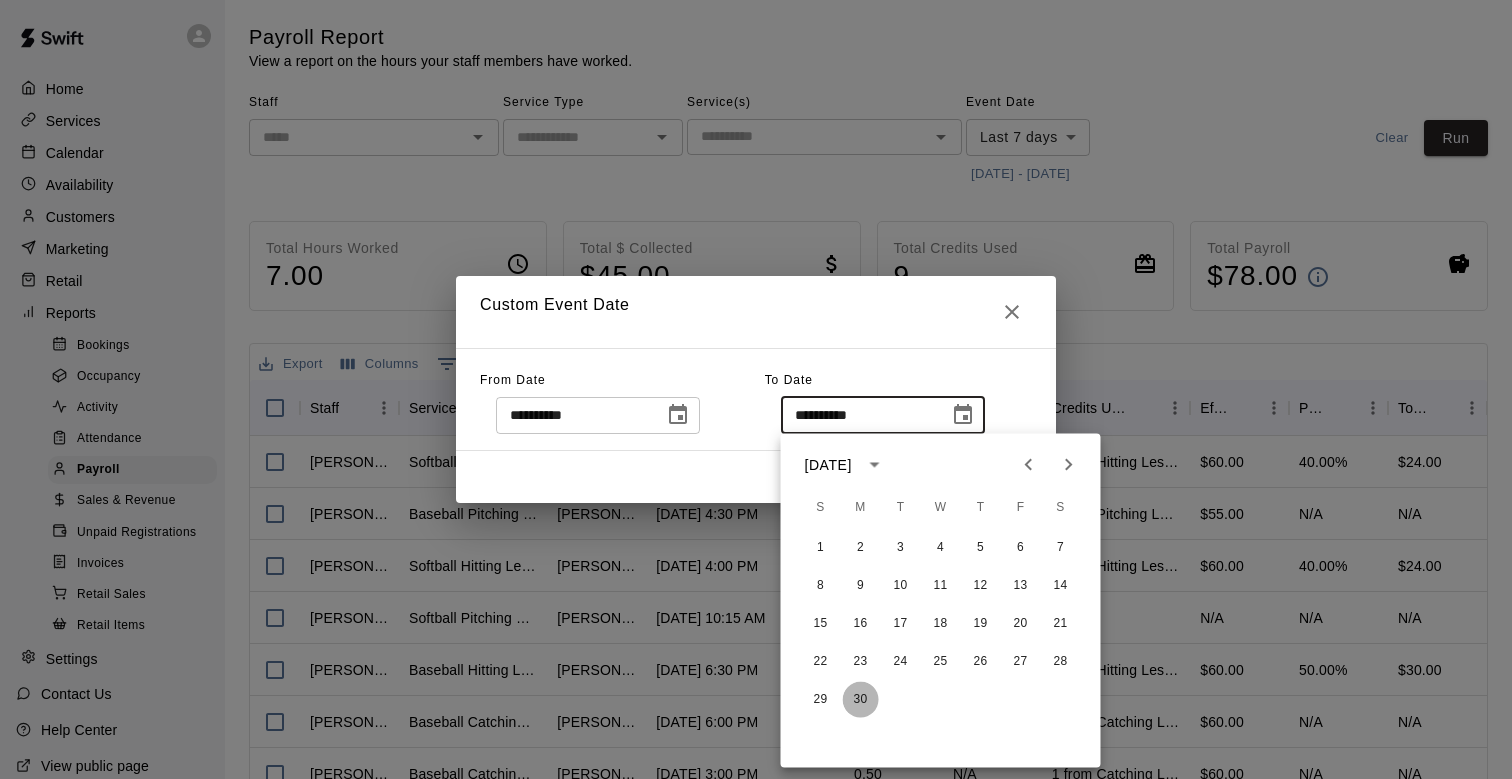 click on "30" at bounding box center [861, 700] 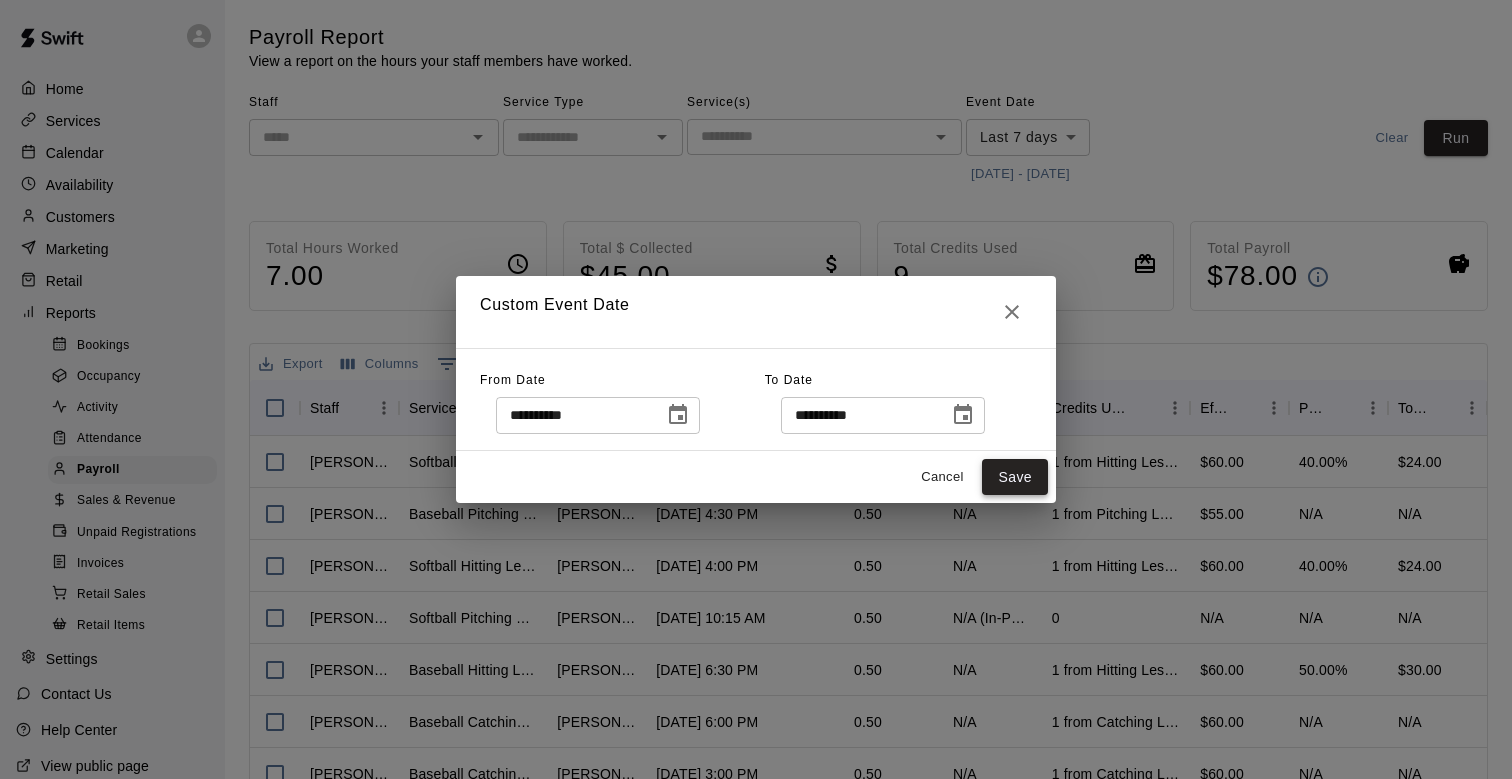click on "Save" at bounding box center (1015, 477) 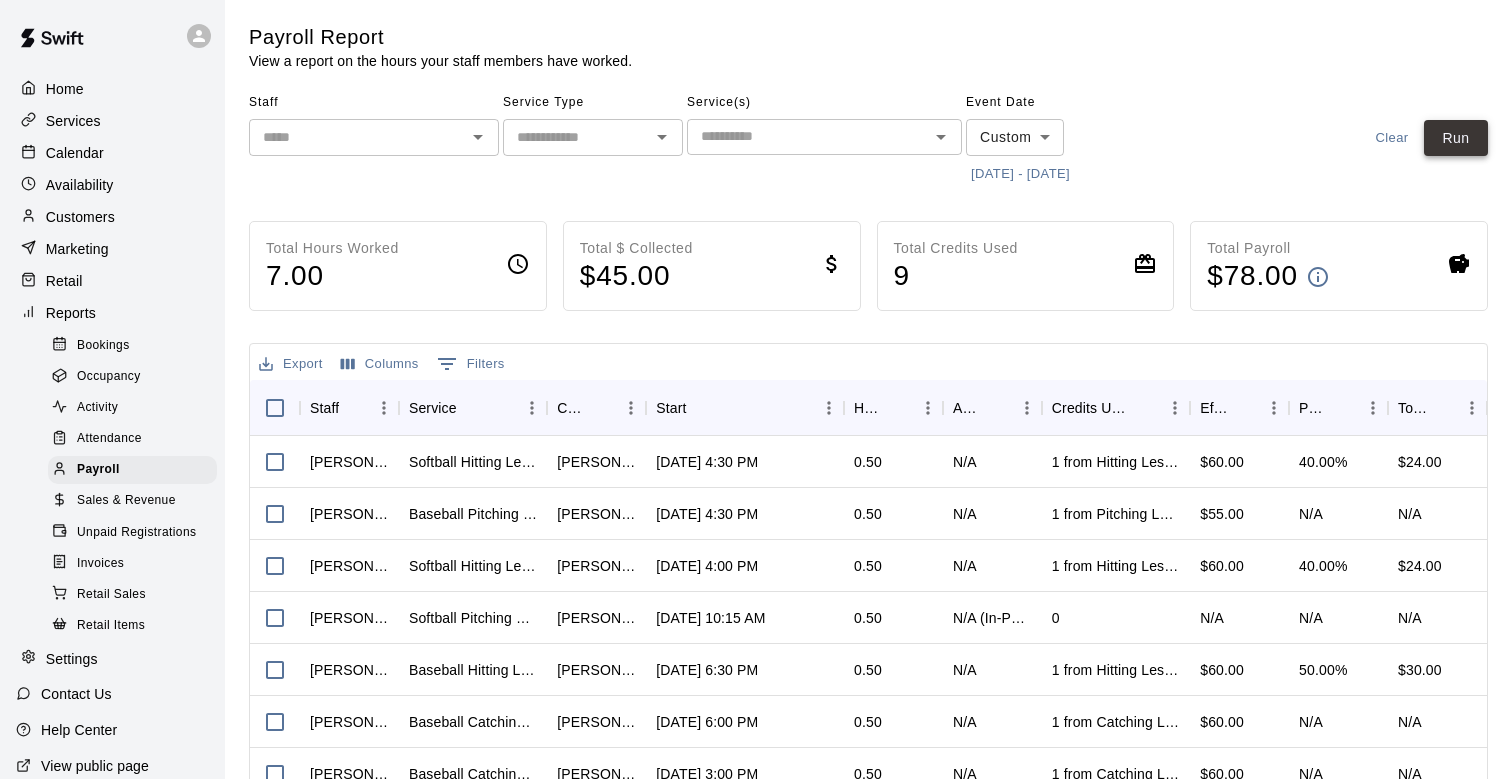click on "Run" at bounding box center [1456, 138] 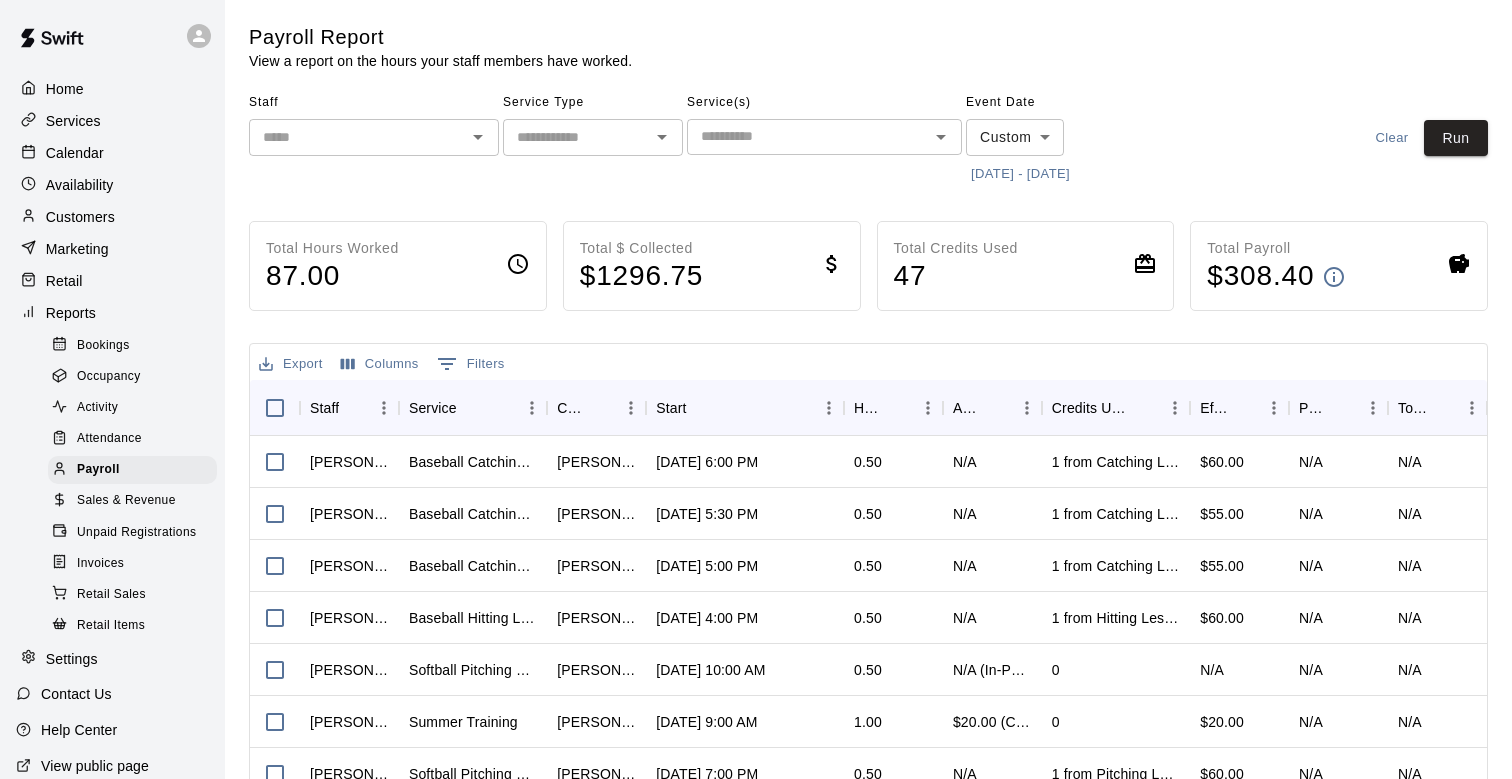 click at bounding box center (357, 137) 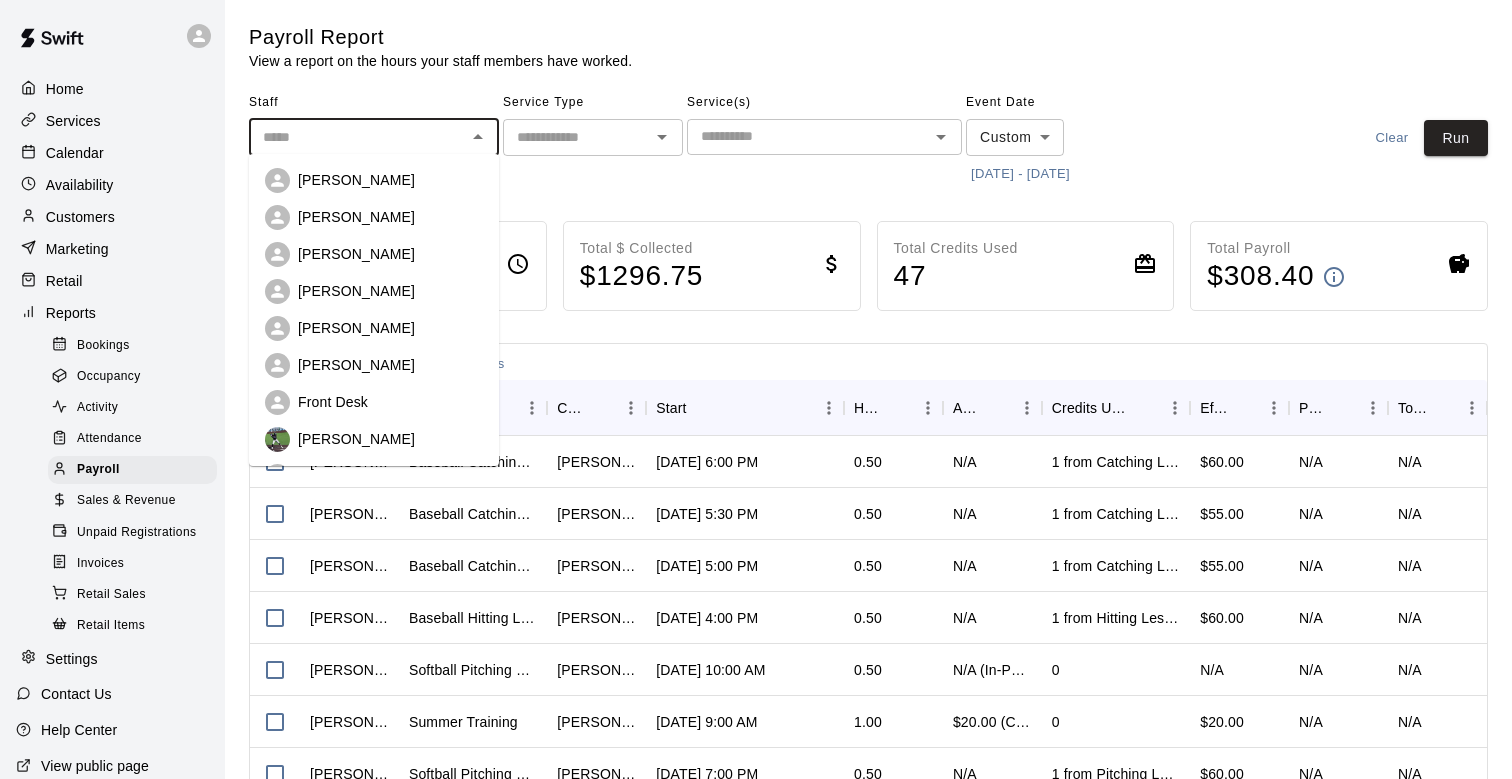 click on "[PERSON_NAME]" at bounding box center (356, 254) 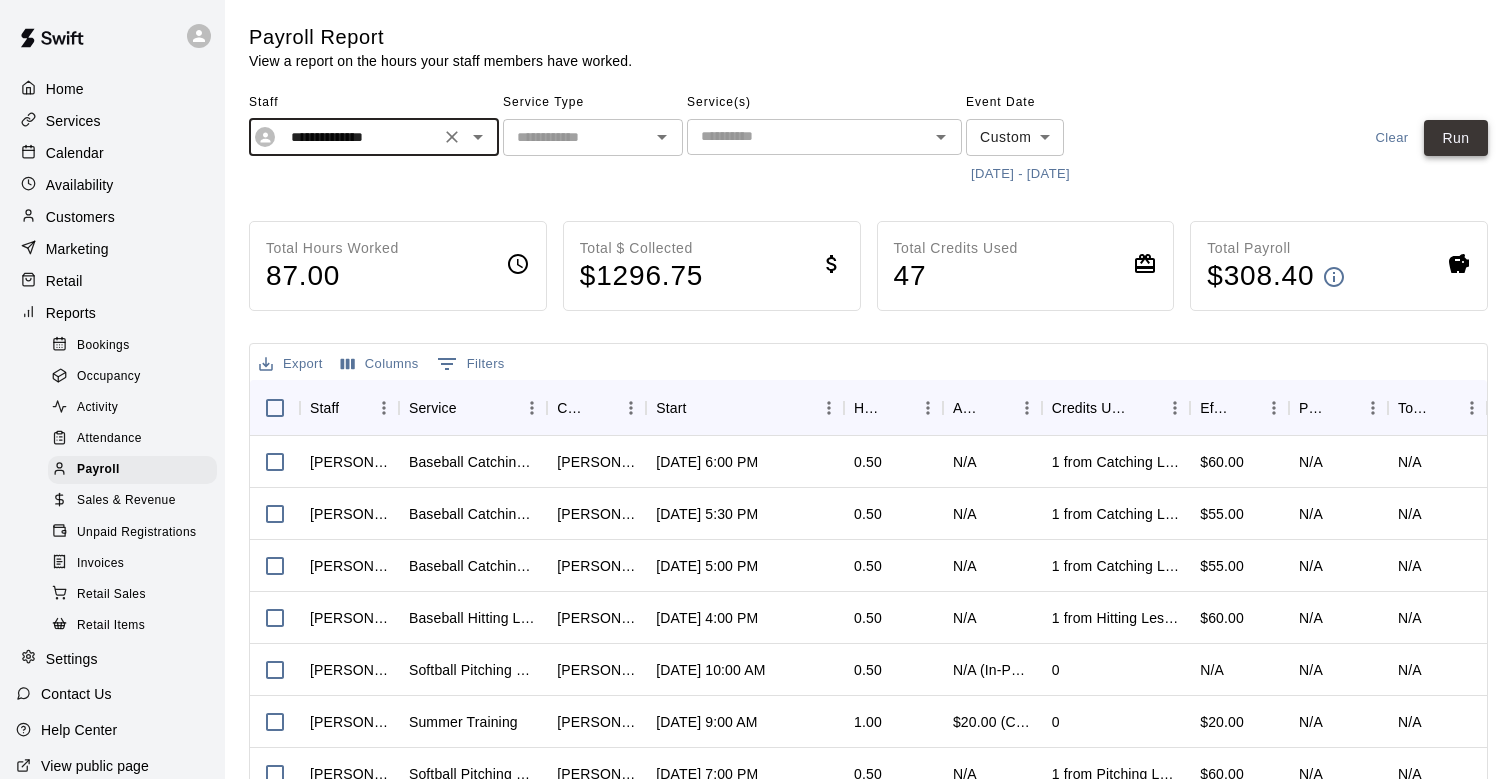 click on "Run" at bounding box center [1456, 138] 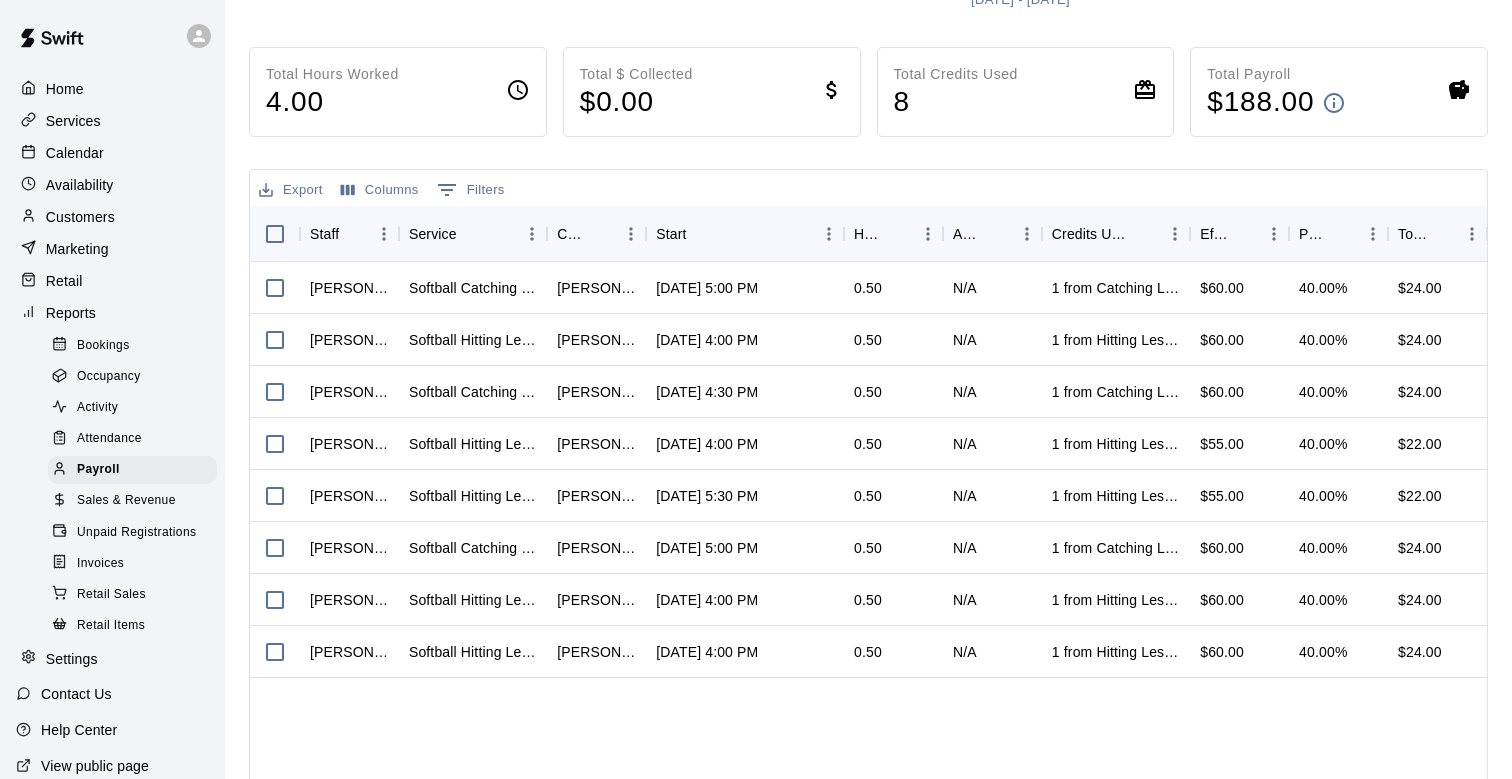 scroll, scrollTop: 193, scrollLeft: 0, axis: vertical 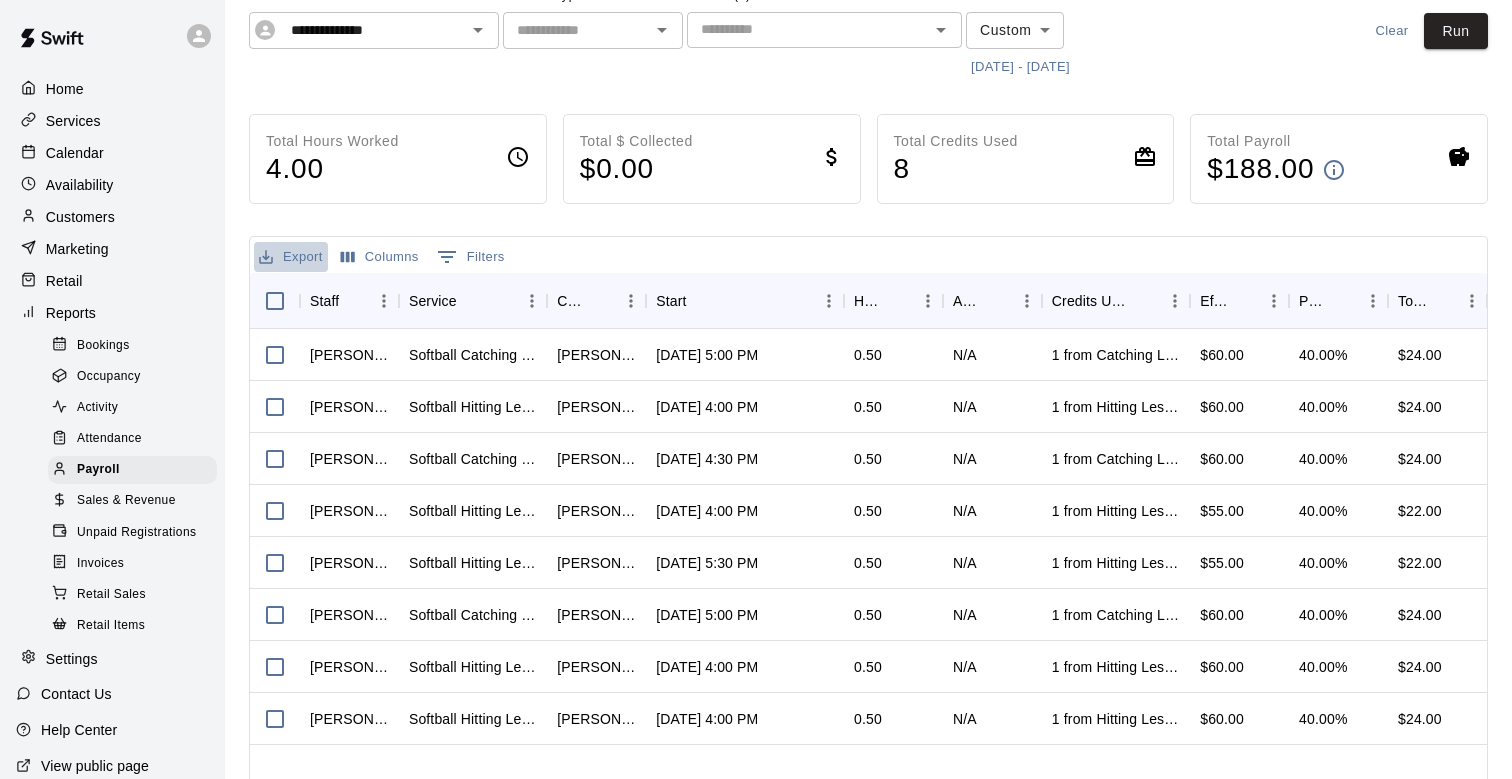 click on "Export" at bounding box center [291, 257] 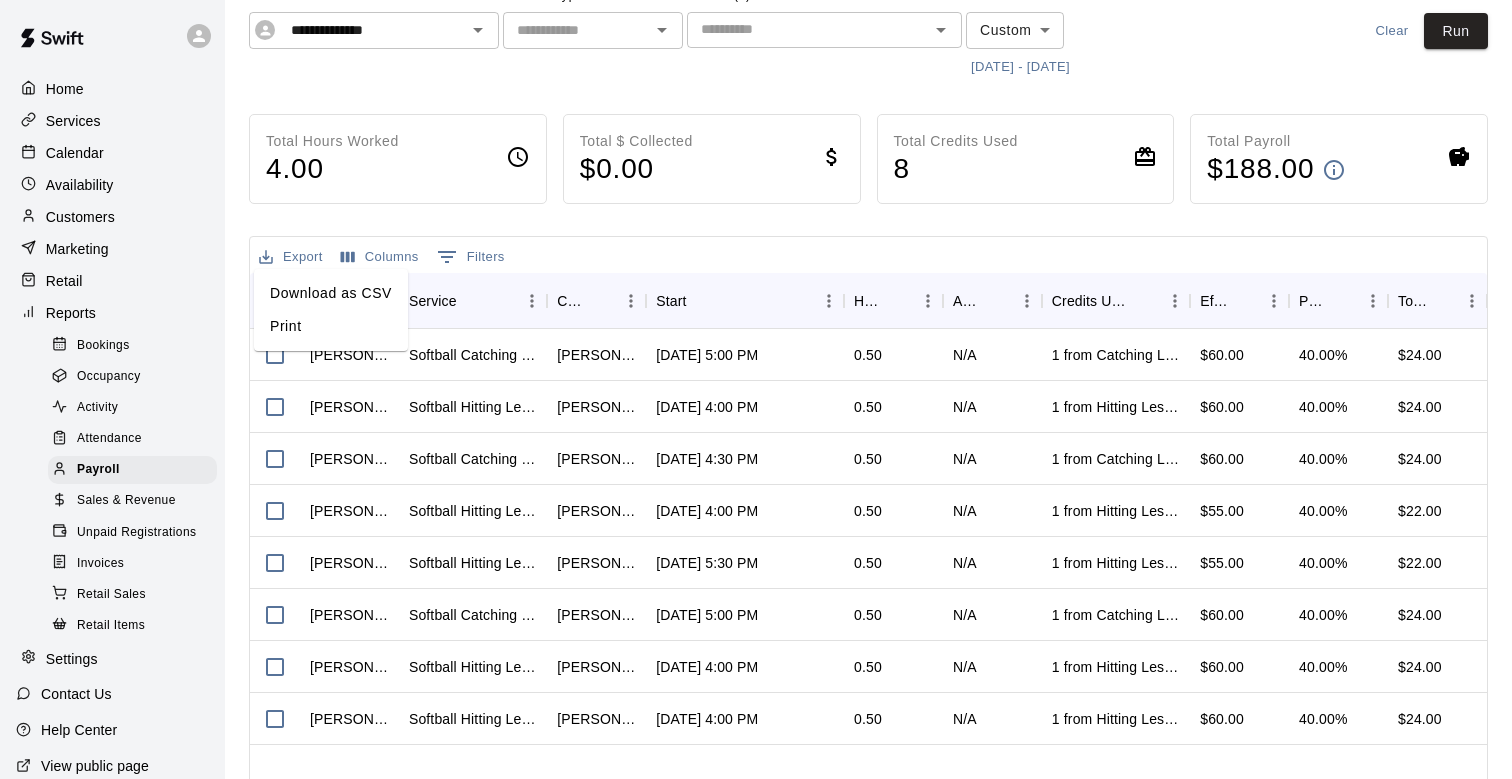 click on "Print" at bounding box center (331, 326) 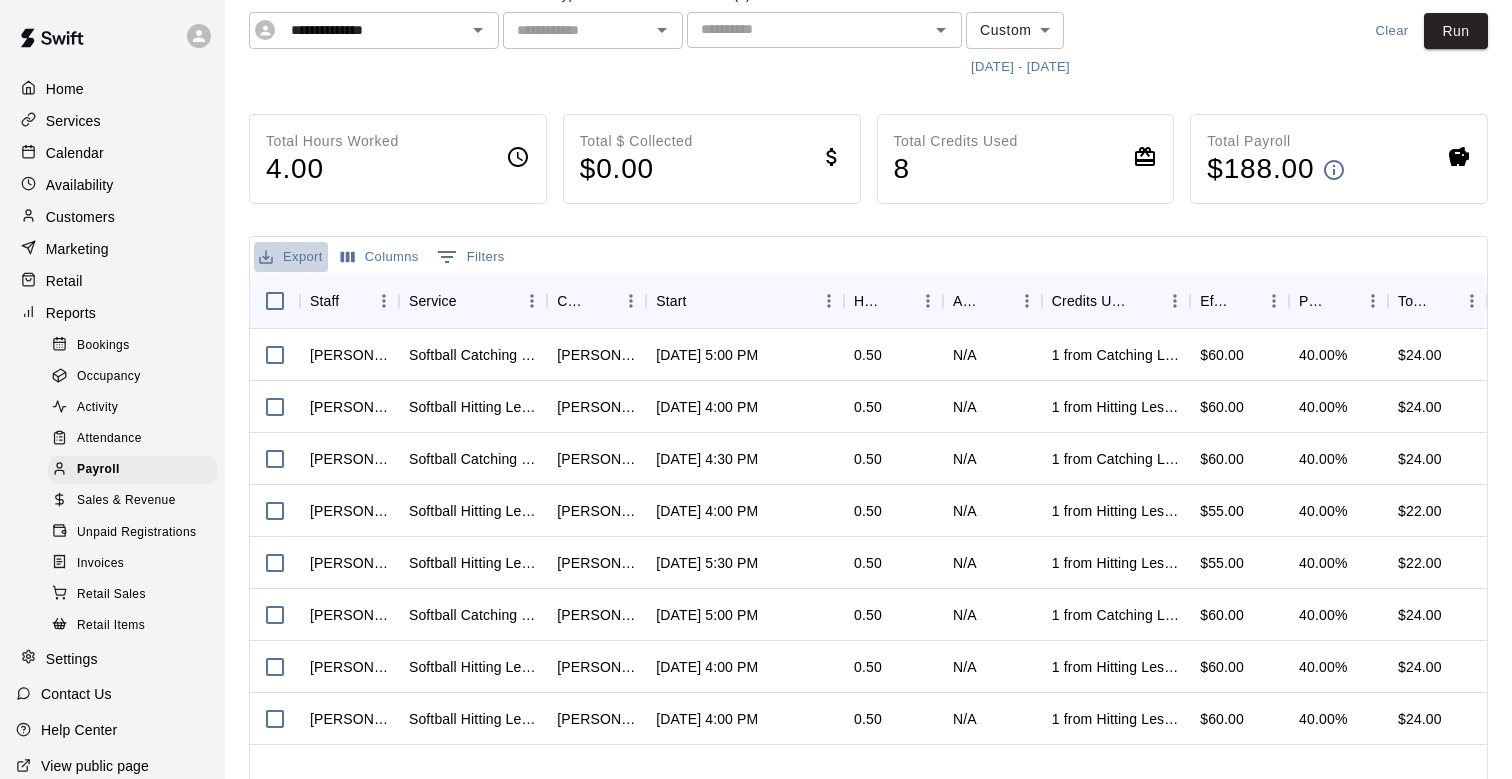 click on "Export" at bounding box center [291, 257] 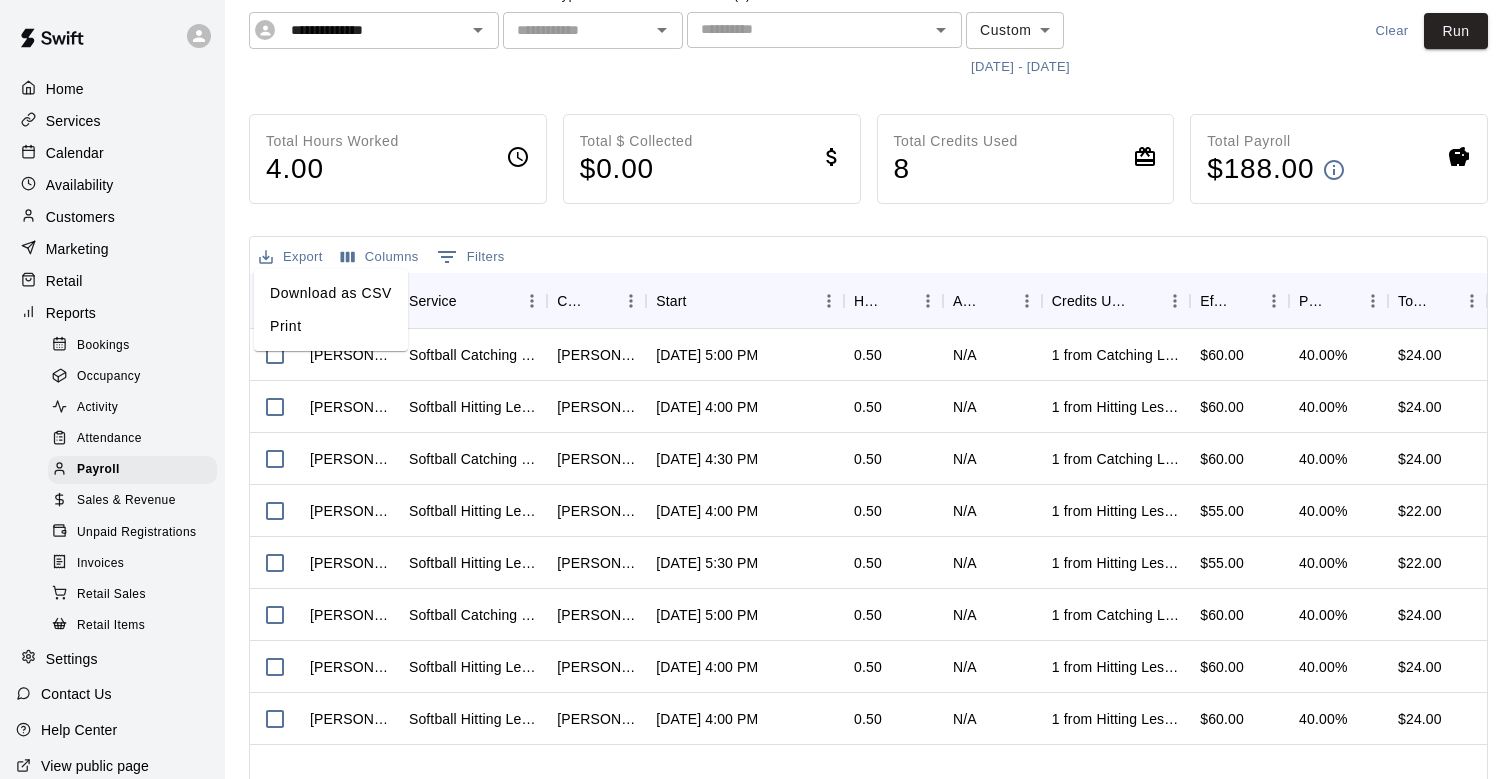 click on "Download as CSV" at bounding box center (331, 293) 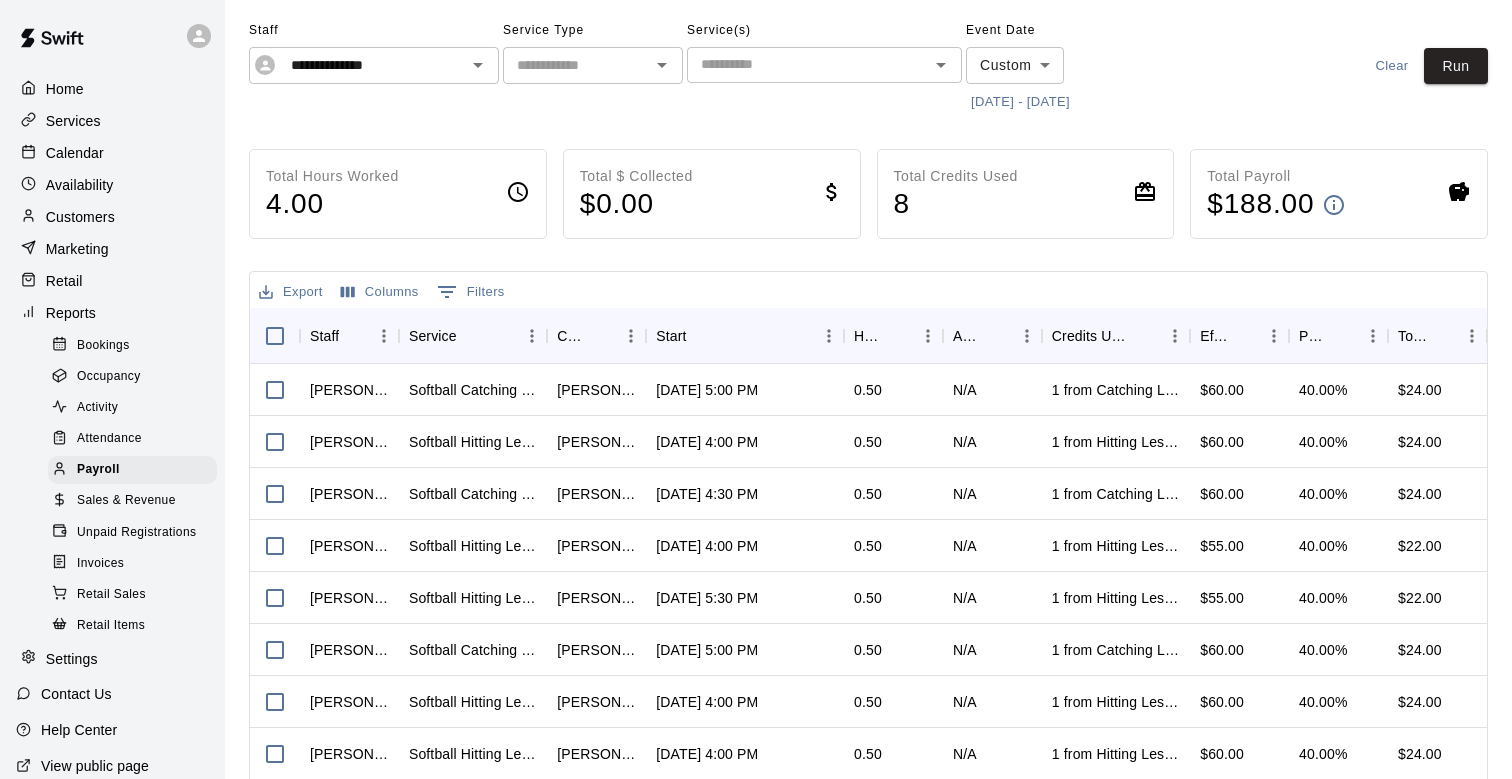scroll, scrollTop: 57, scrollLeft: 0, axis: vertical 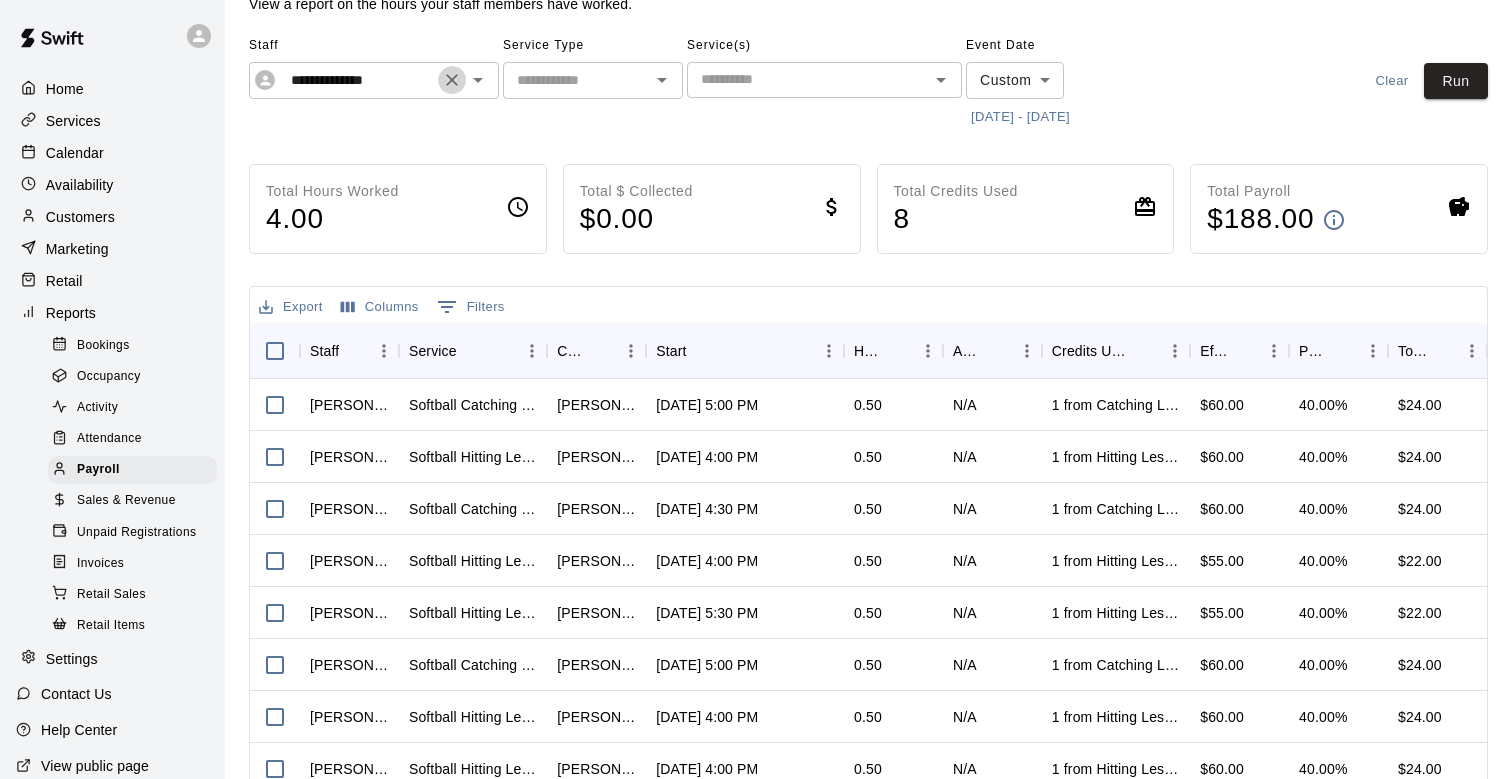 click 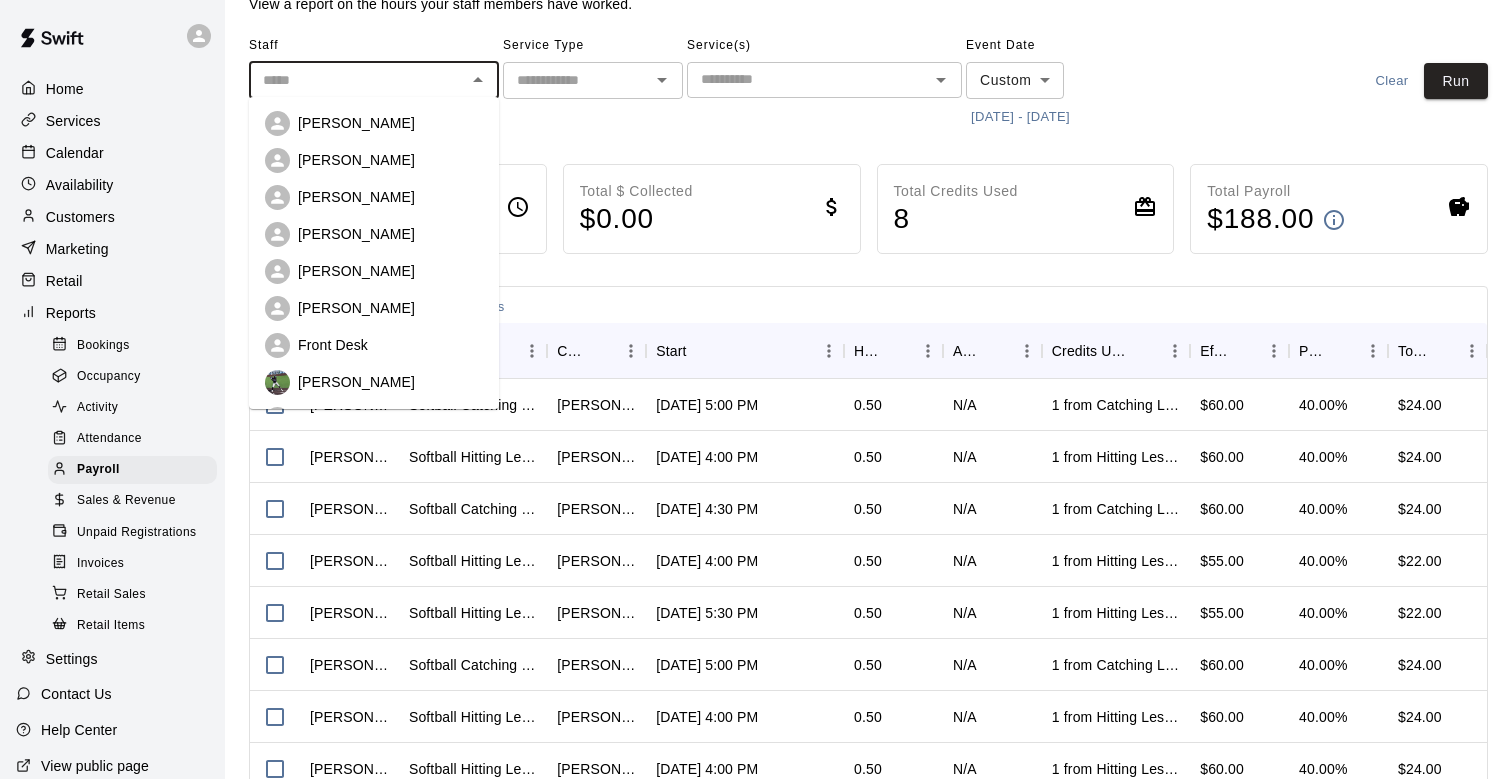click at bounding box center [357, 80] 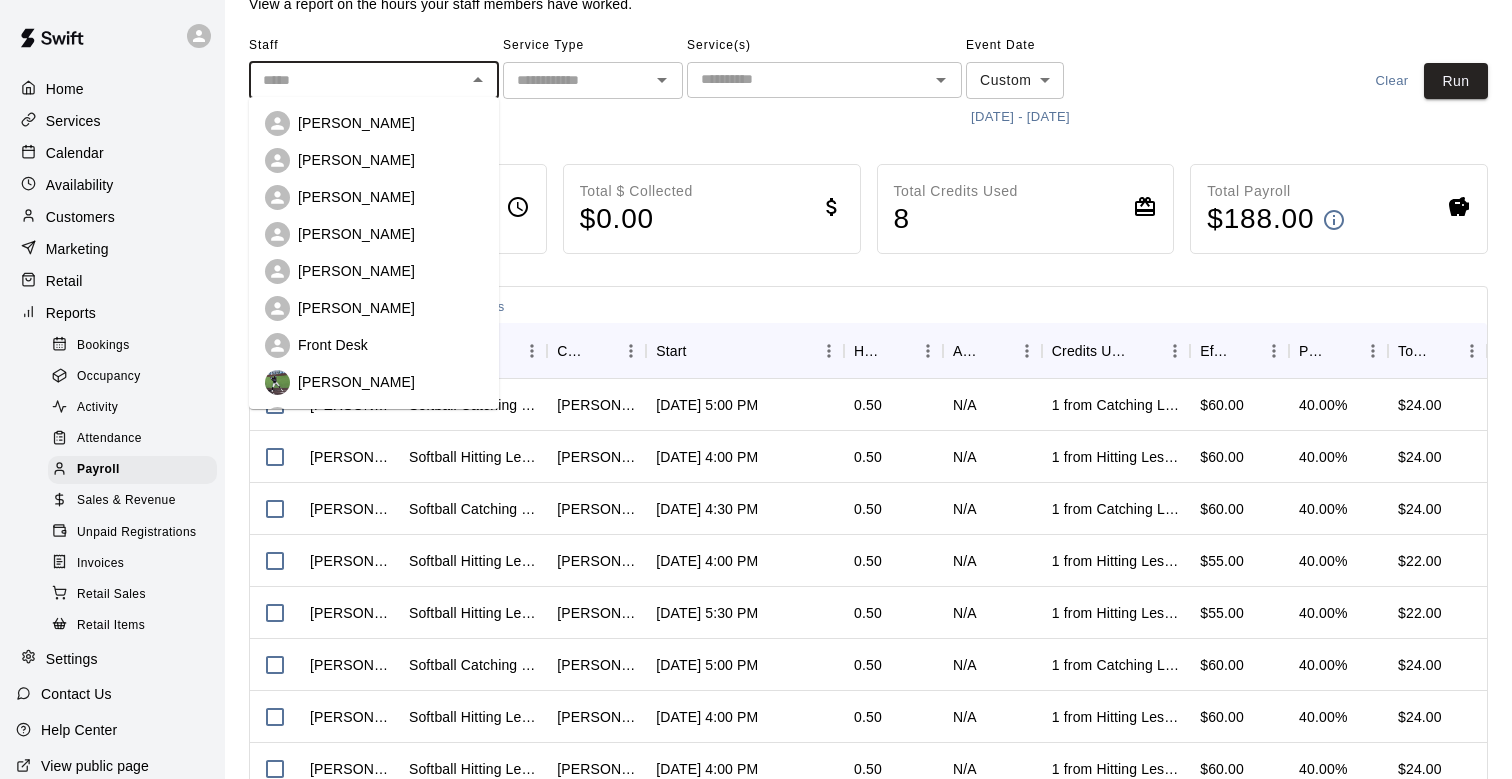 click on "[PERSON_NAME]" at bounding box center [390, 234] 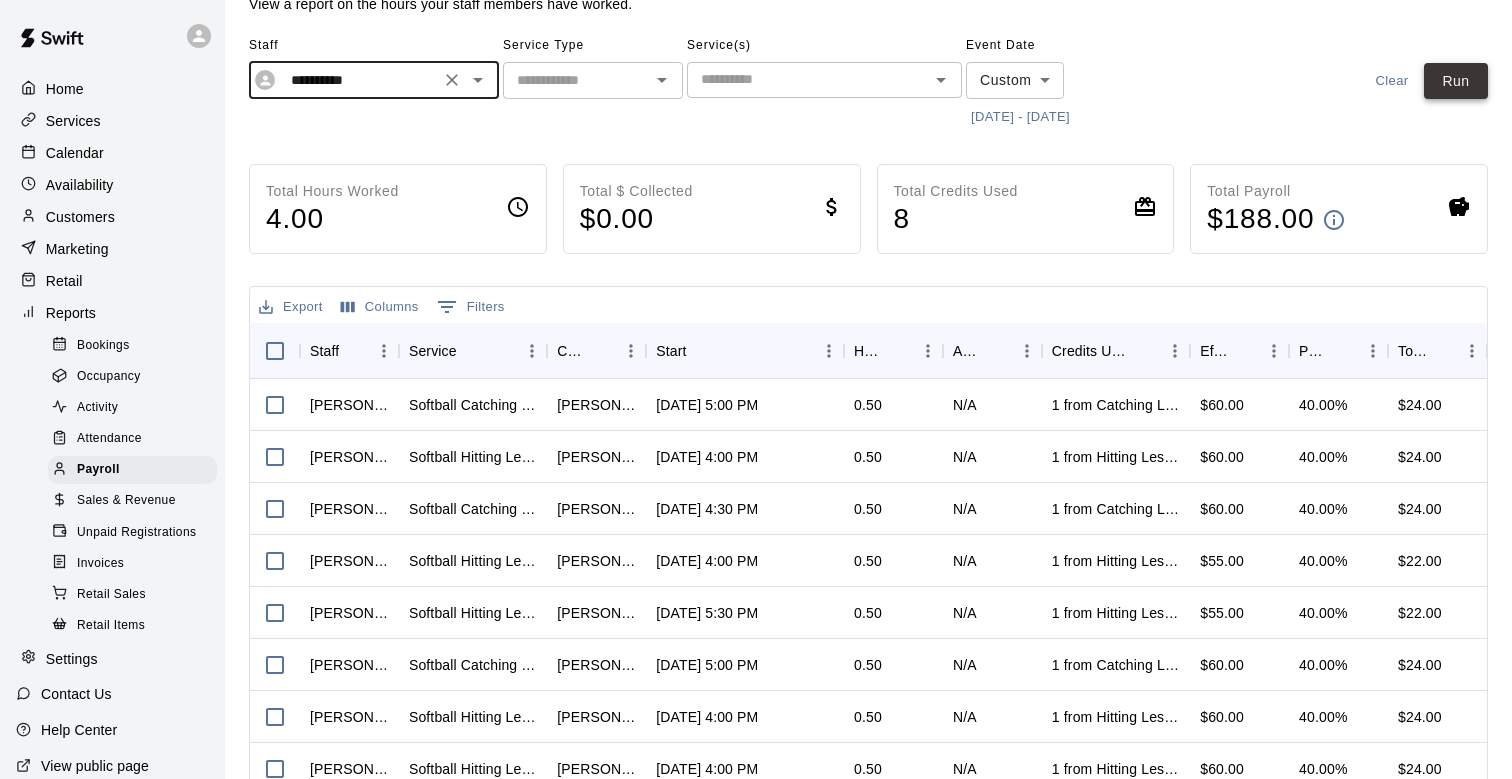 click on "Run" at bounding box center (1456, 81) 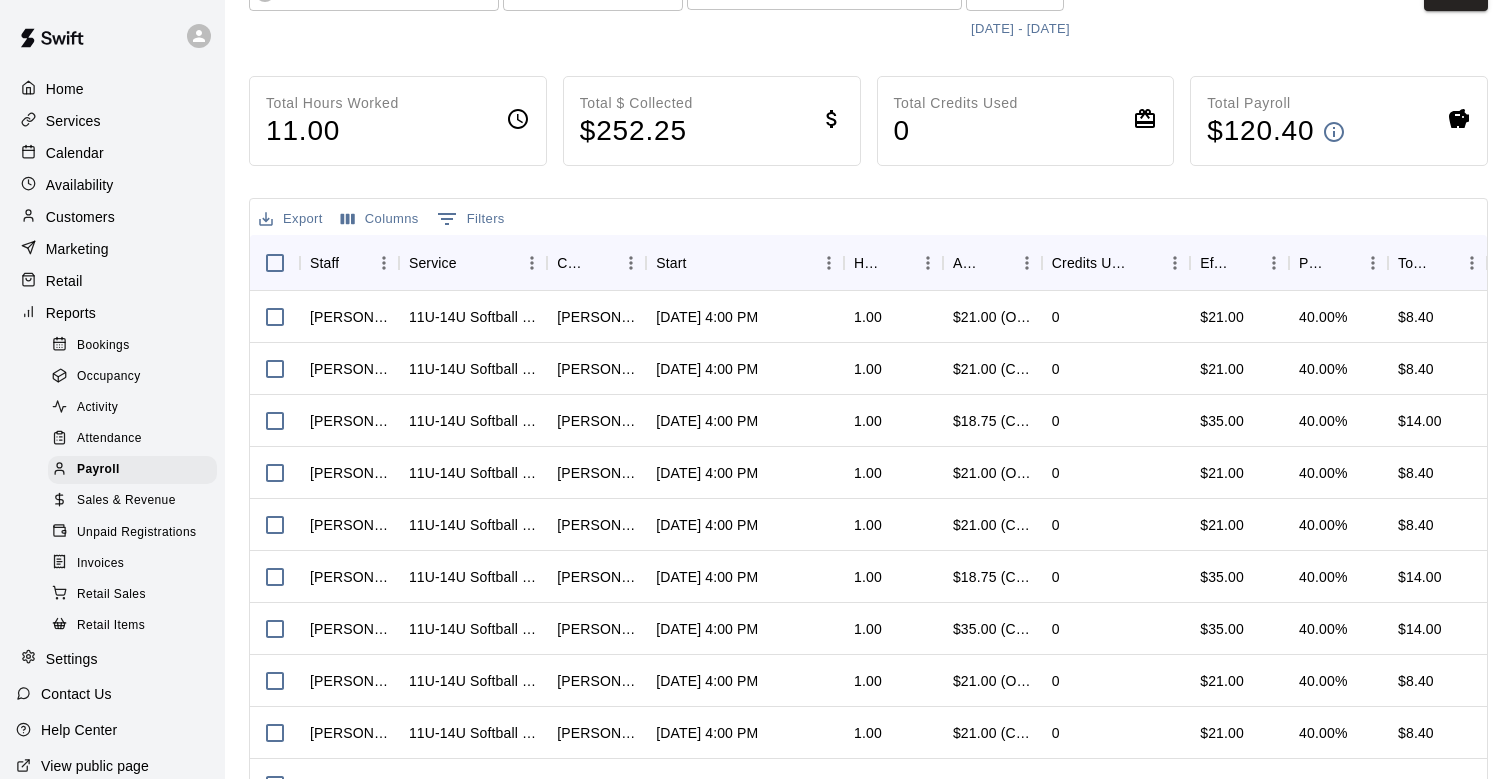 scroll, scrollTop: 151, scrollLeft: 0, axis: vertical 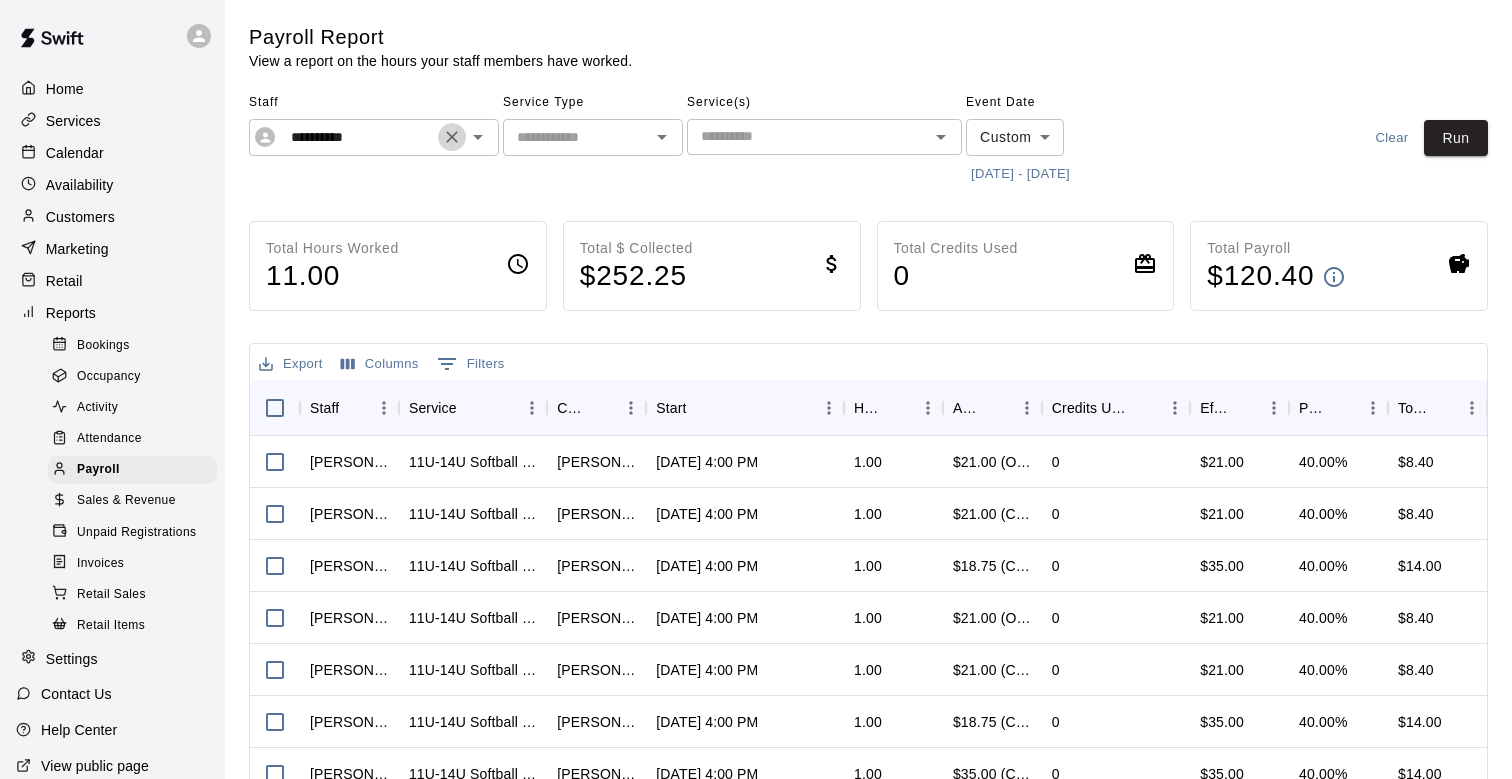 click 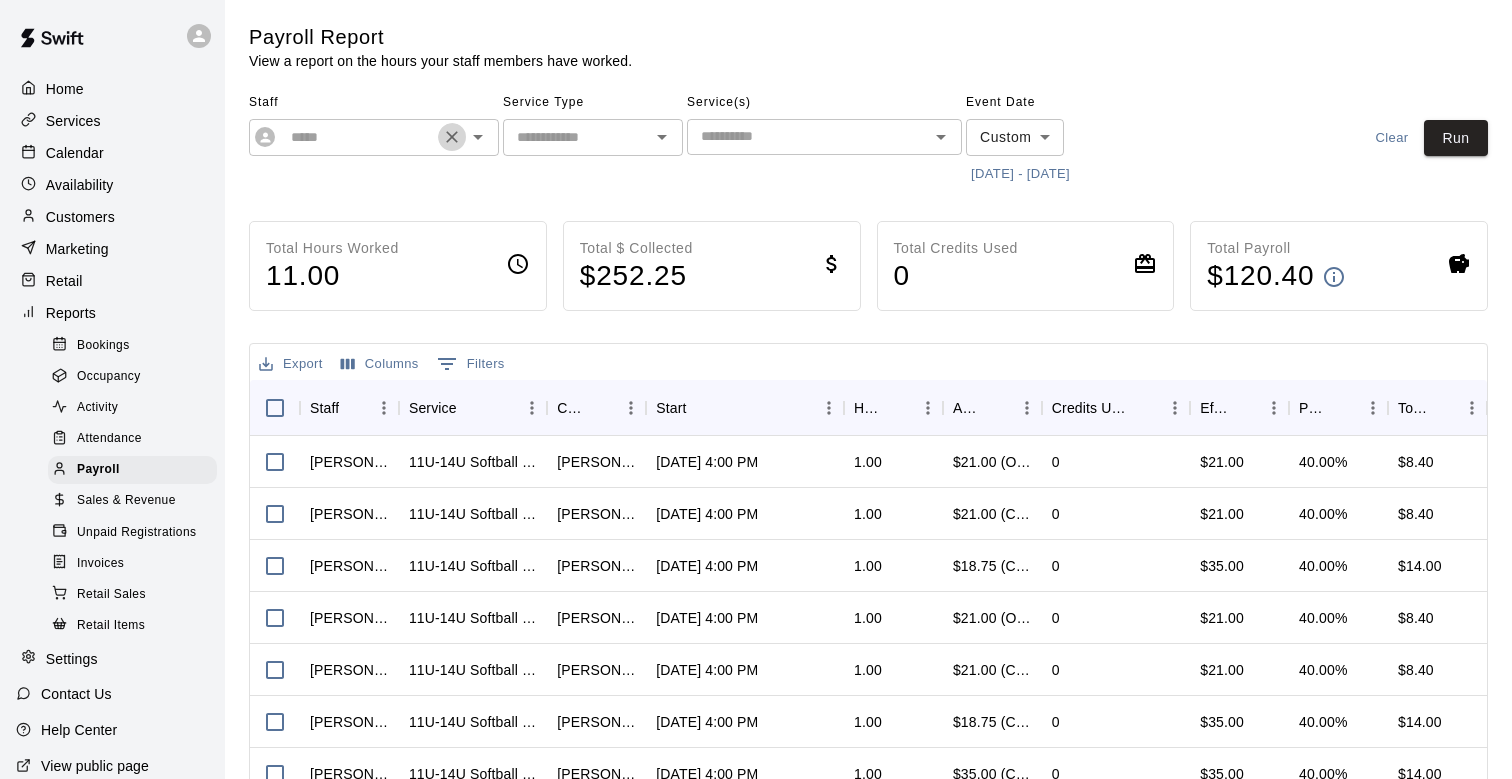 click at bounding box center (358, 137) 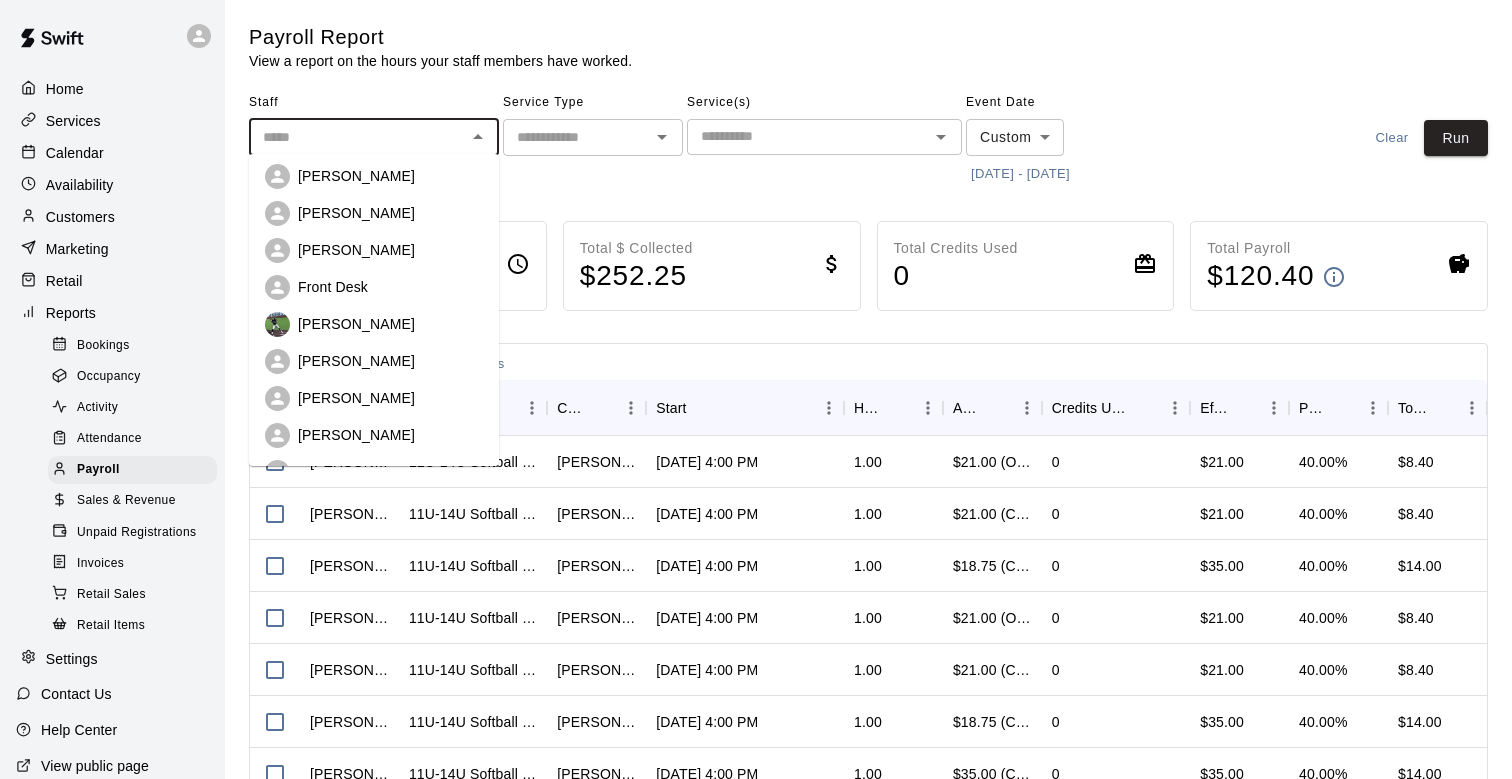 scroll, scrollTop: 135, scrollLeft: 0, axis: vertical 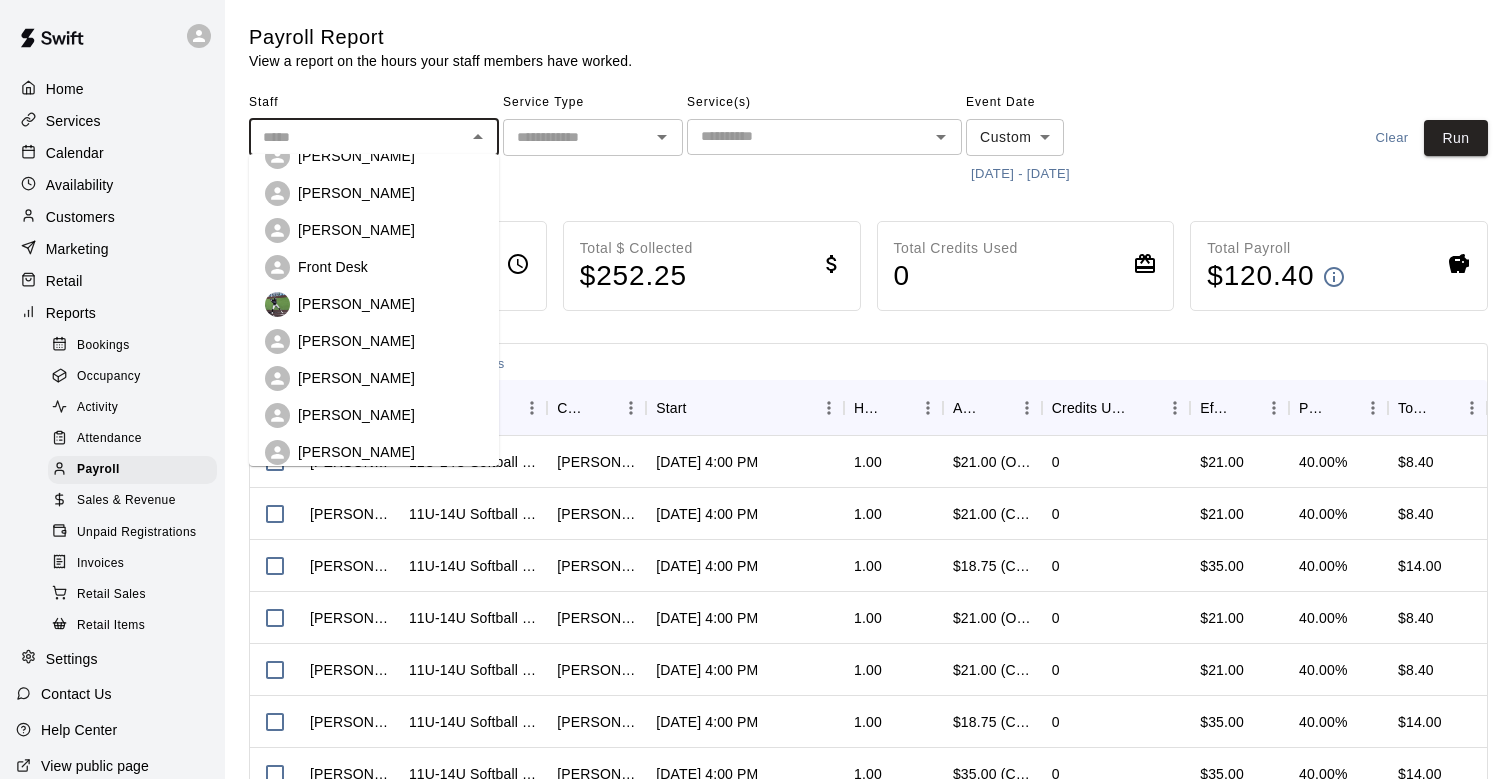 click on "[PERSON_NAME]" at bounding box center (356, 304) 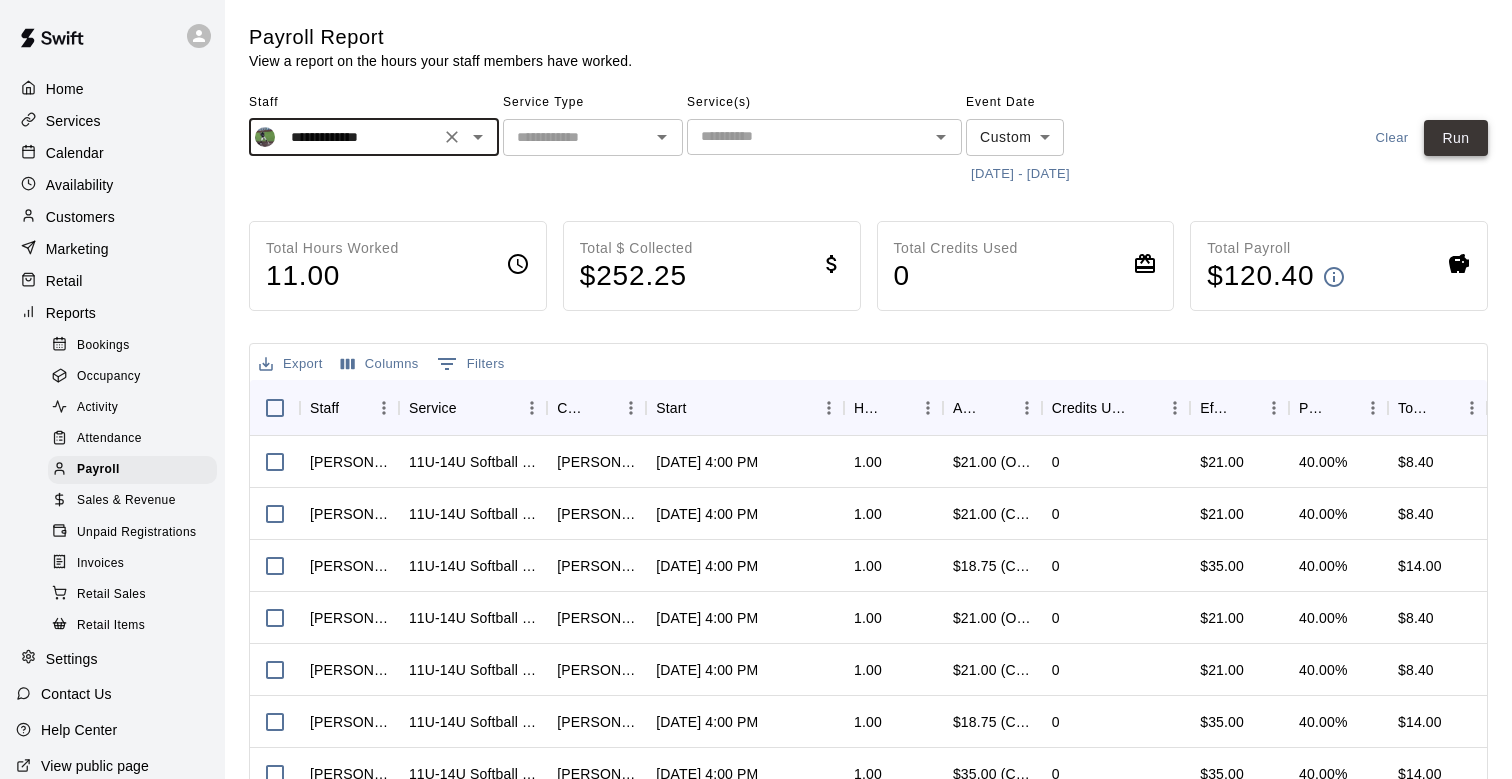 click on "Run" at bounding box center [1456, 138] 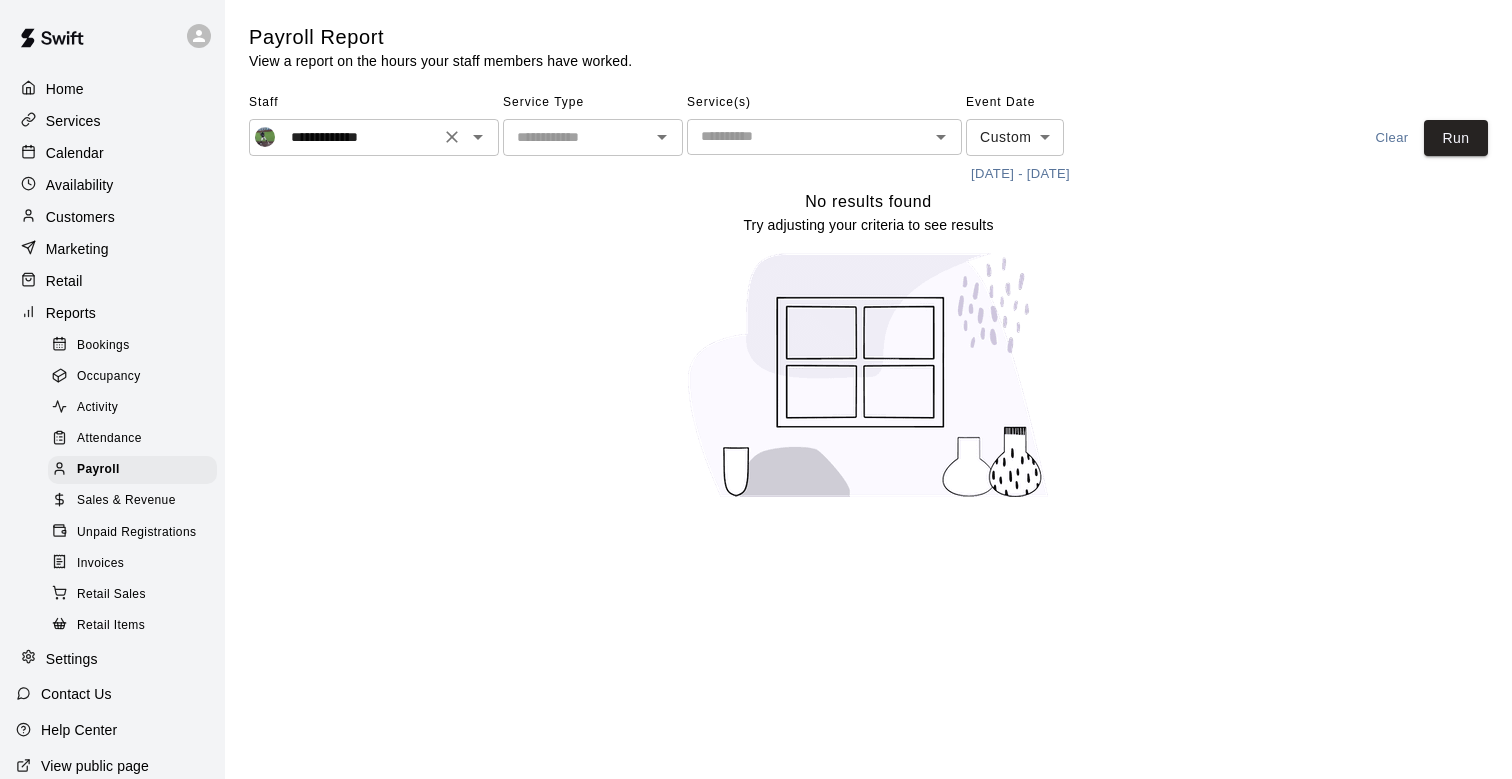 click 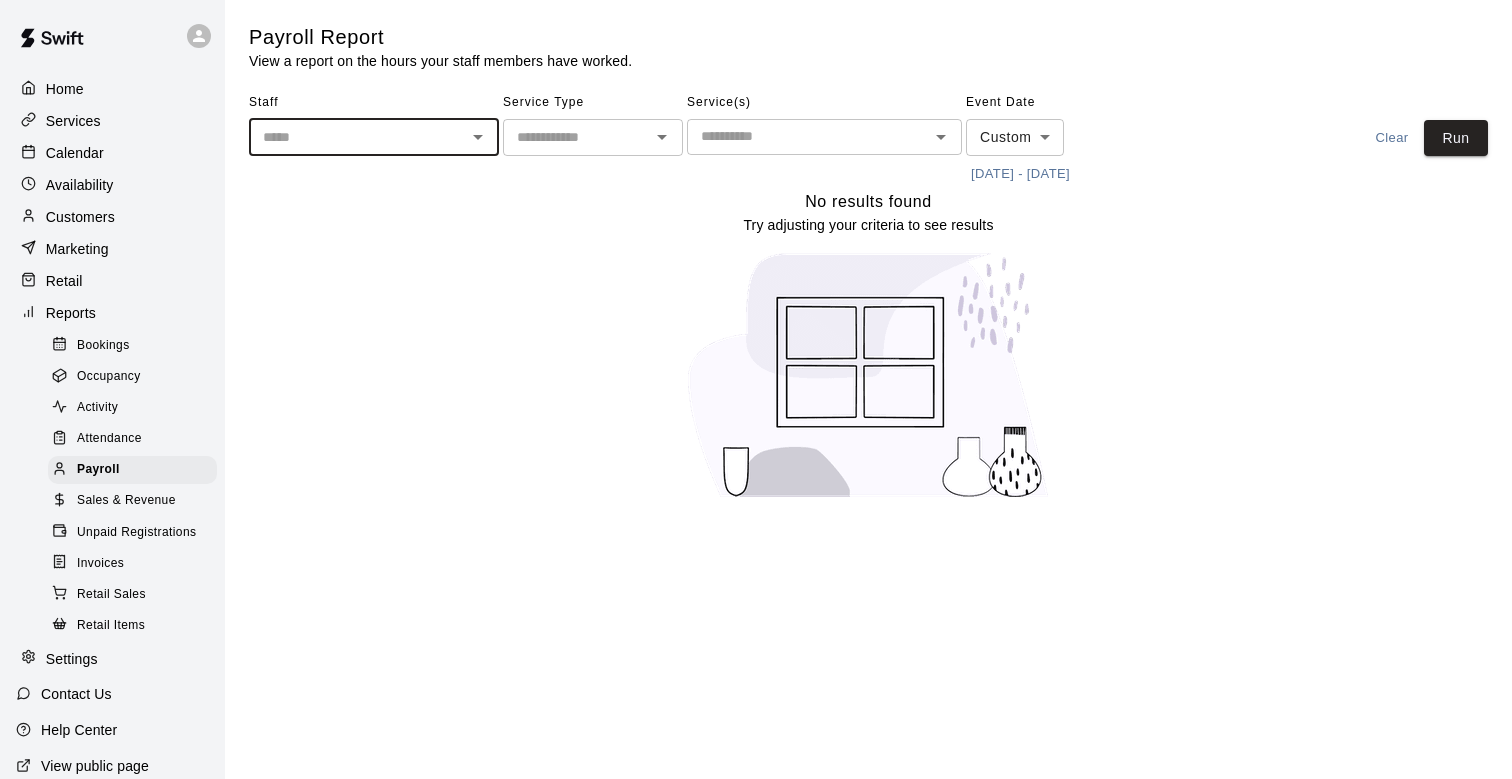 click at bounding box center (357, 137) 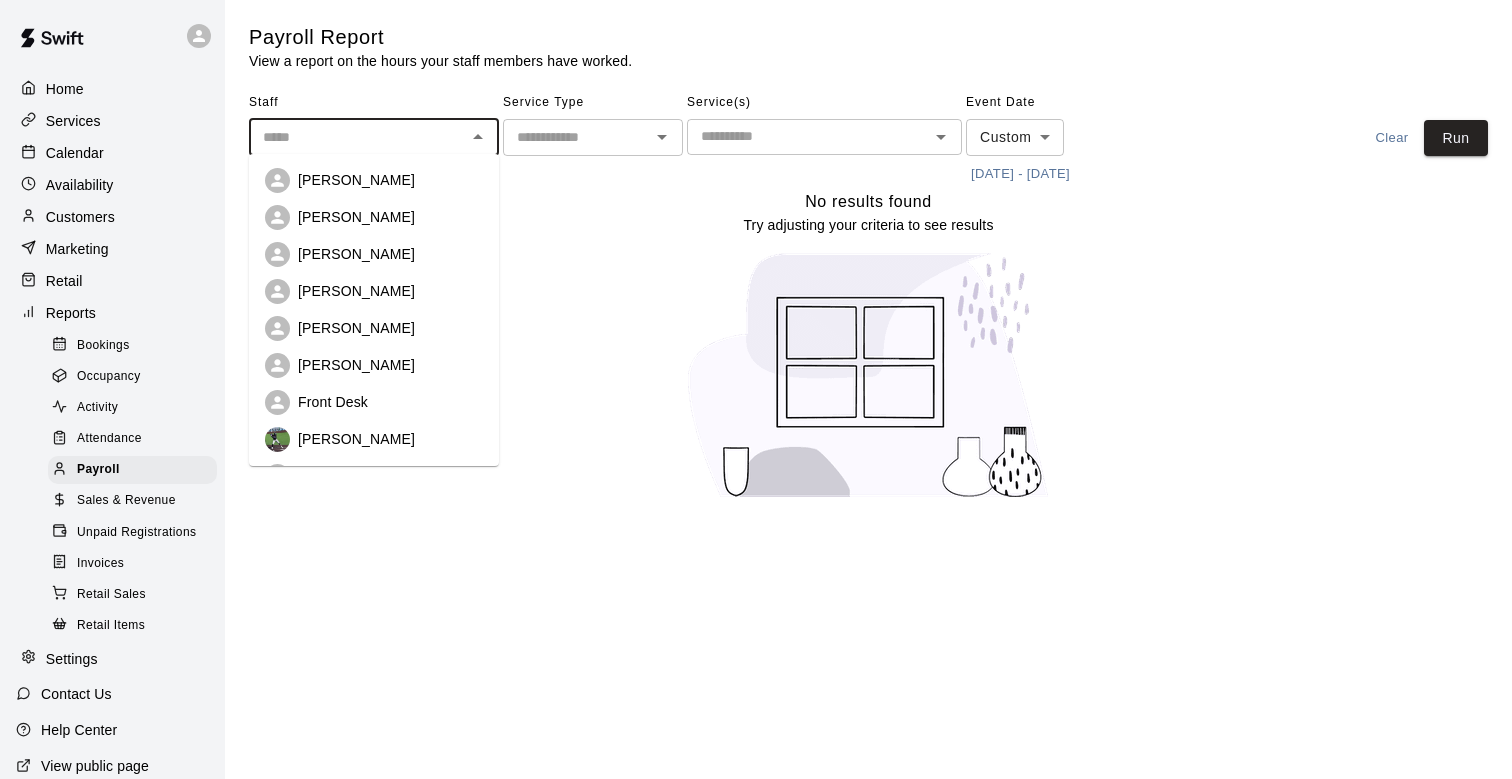 scroll, scrollTop: 0, scrollLeft: 0, axis: both 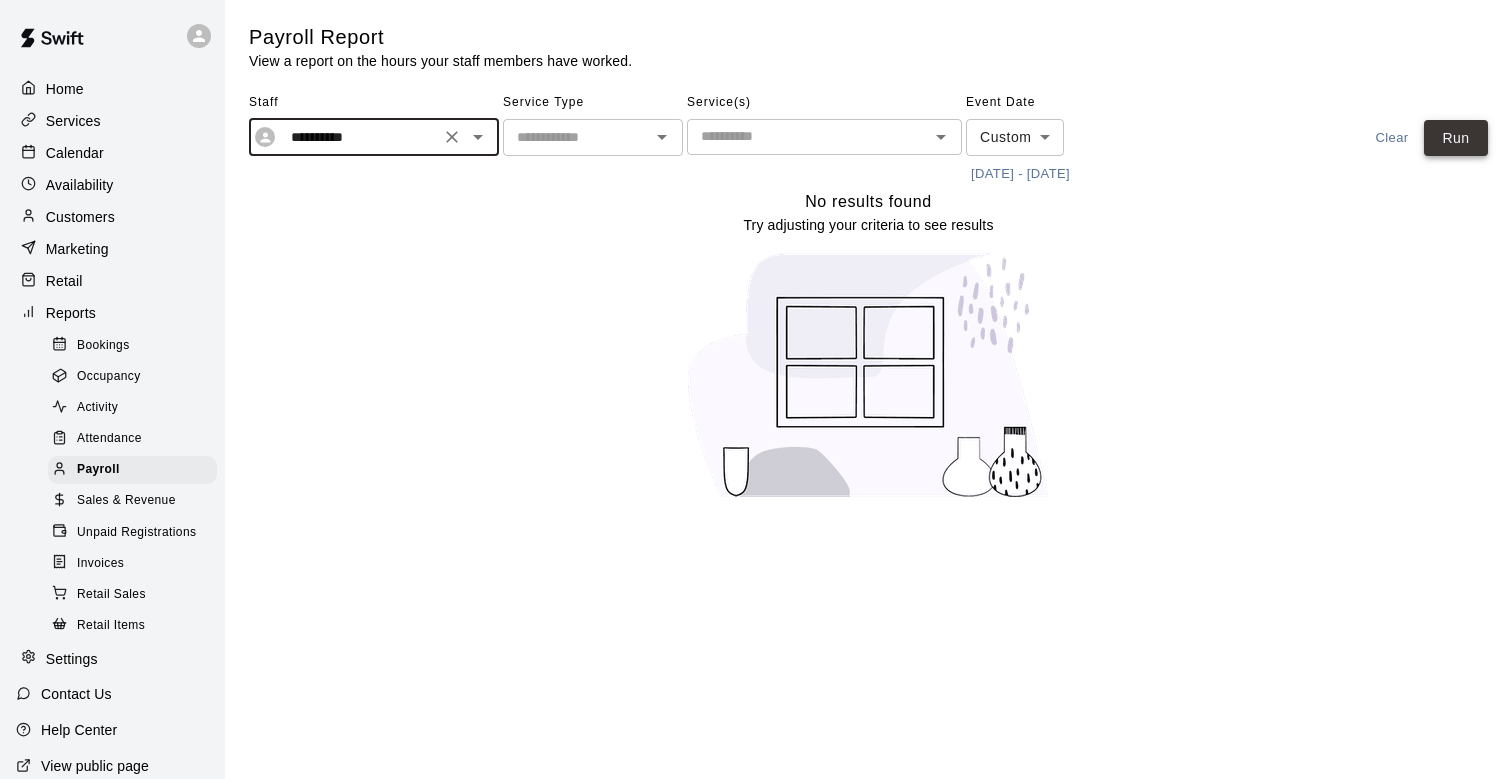 click on "Run" at bounding box center (1456, 138) 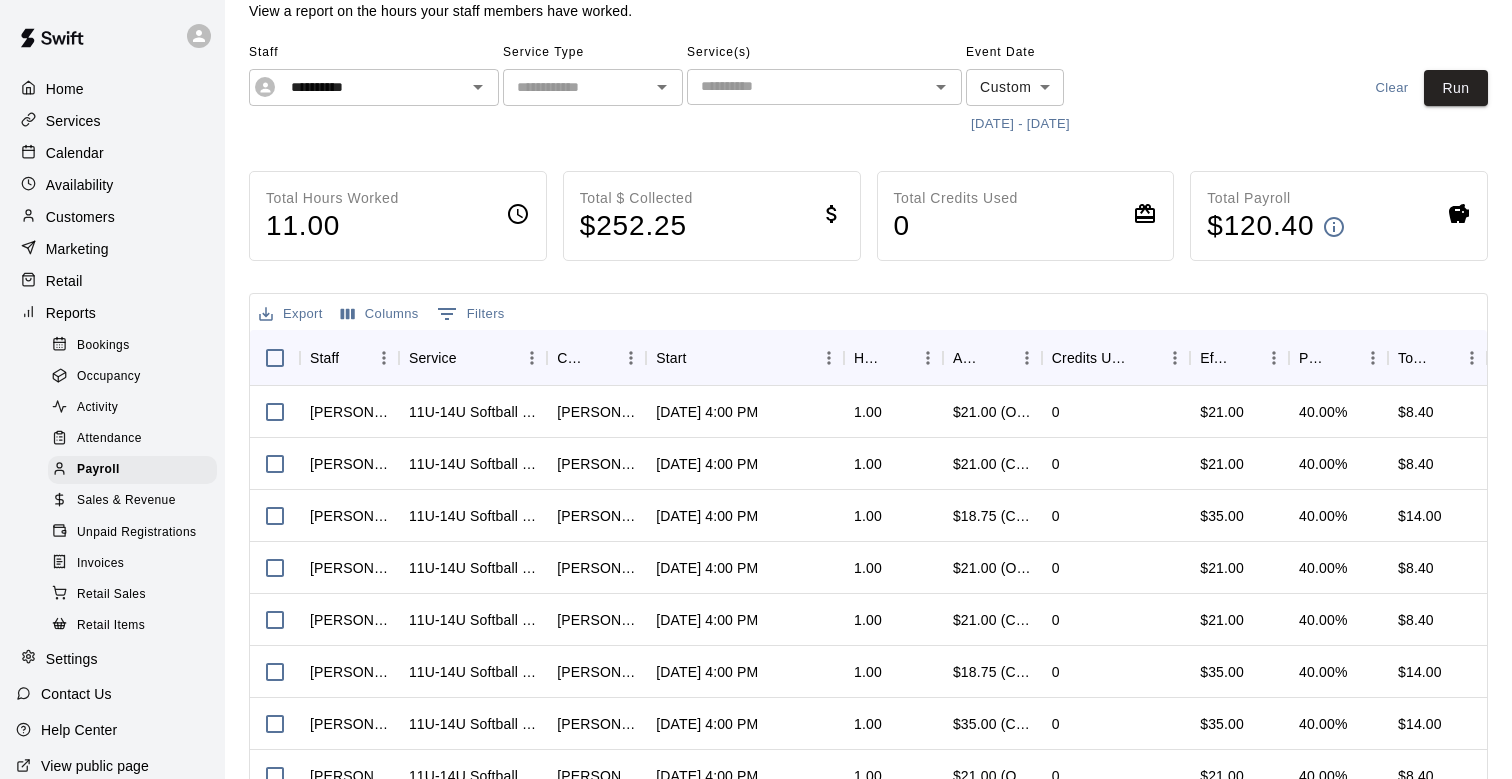 scroll, scrollTop: 76, scrollLeft: 0, axis: vertical 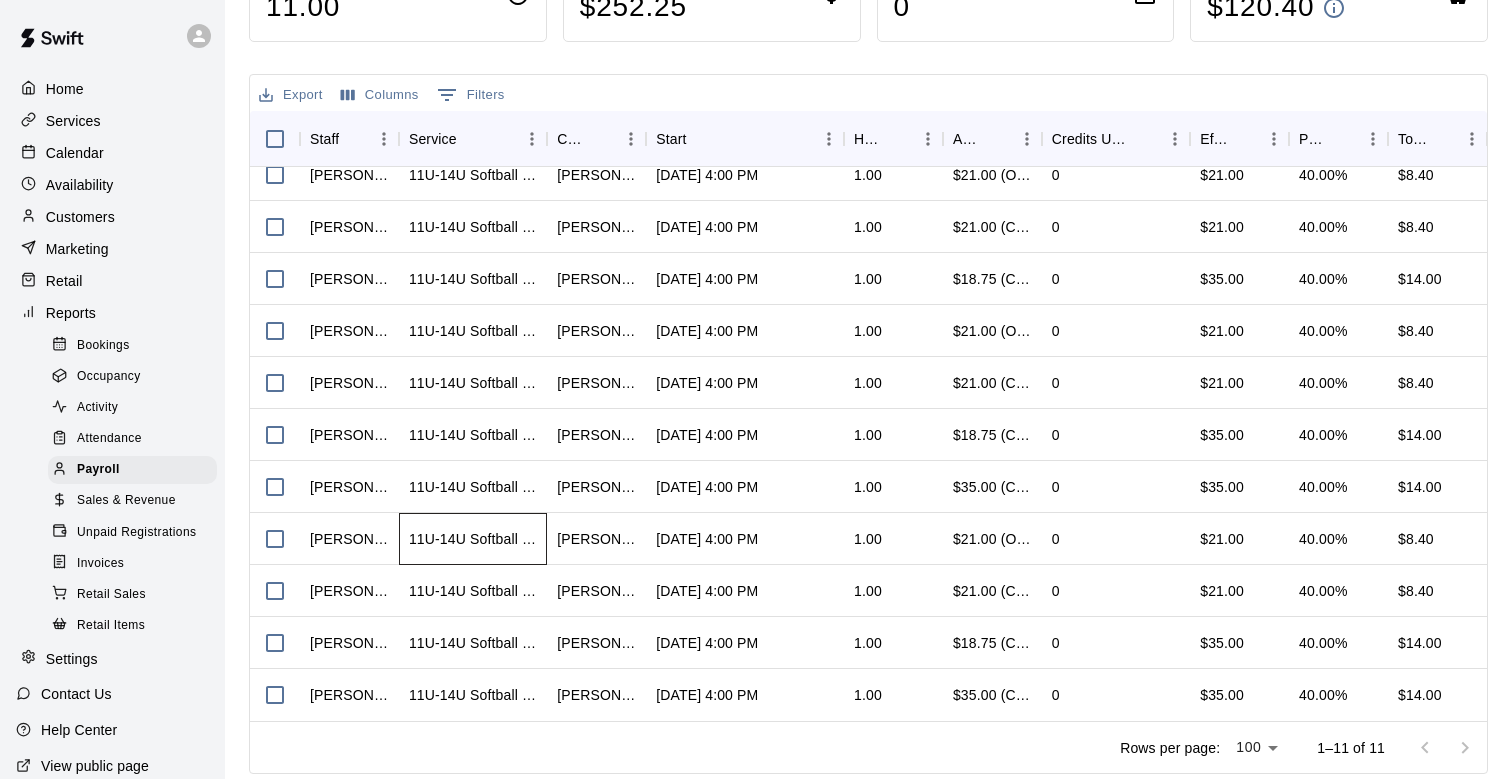 click on "11U-14U Softball Pitching" at bounding box center [473, 539] 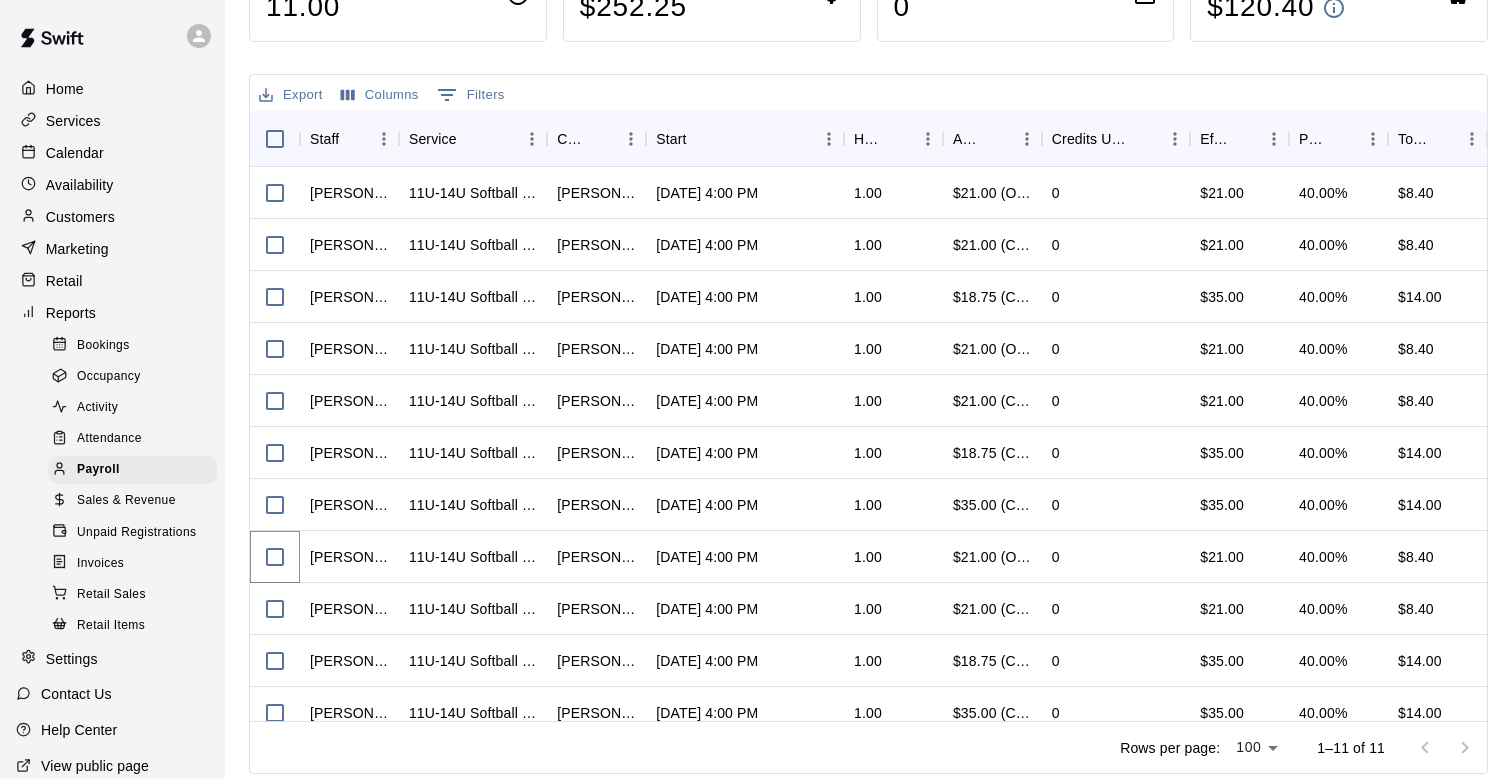 scroll, scrollTop: 0, scrollLeft: 0, axis: both 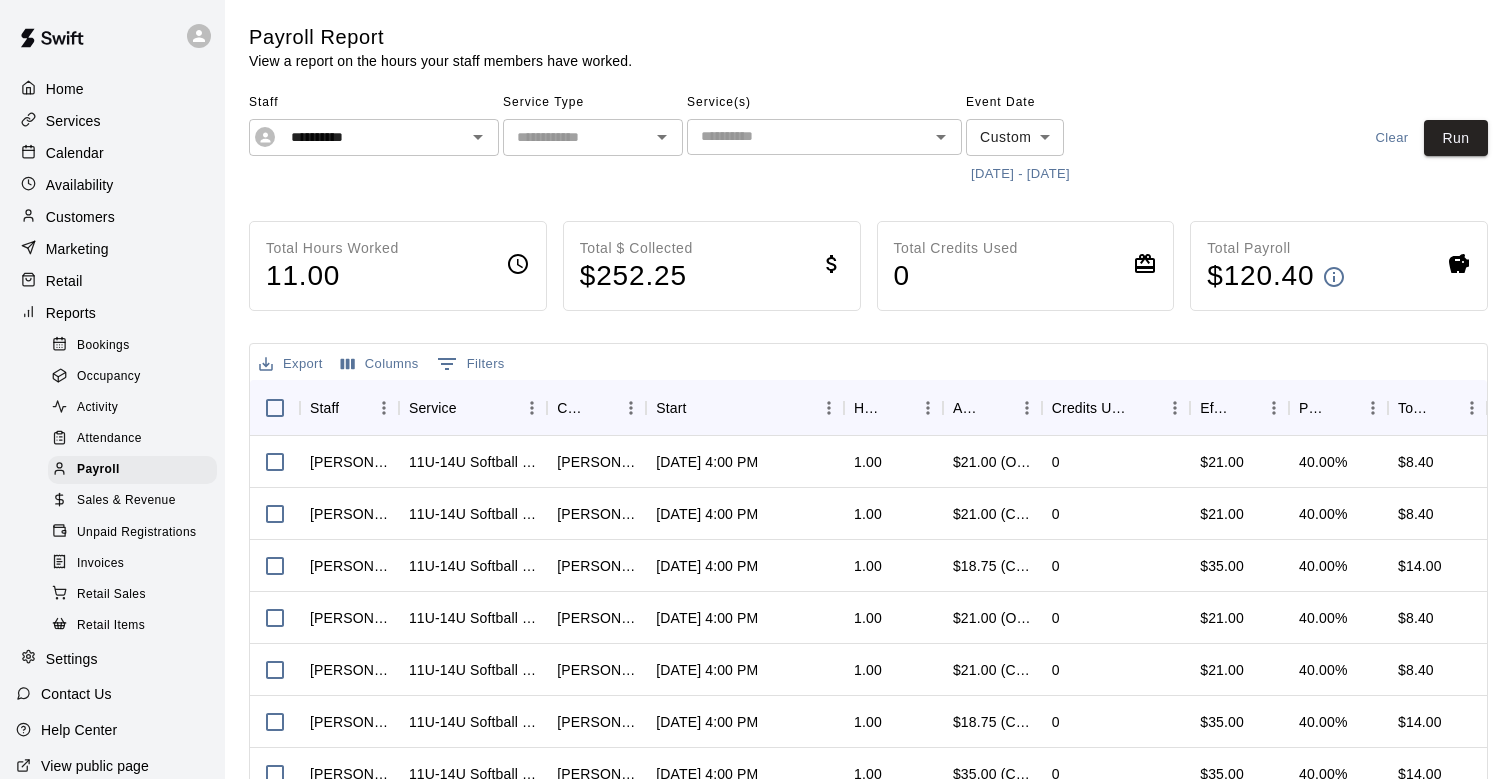 click 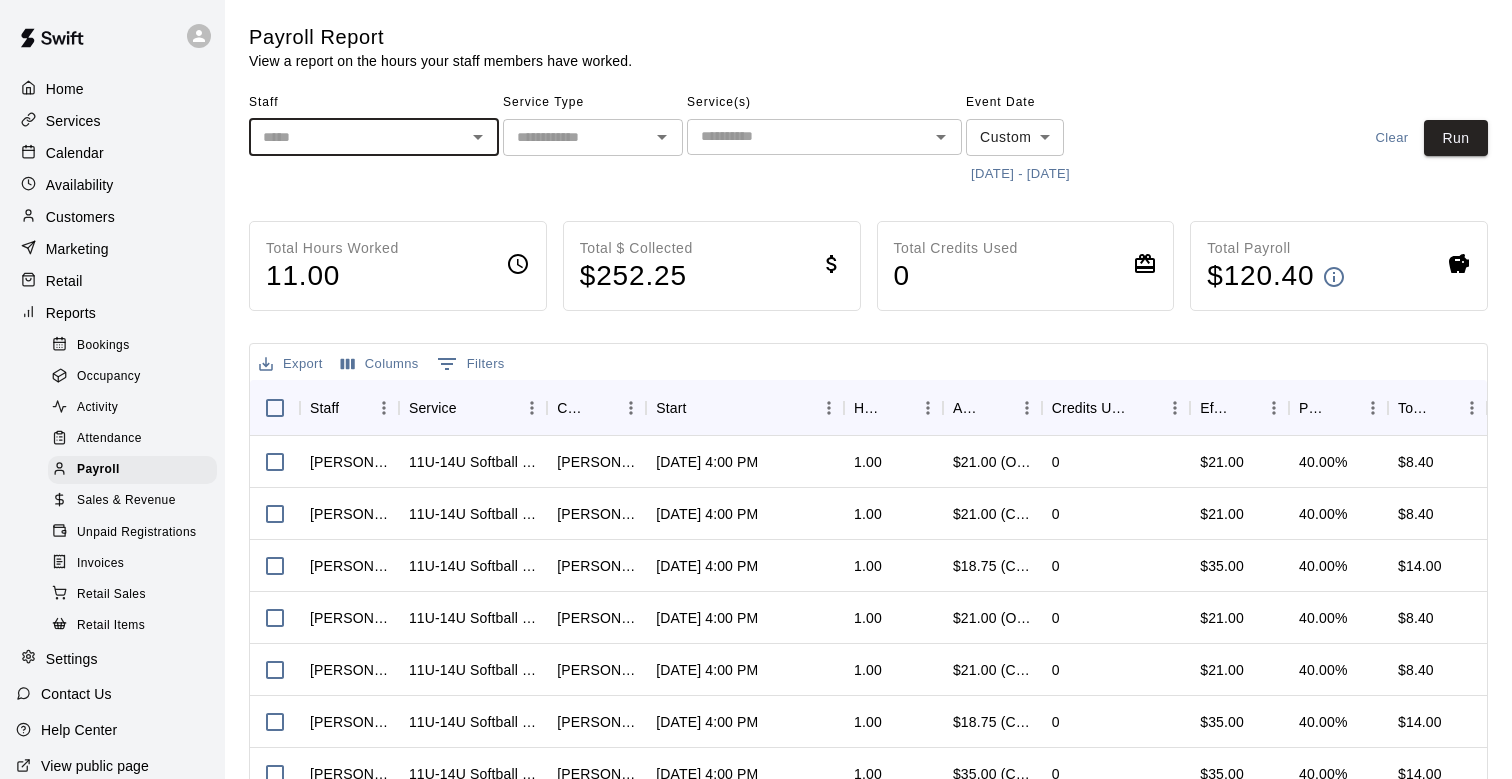 click at bounding box center (357, 137) 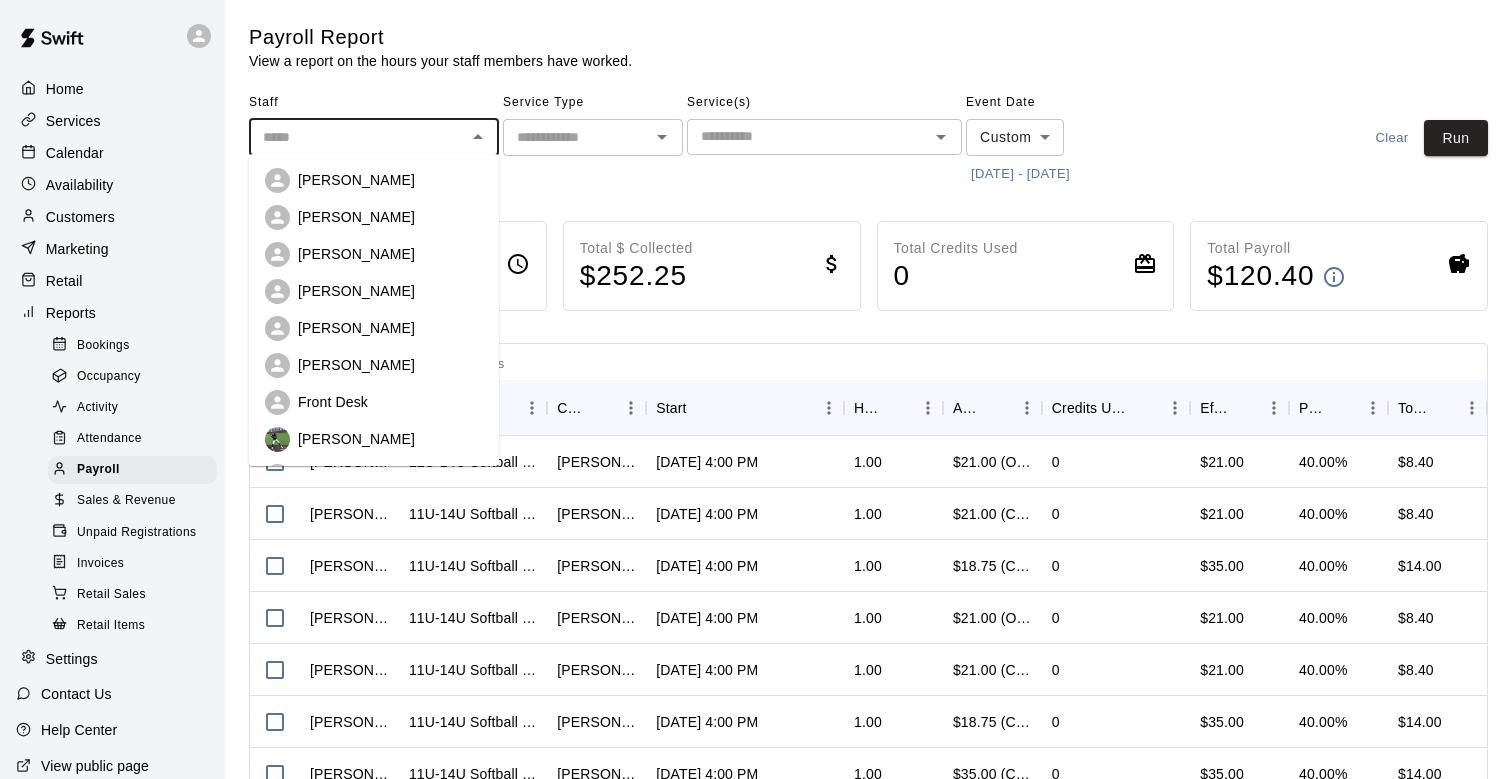 click on "[PERSON_NAME]" at bounding box center [374, 254] 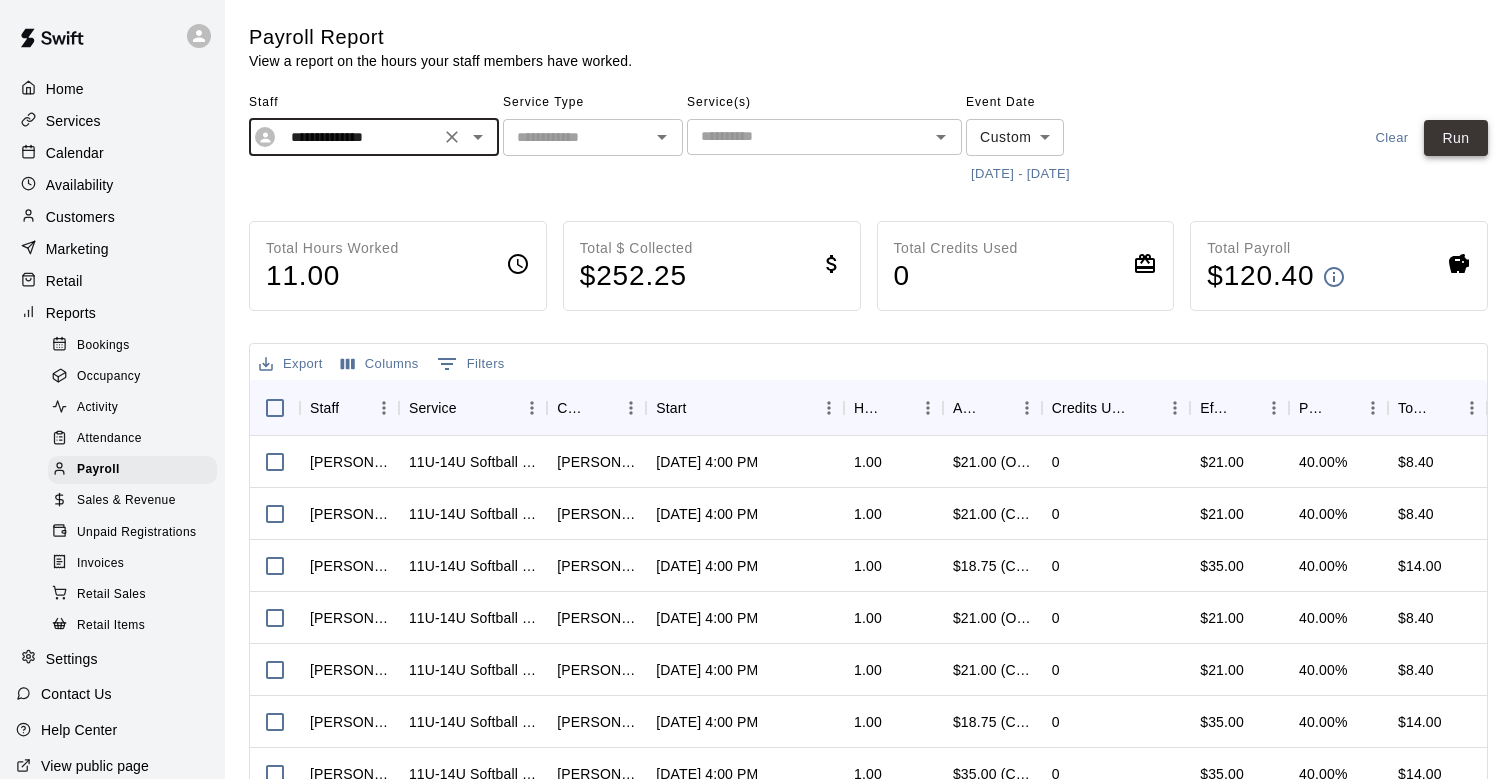 click on "Run" at bounding box center (1456, 138) 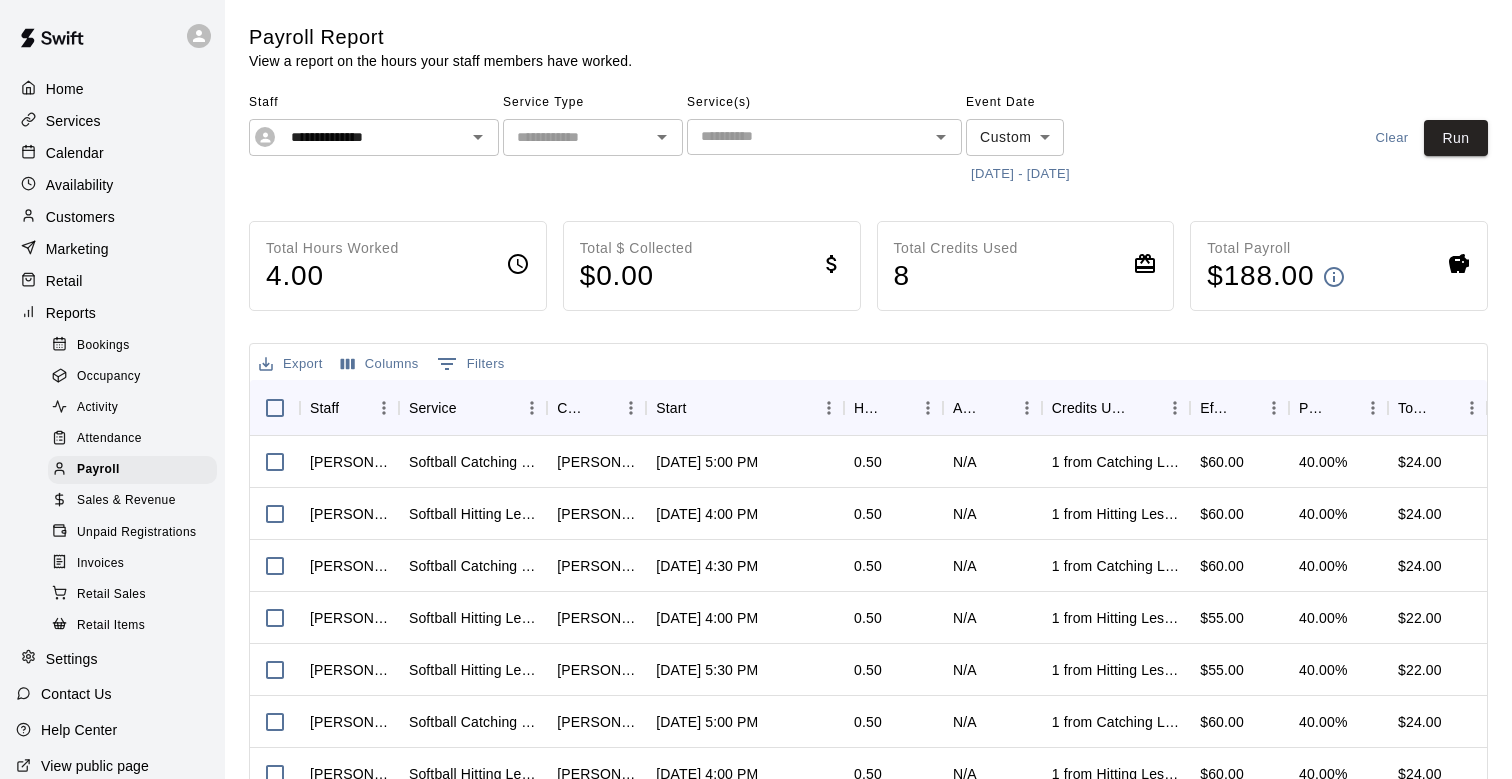 click 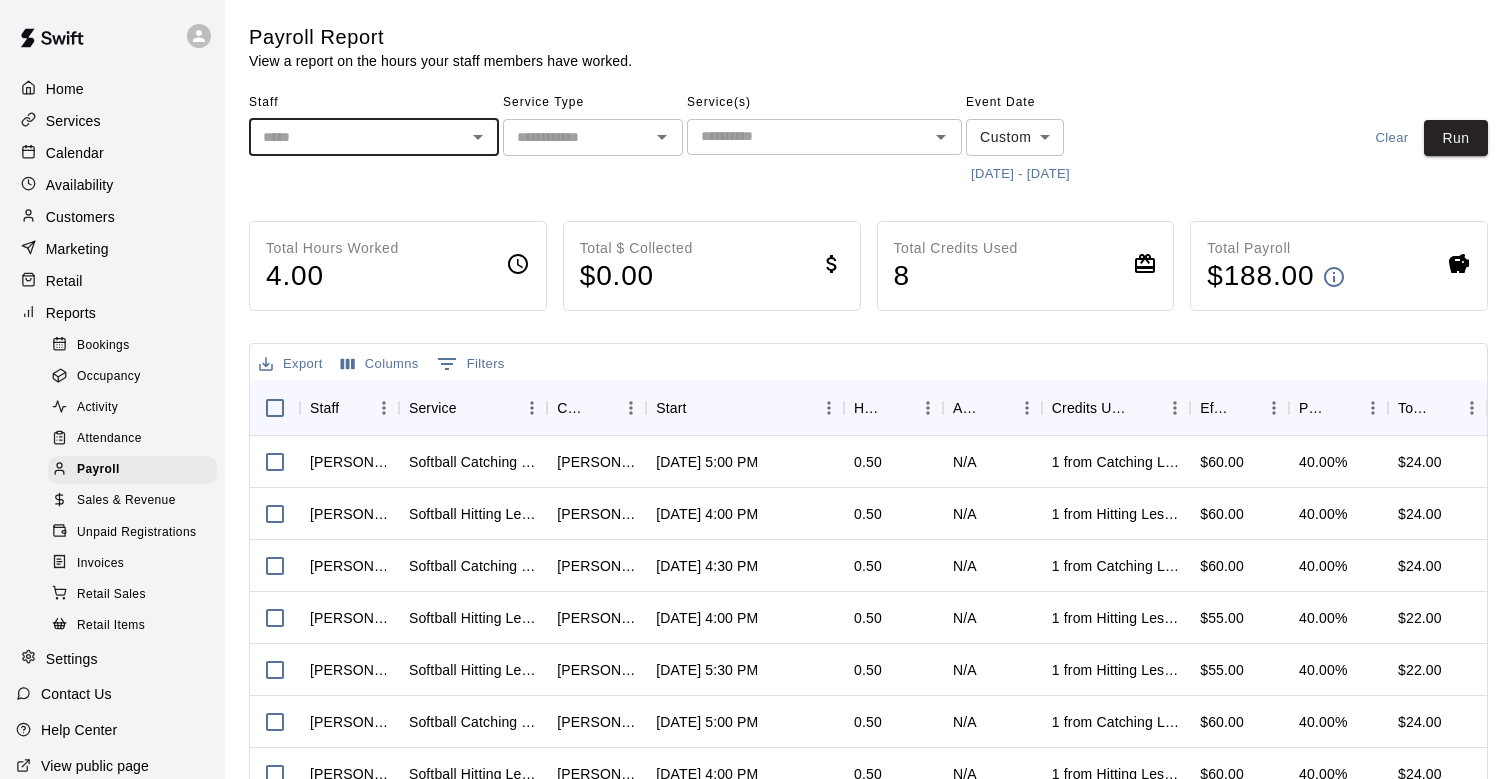 click at bounding box center [357, 137] 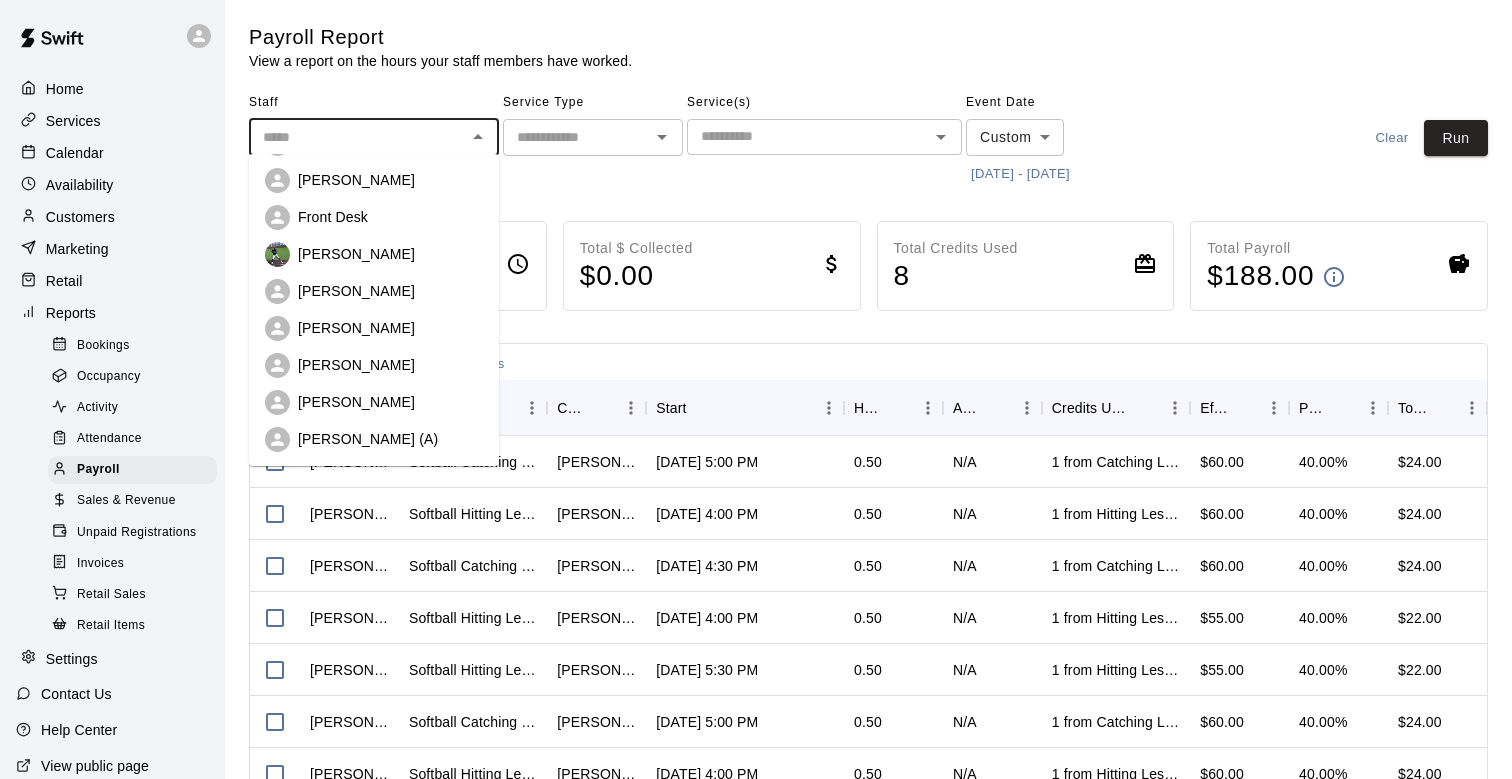 scroll, scrollTop: 185, scrollLeft: 0, axis: vertical 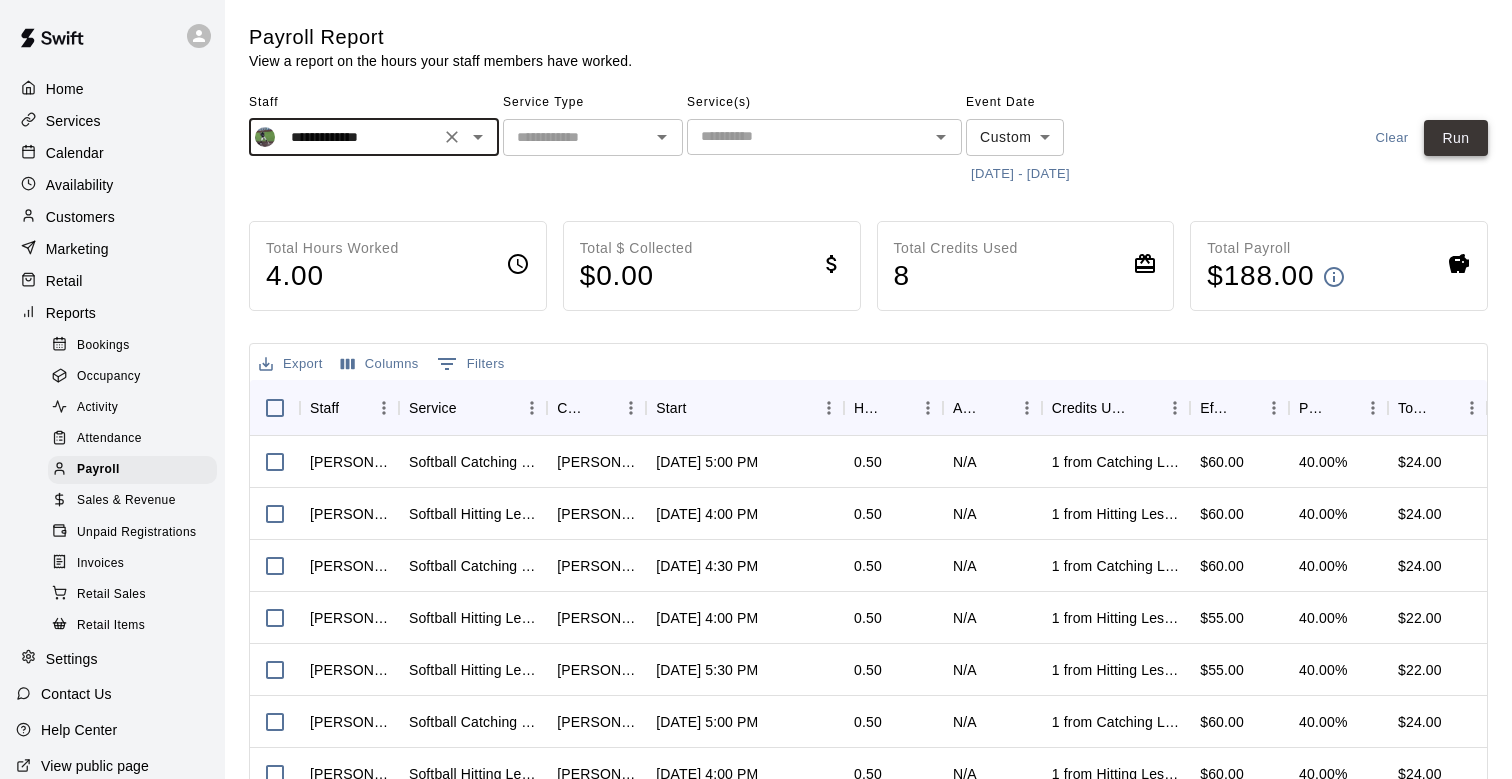 click on "Run" at bounding box center (1456, 138) 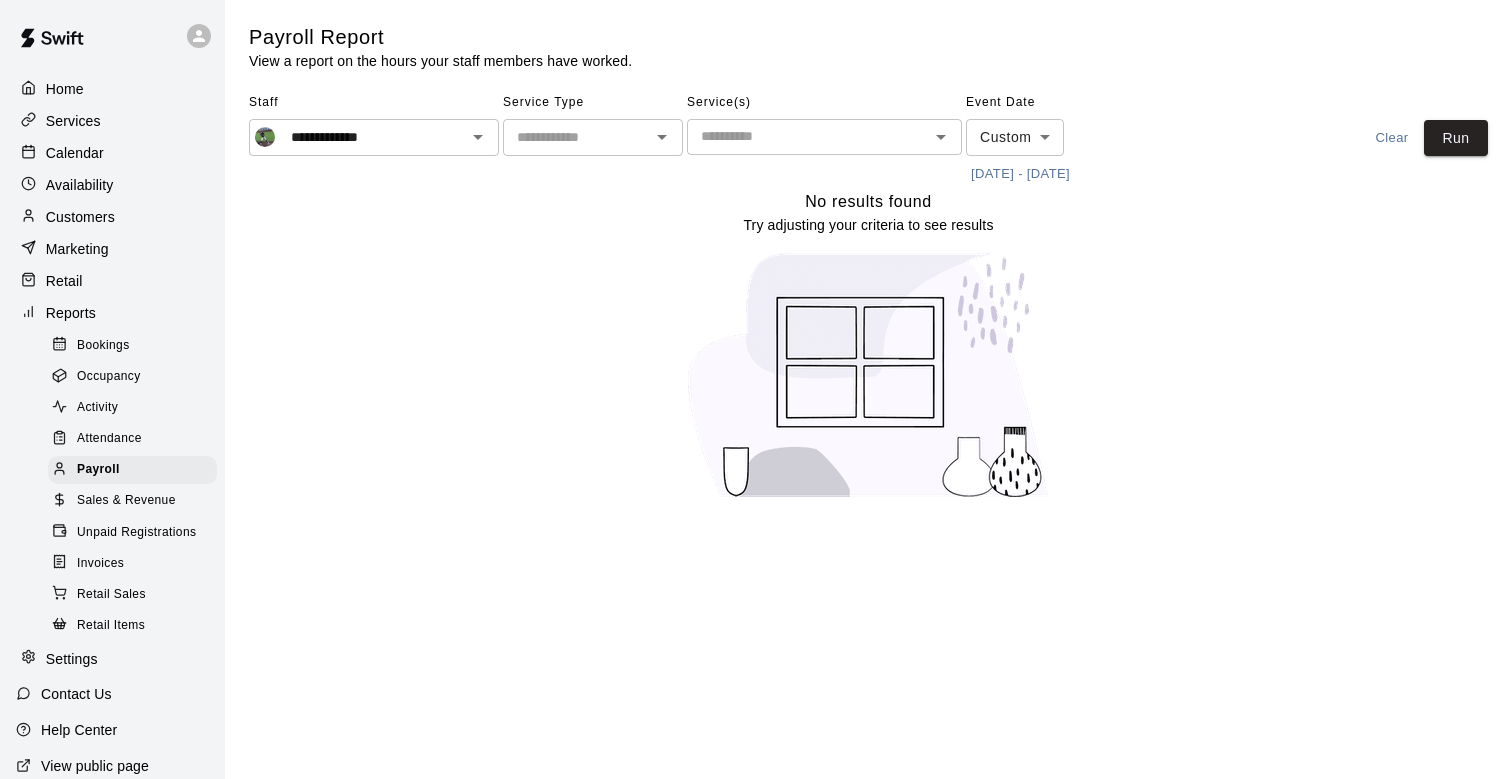 click 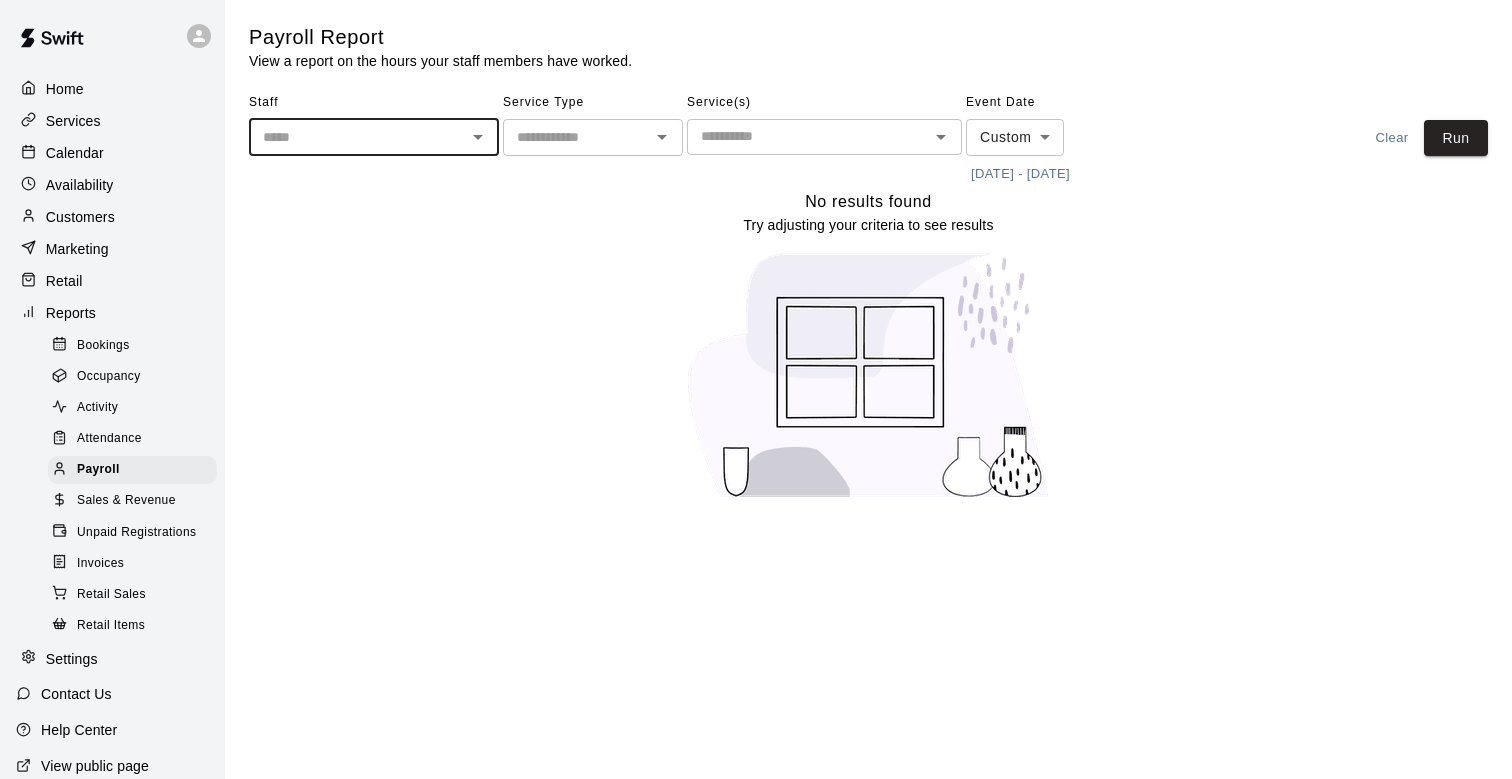 click at bounding box center (357, 137) 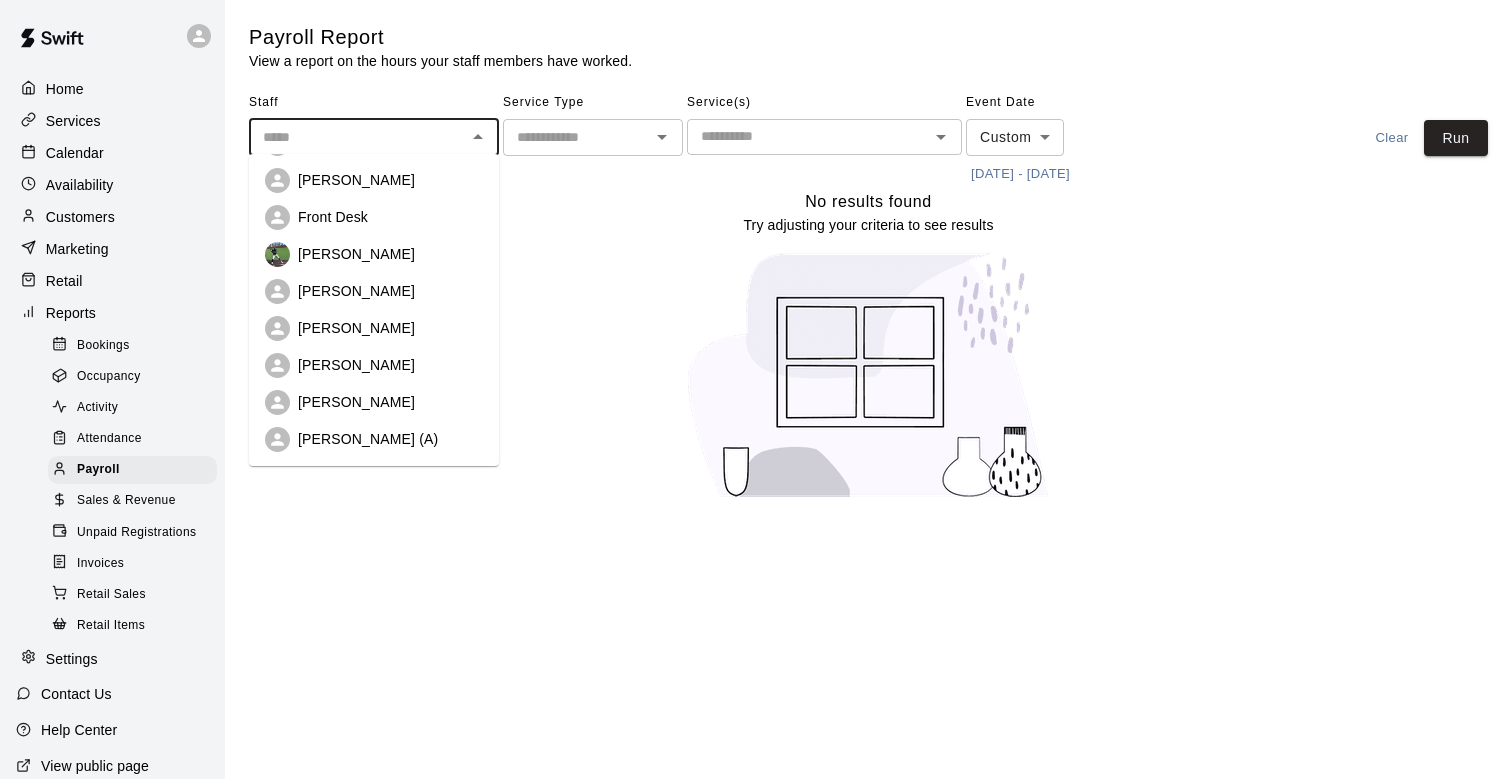 scroll, scrollTop: 185, scrollLeft: 0, axis: vertical 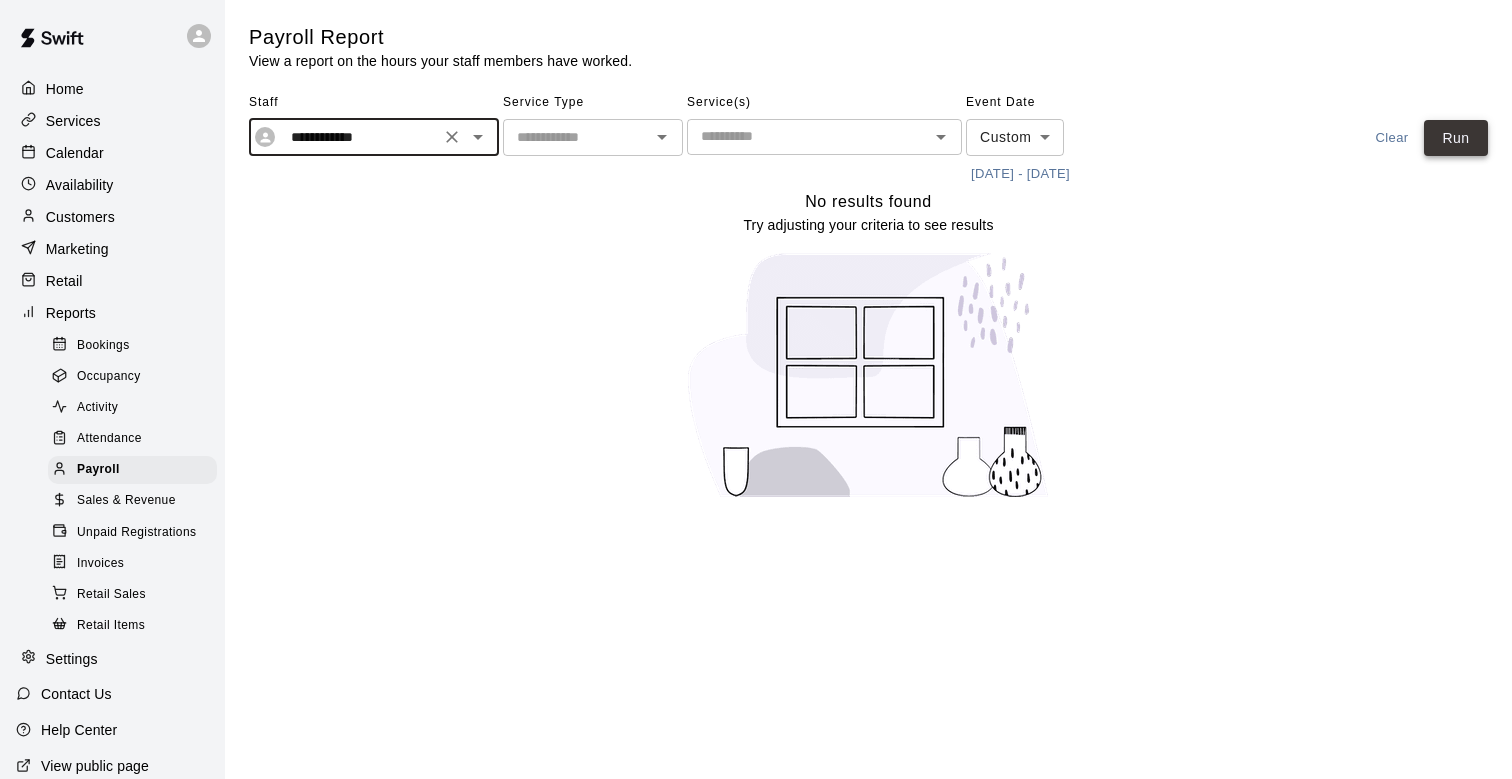 click on "Run" at bounding box center (1456, 138) 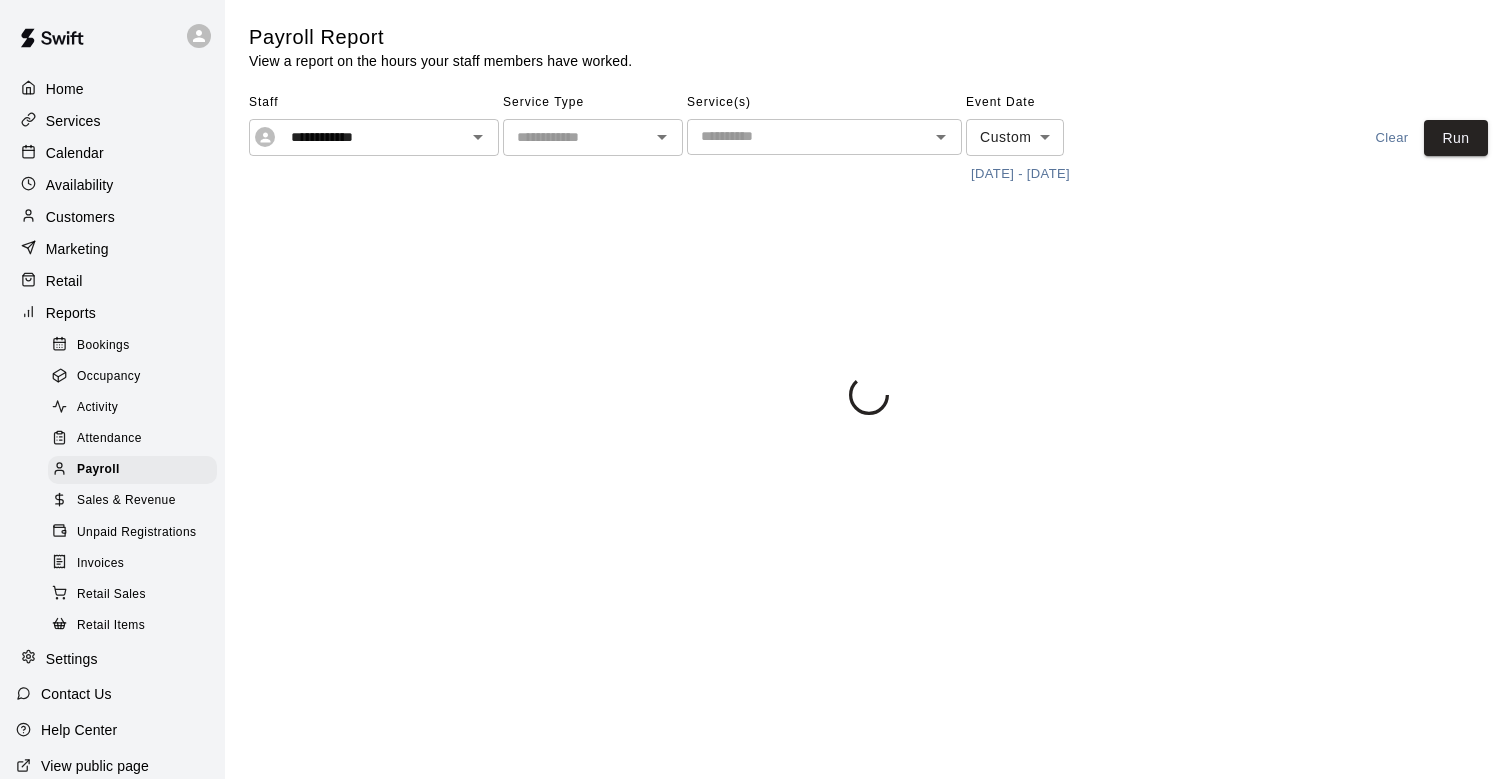 click 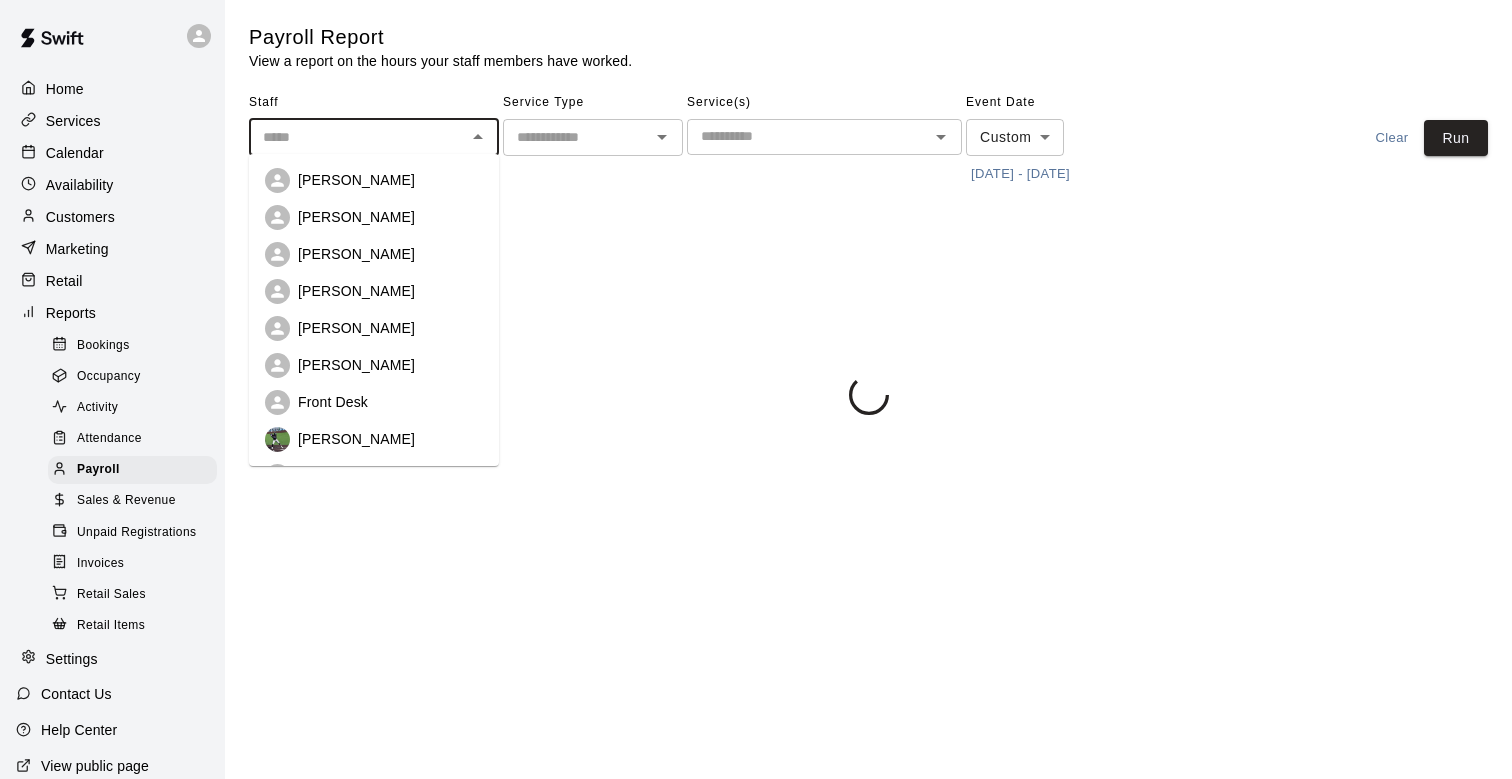 click at bounding box center (357, 137) 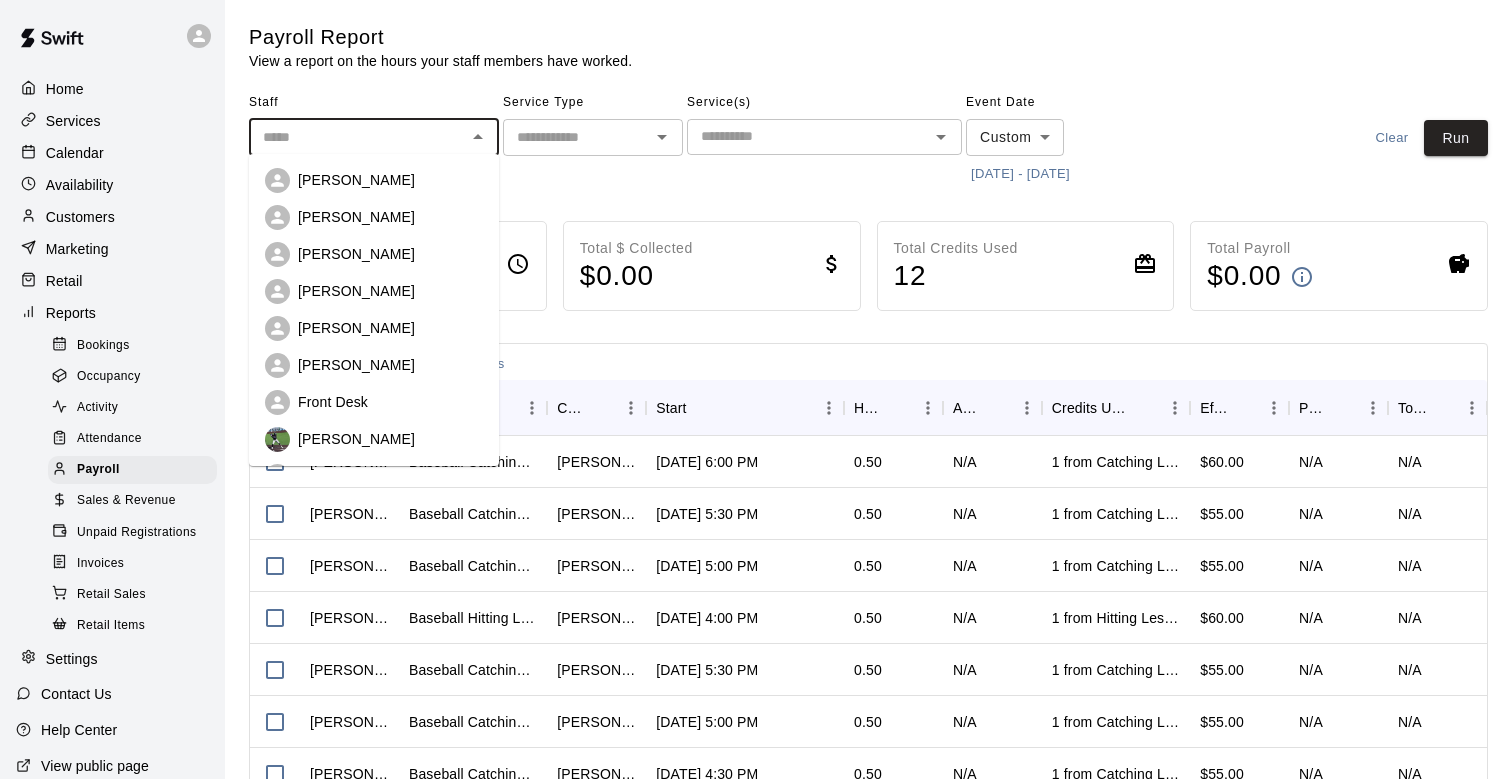 scroll, scrollTop: 0, scrollLeft: 0, axis: both 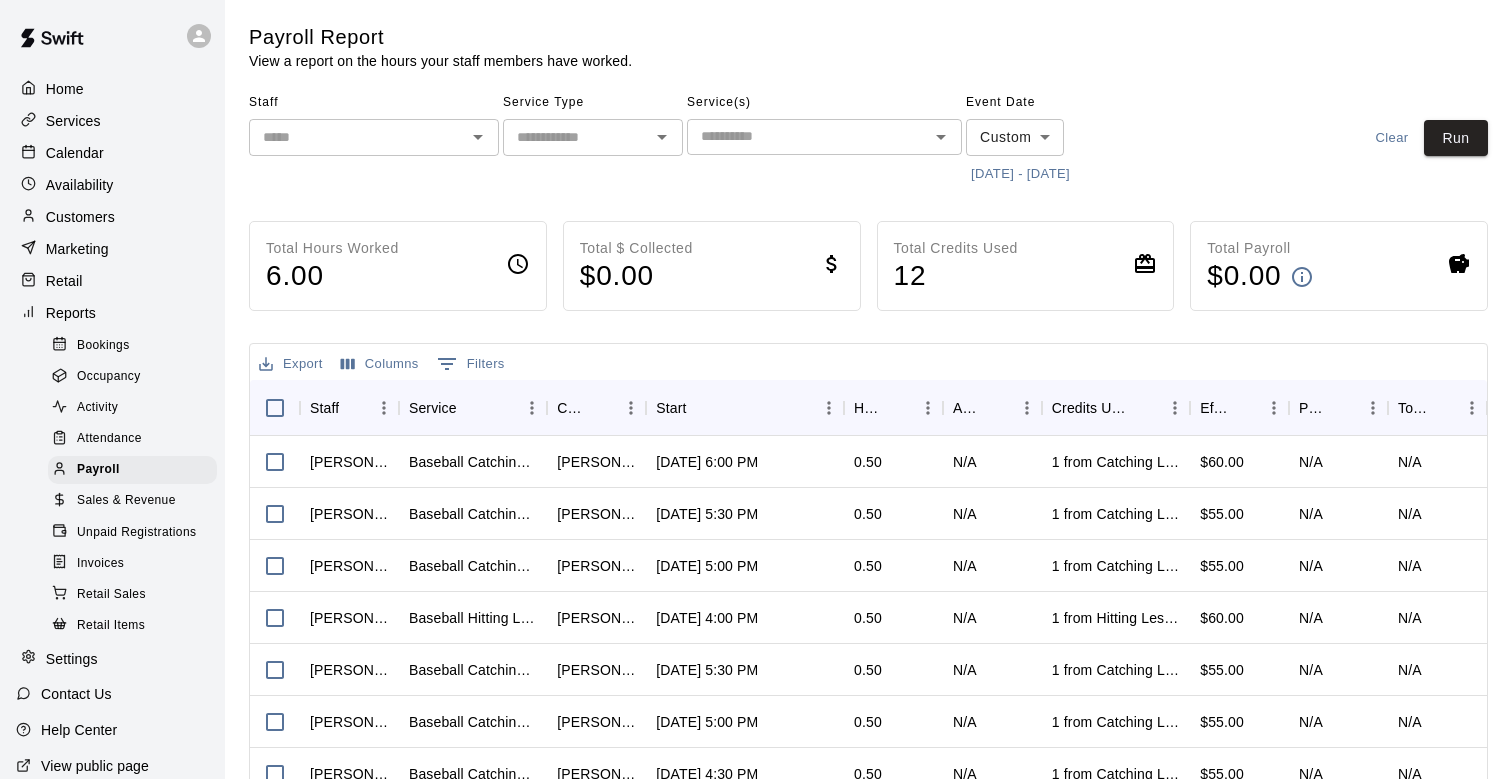 click on "[DATE] - [DATE]" at bounding box center [1020, 174] 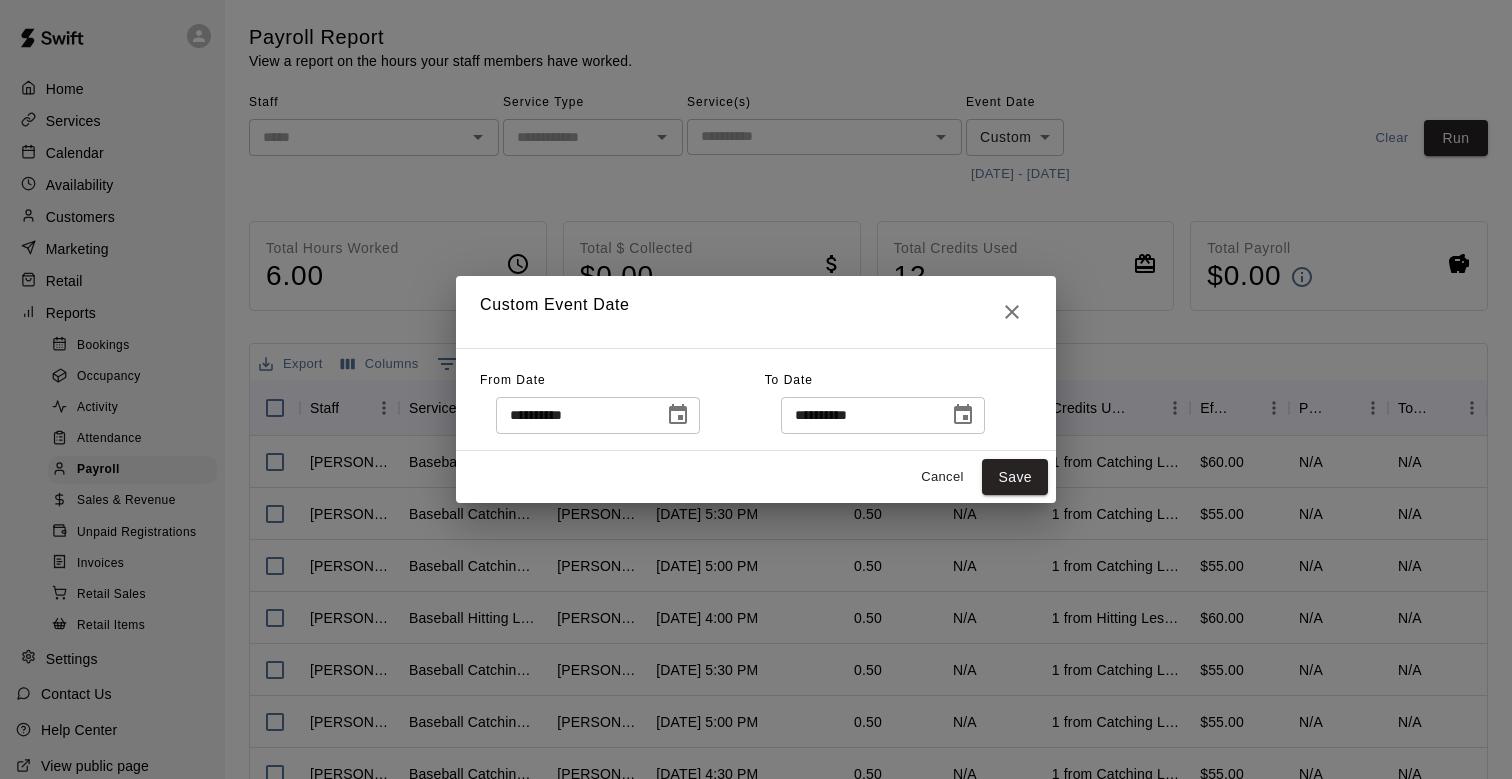 click at bounding box center [678, 415] 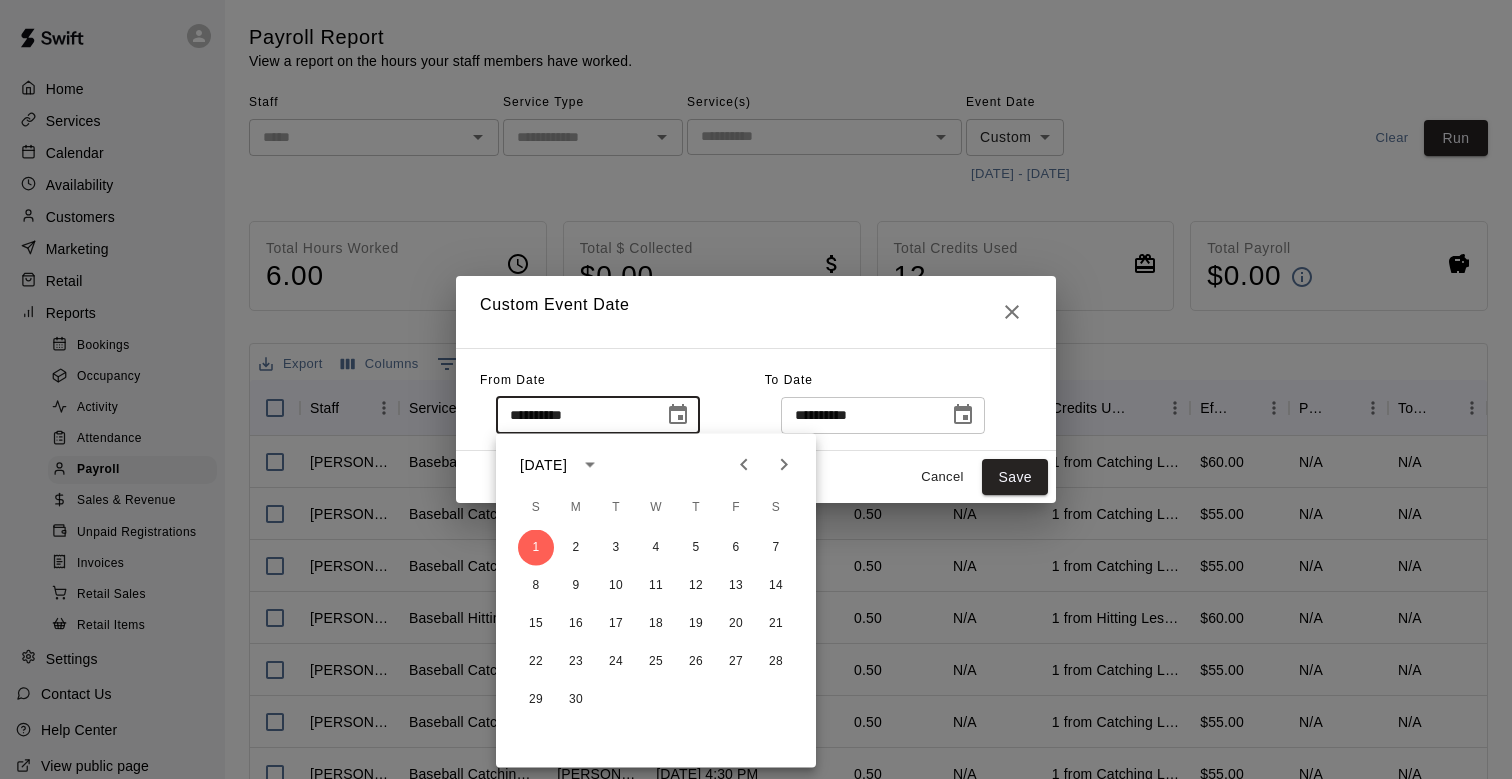 click 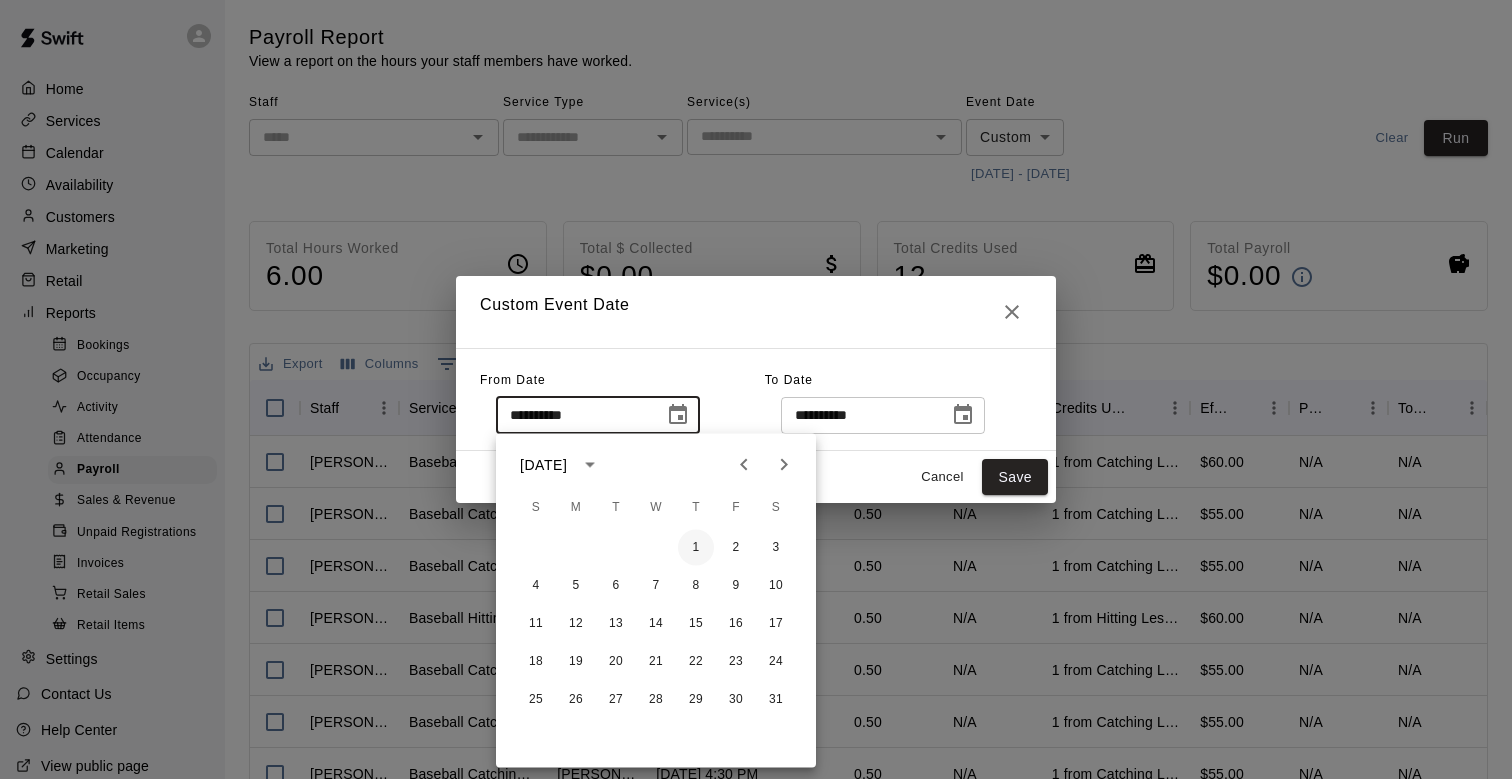 click on "1" at bounding box center (696, 548) 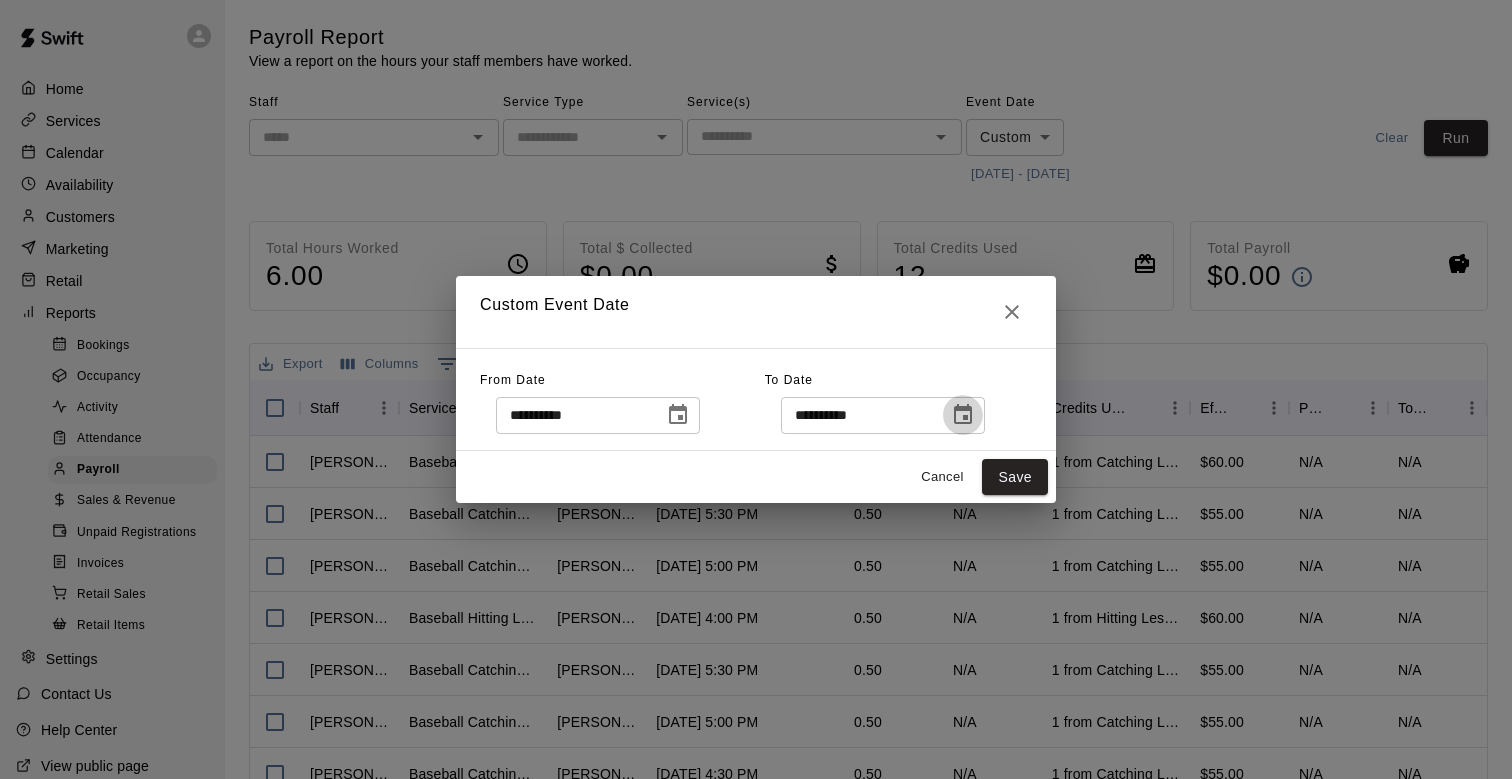 click 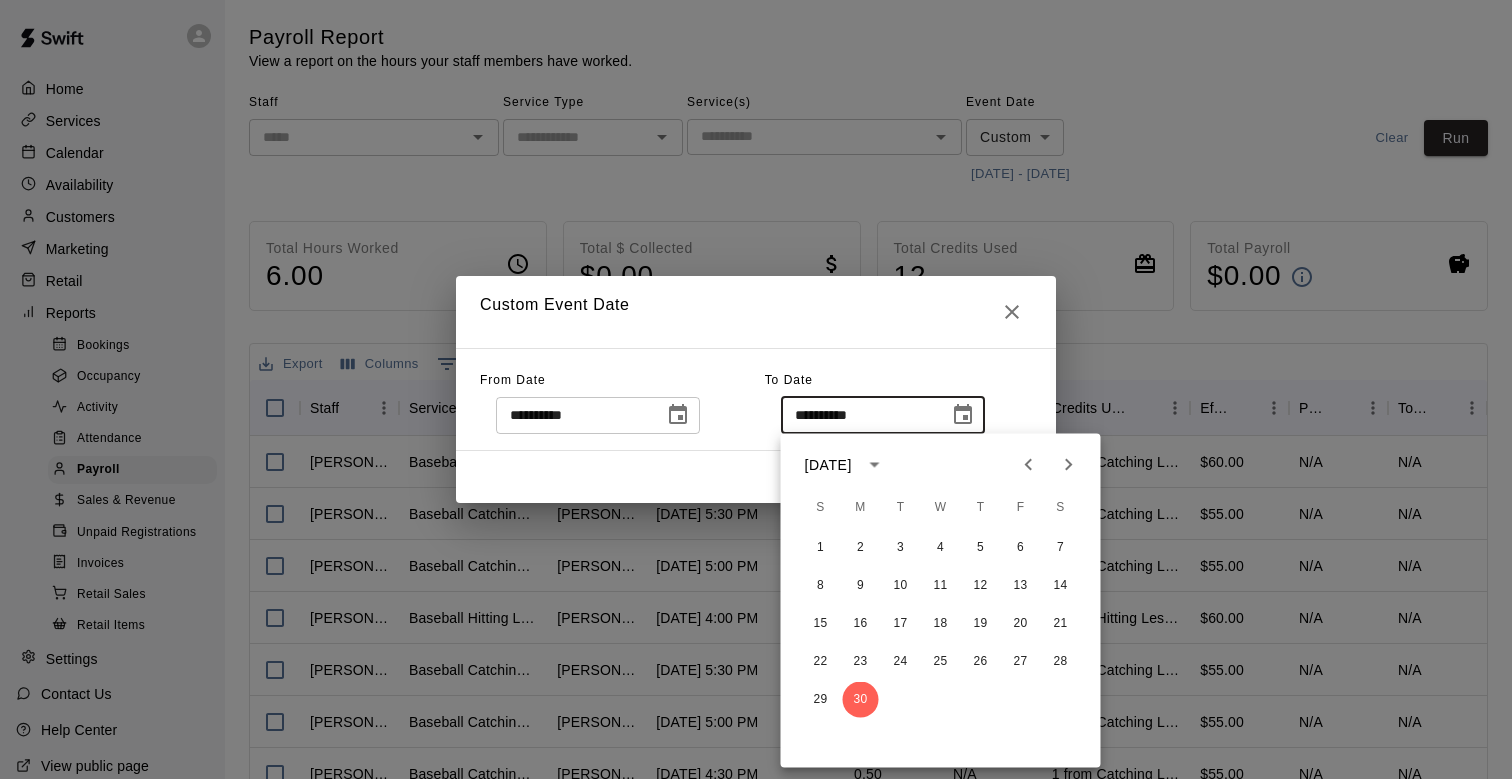 click at bounding box center [1029, 465] 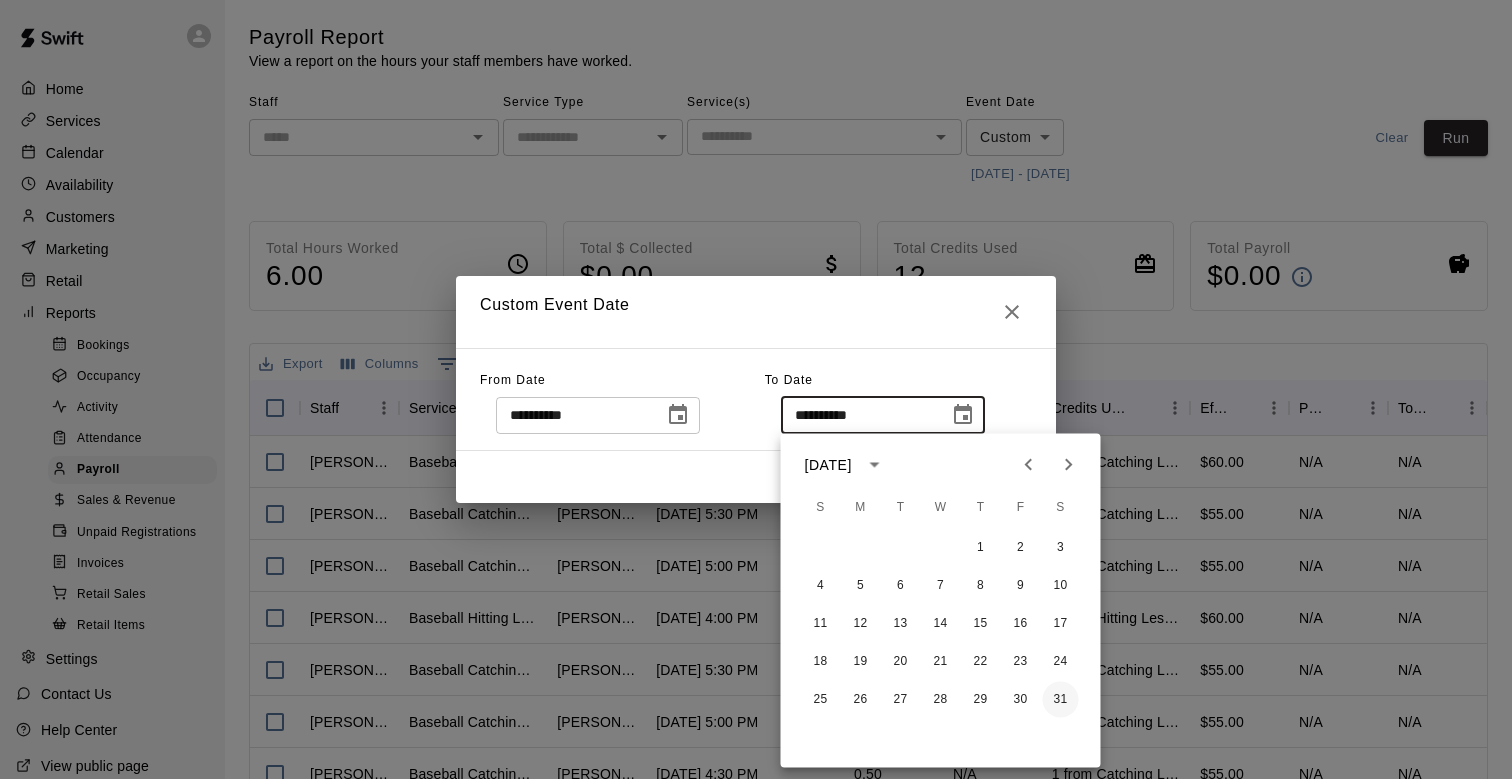 click on "31" at bounding box center (1061, 700) 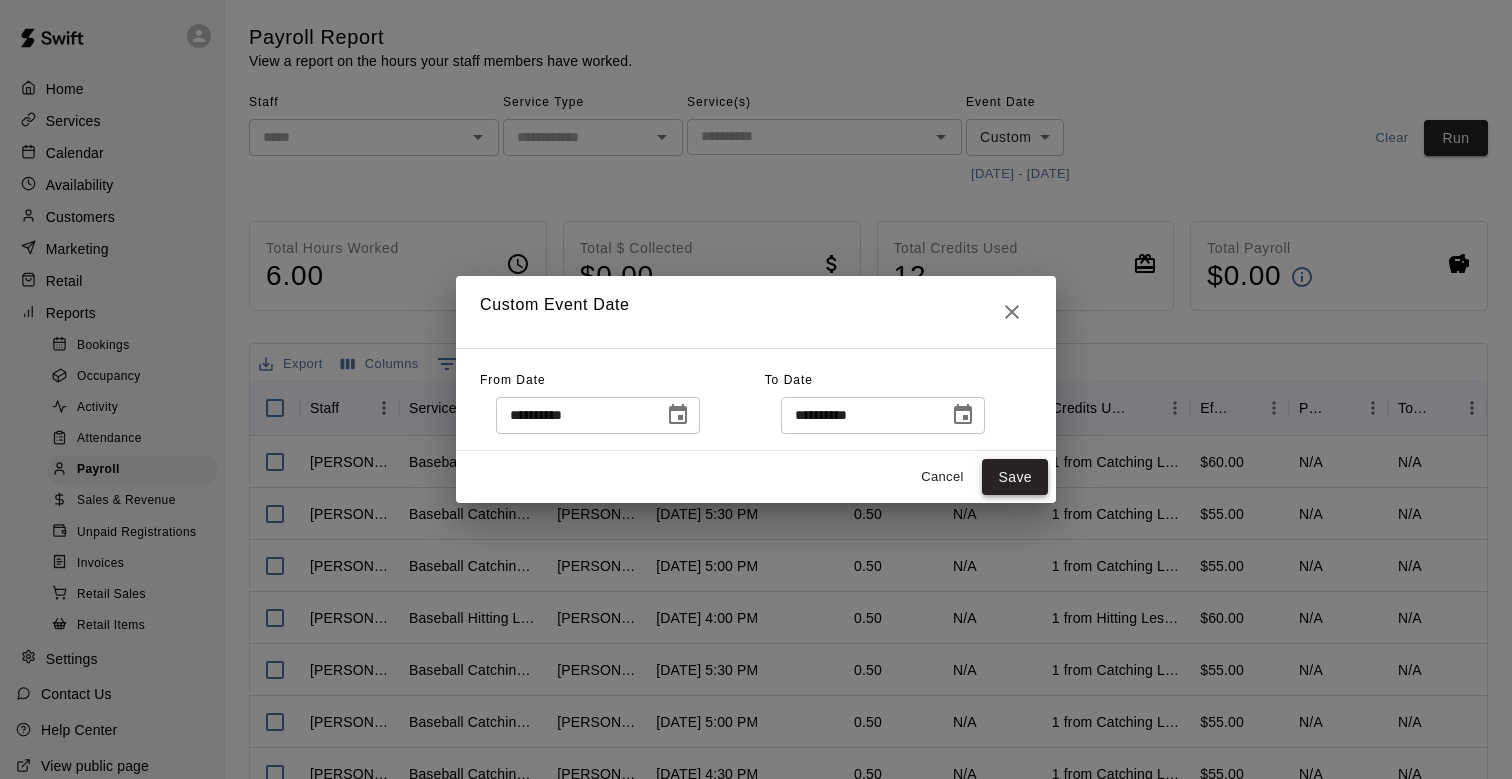 click on "Save" at bounding box center (1015, 477) 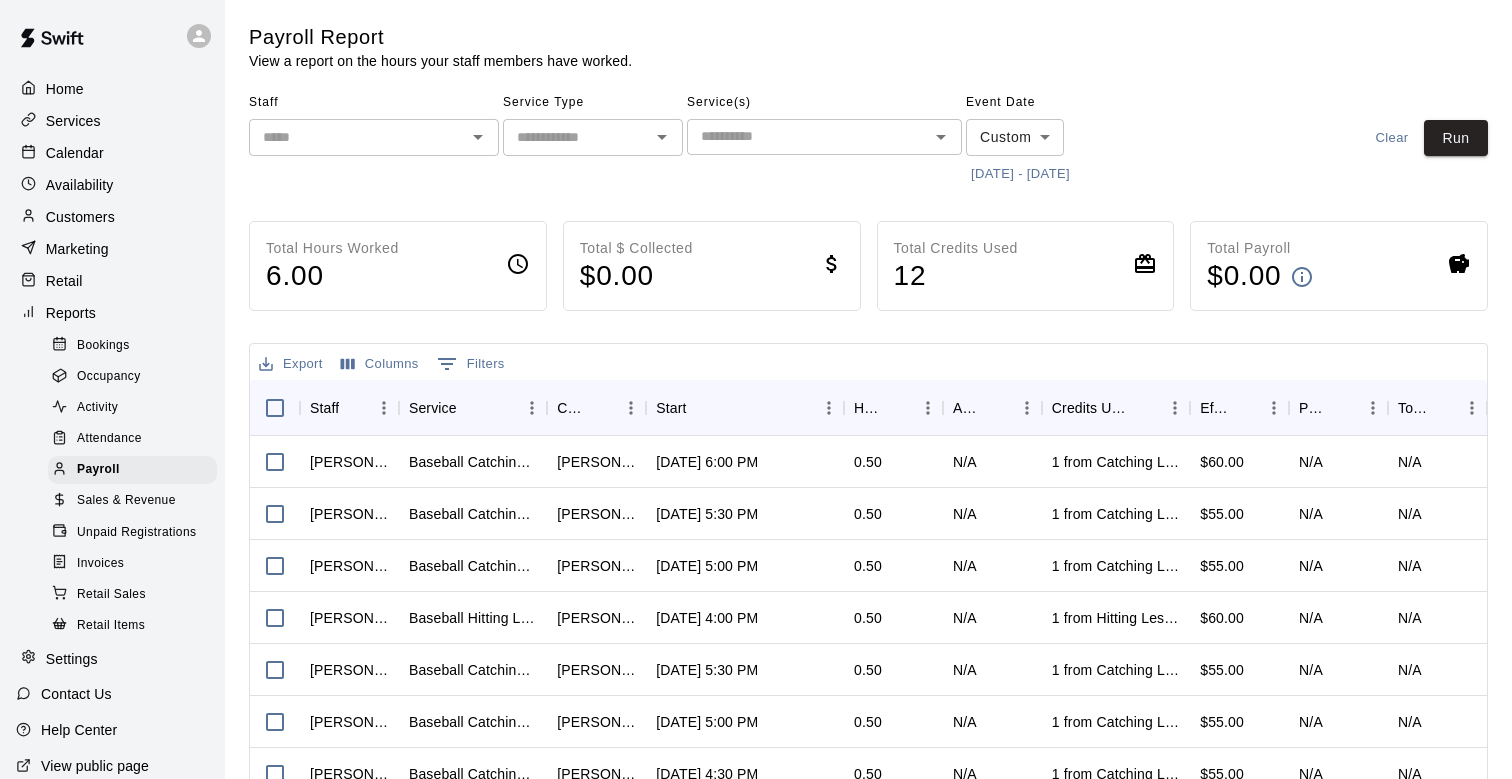 click on "​" at bounding box center [374, 137] 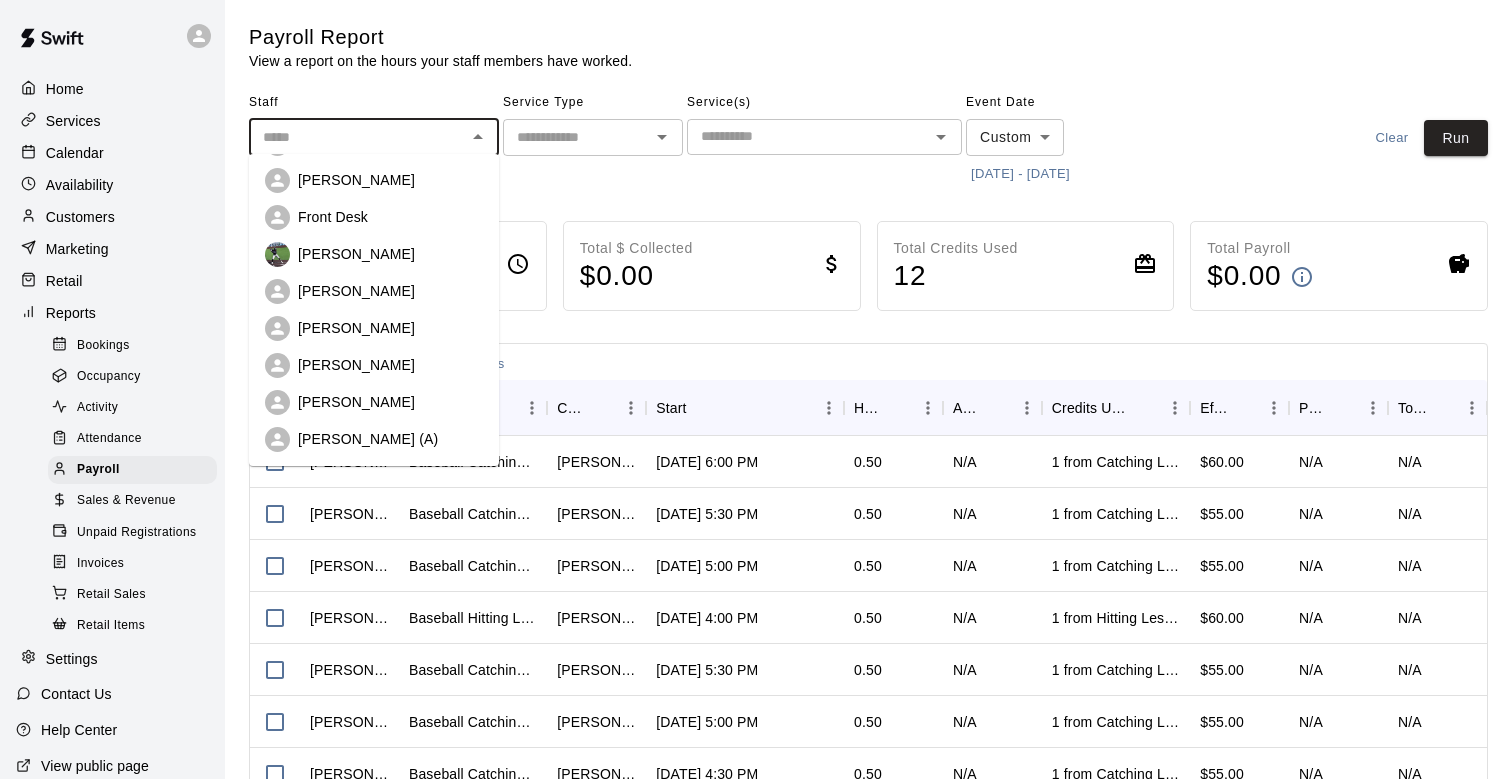 scroll, scrollTop: 185, scrollLeft: 0, axis: vertical 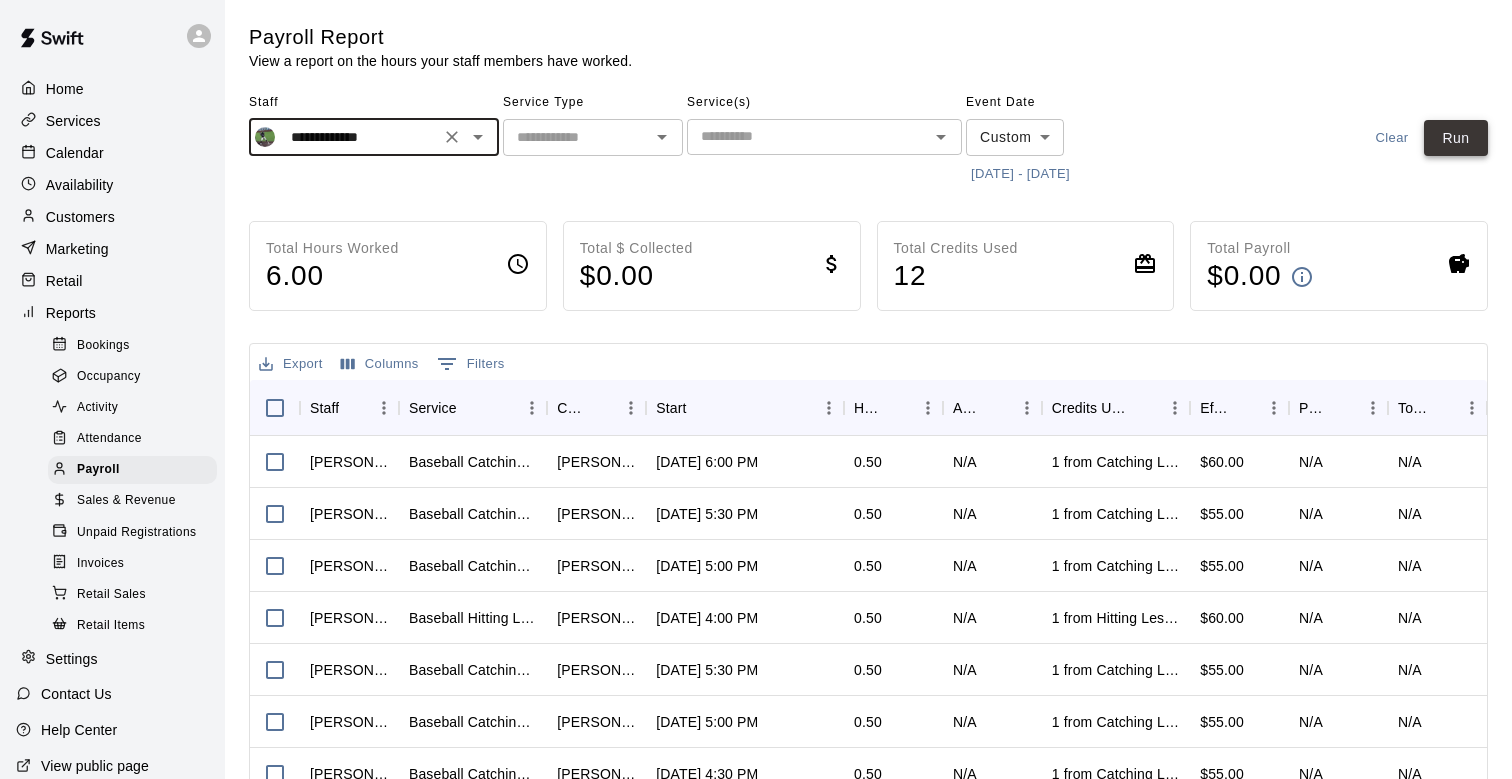 click on "Run" at bounding box center (1456, 138) 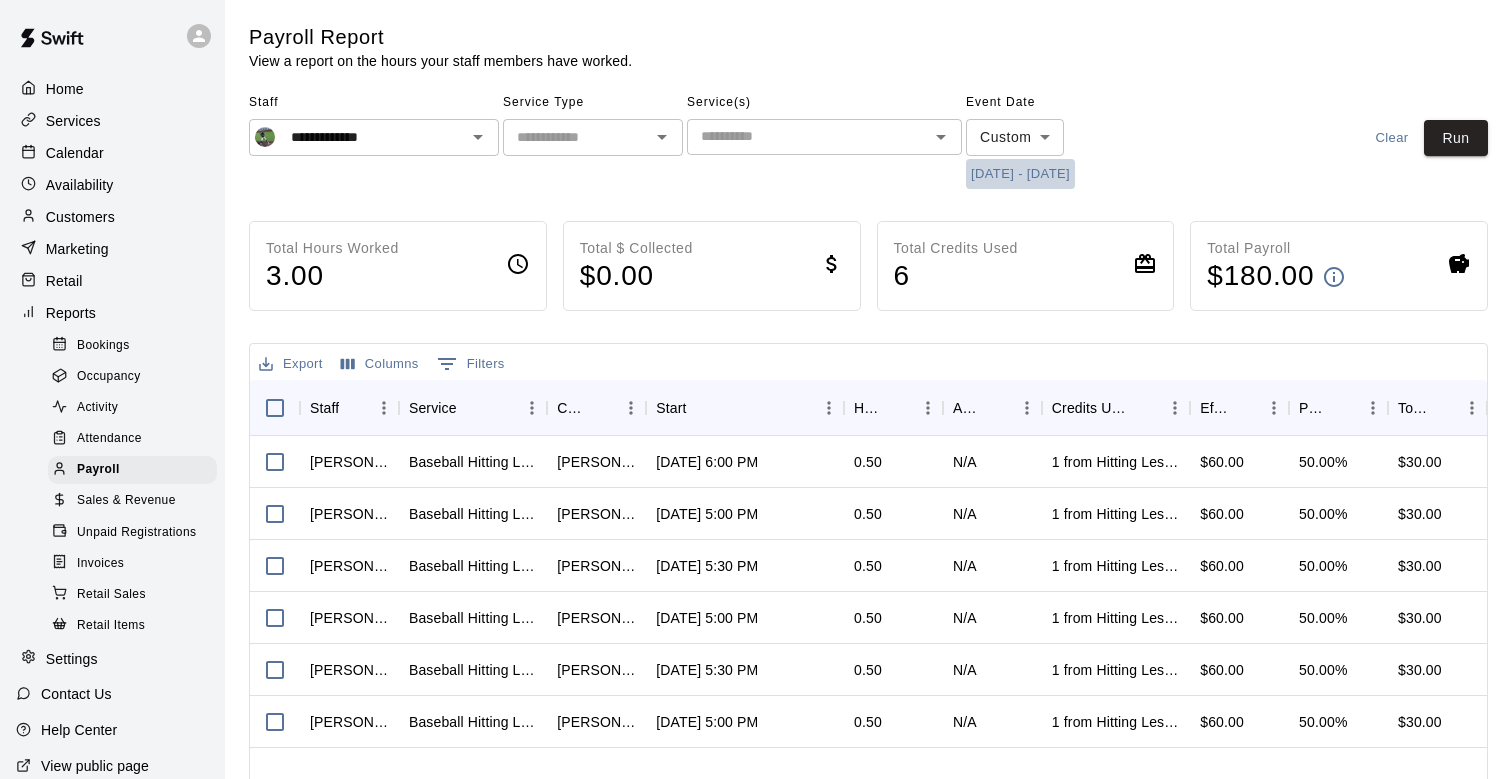 click on "[DATE] - [DATE]" at bounding box center [1020, 174] 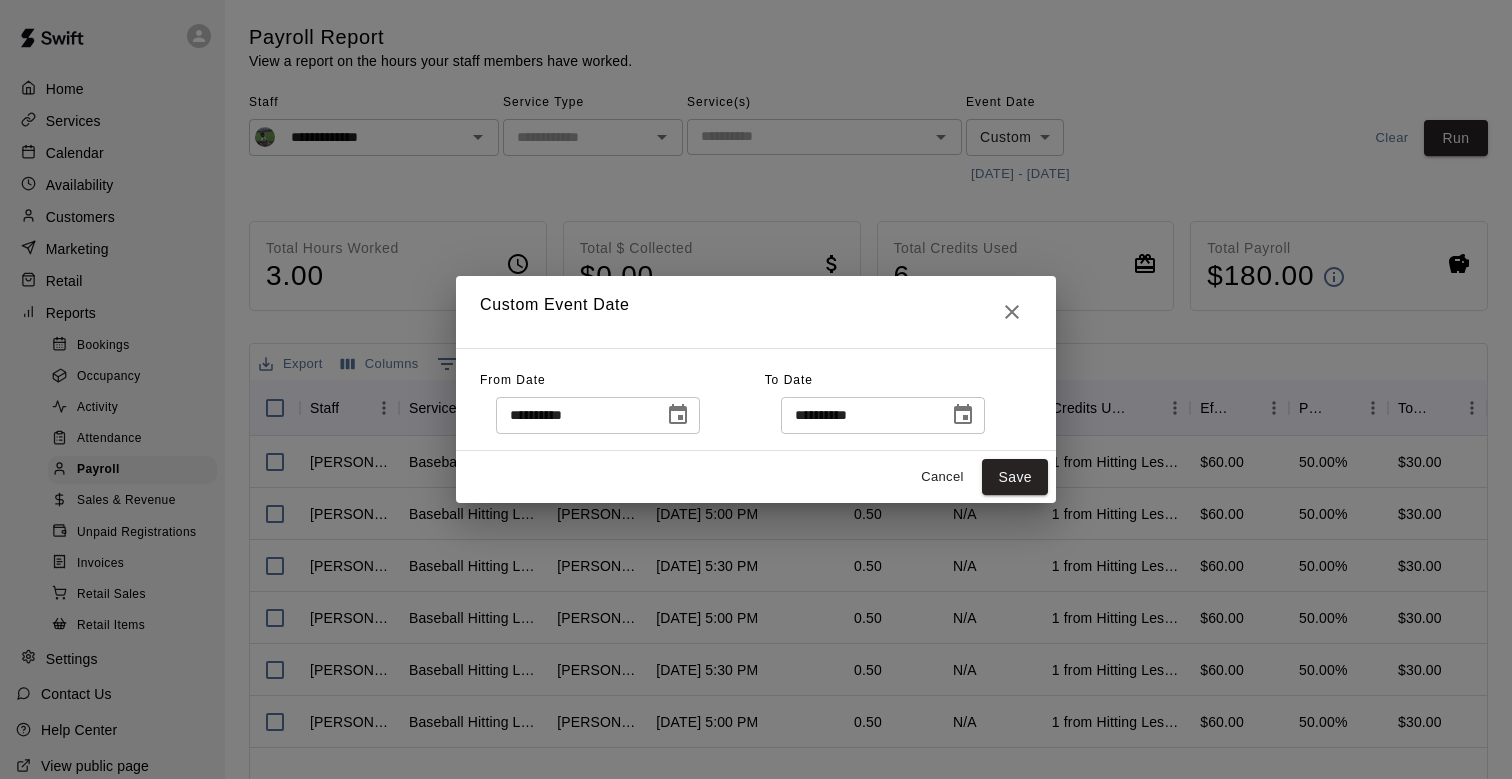 click 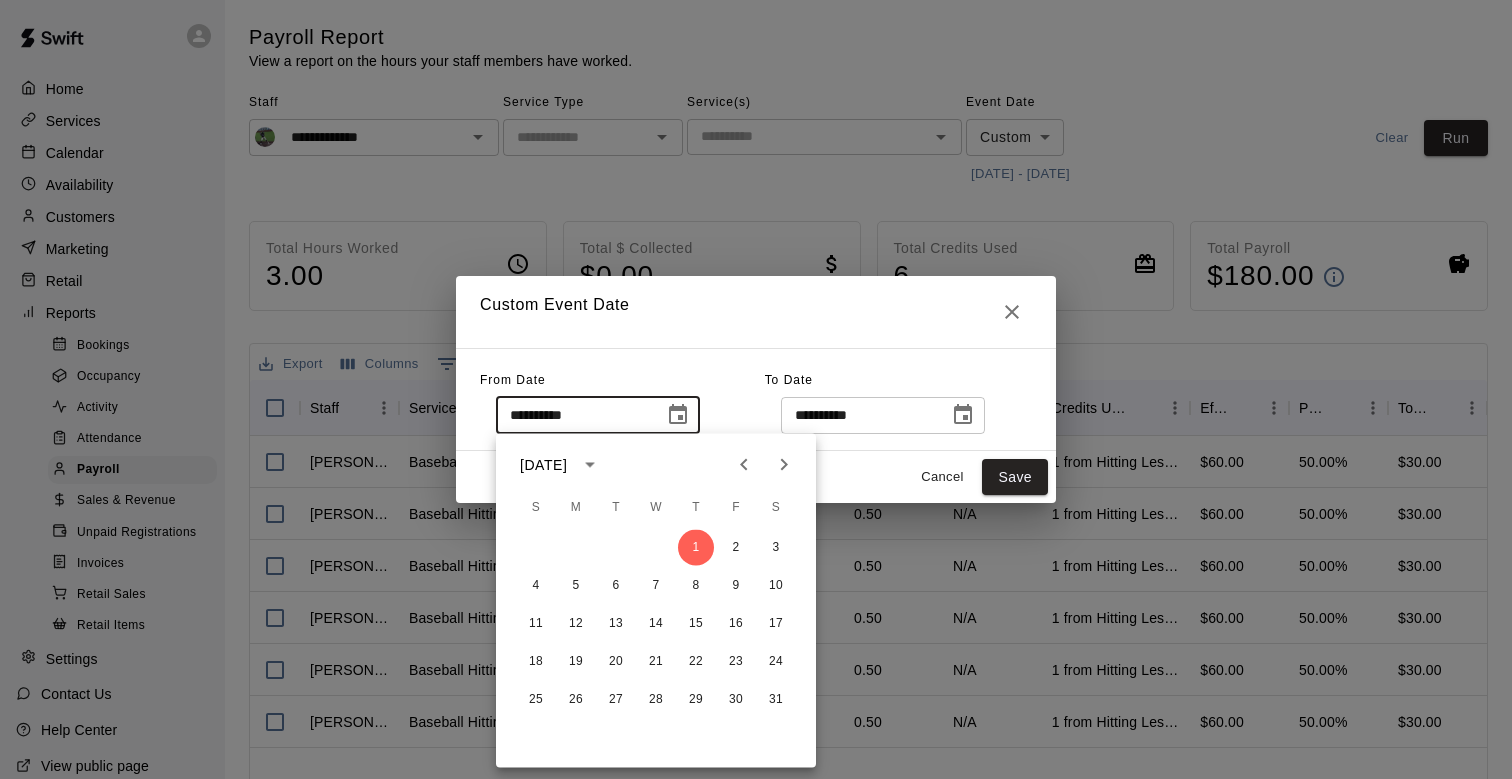 click 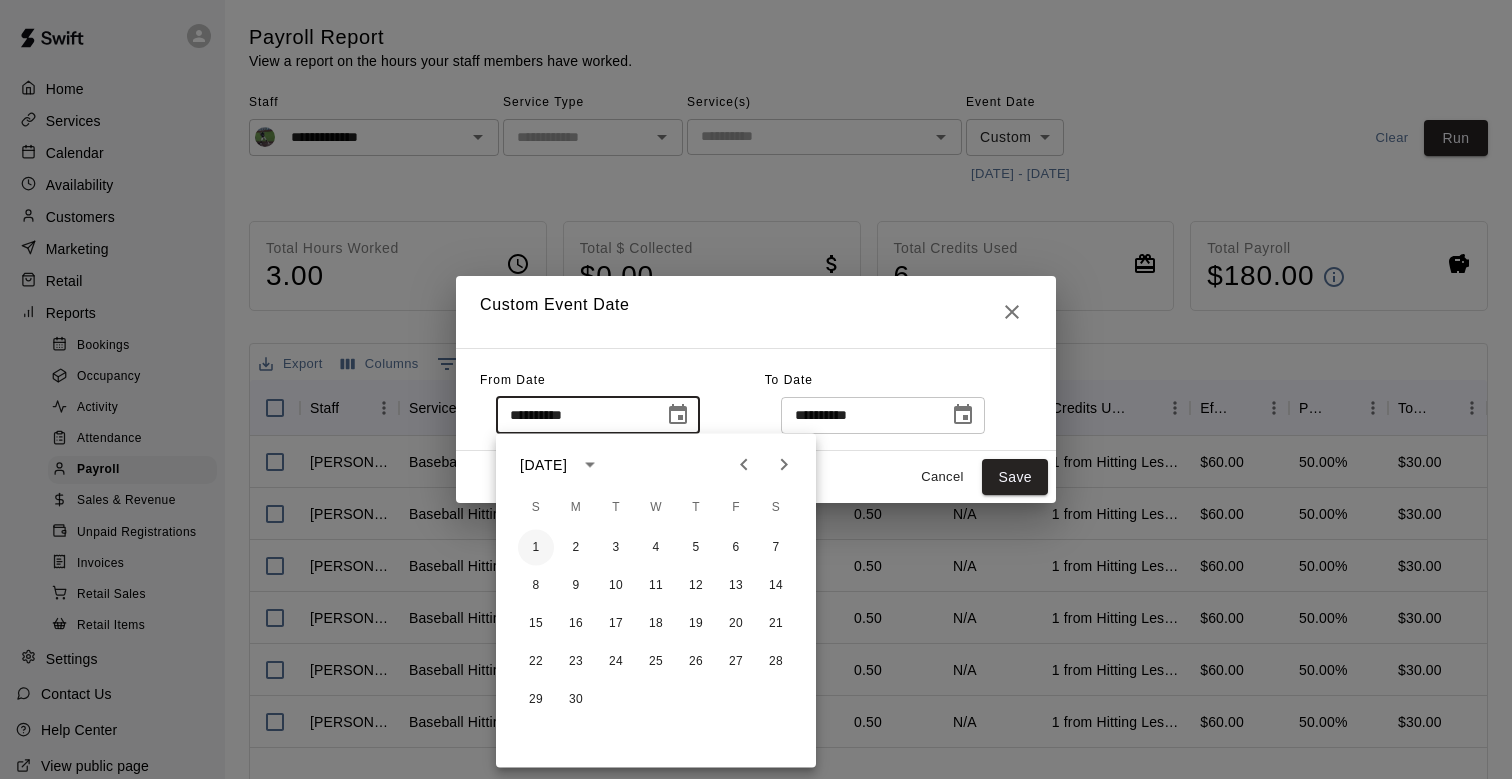 click on "1" at bounding box center [536, 548] 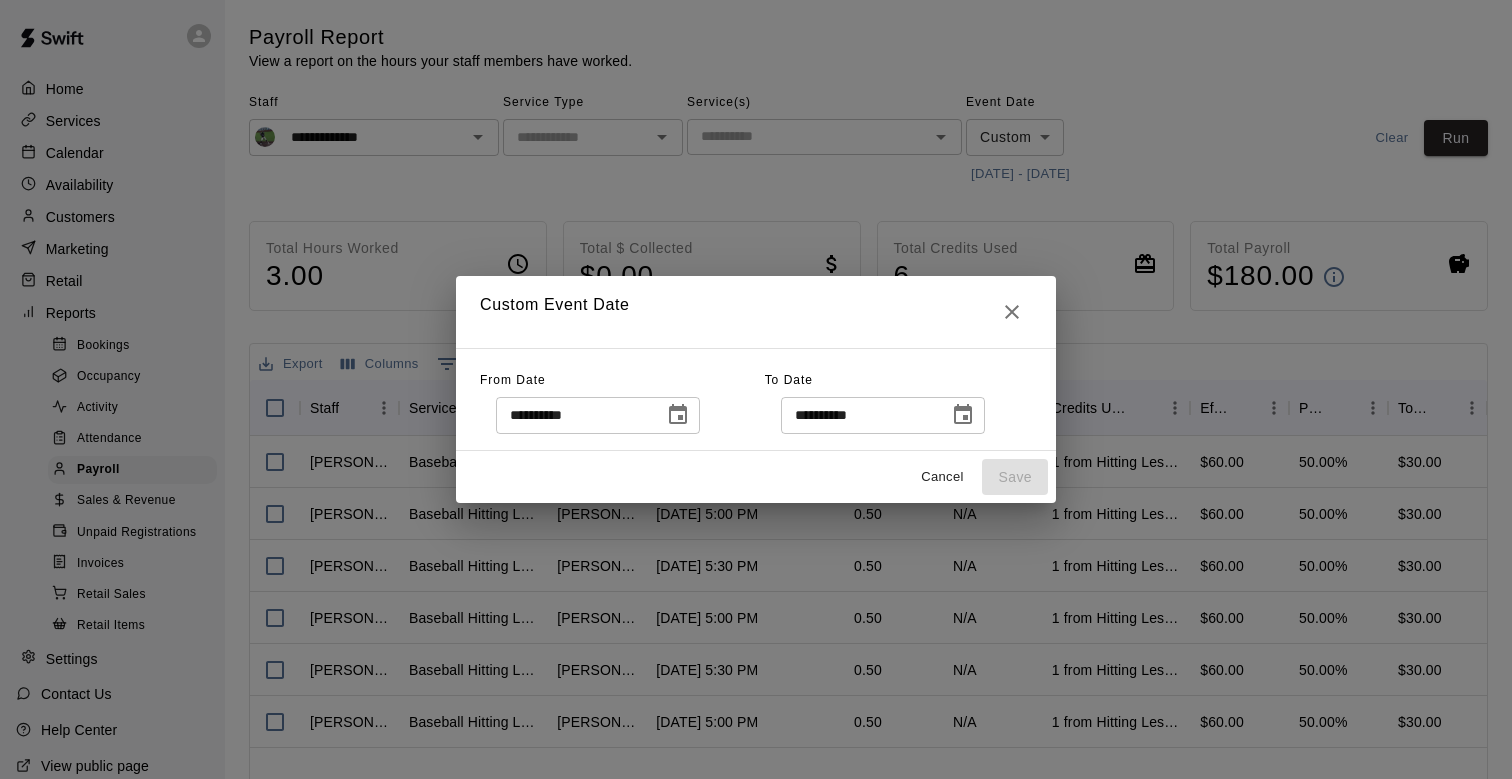 click at bounding box center (963, 415) 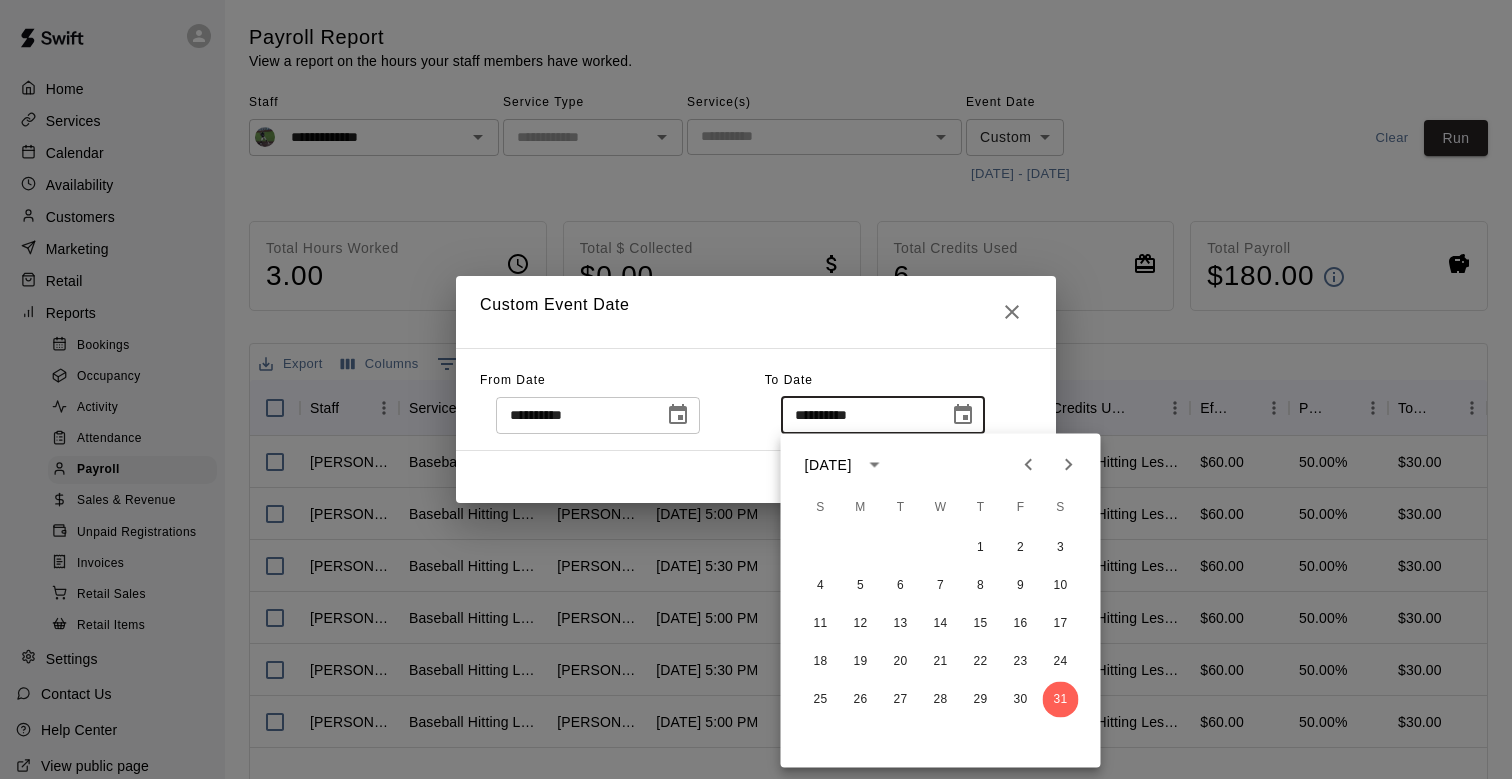click at bounding box center [1029, 465] 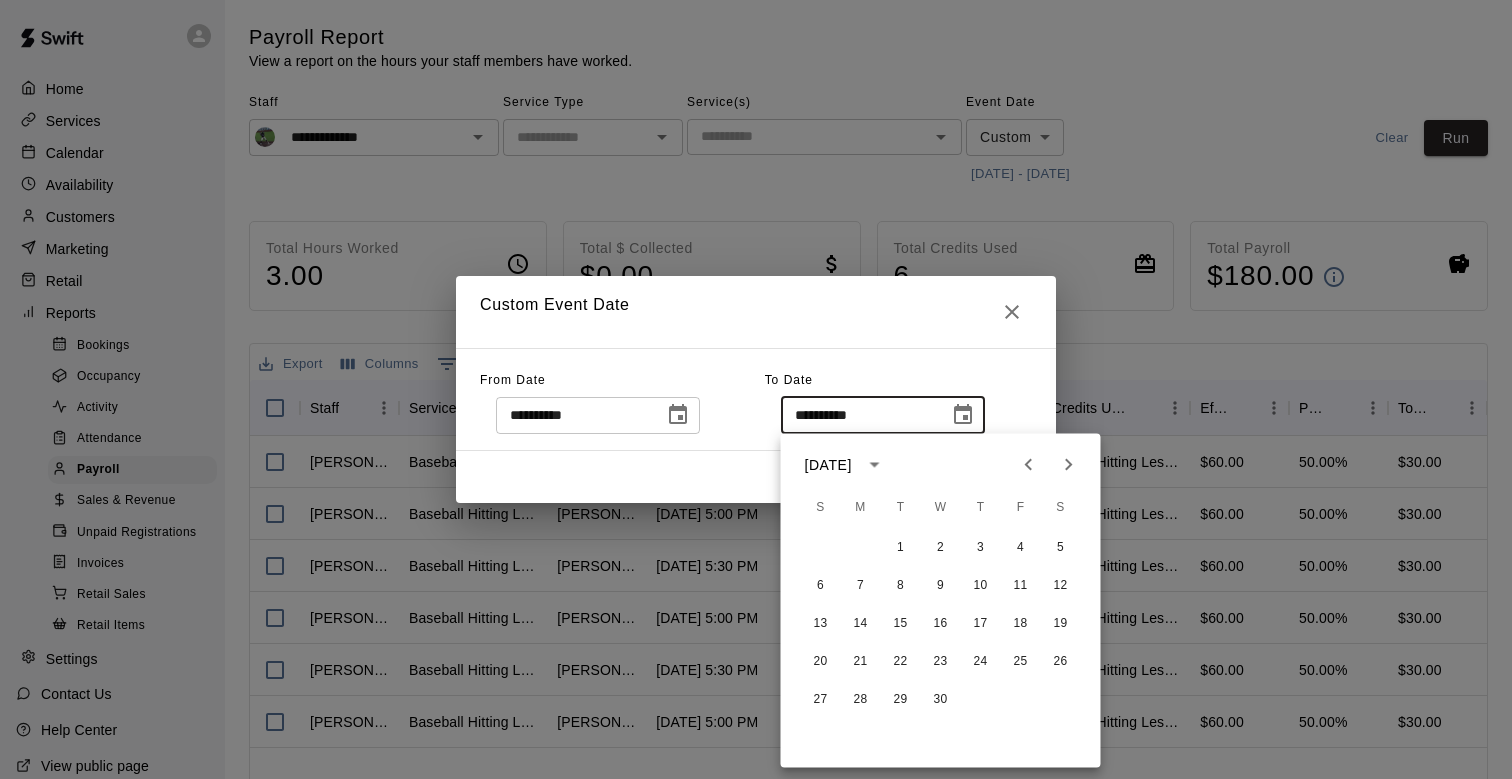click 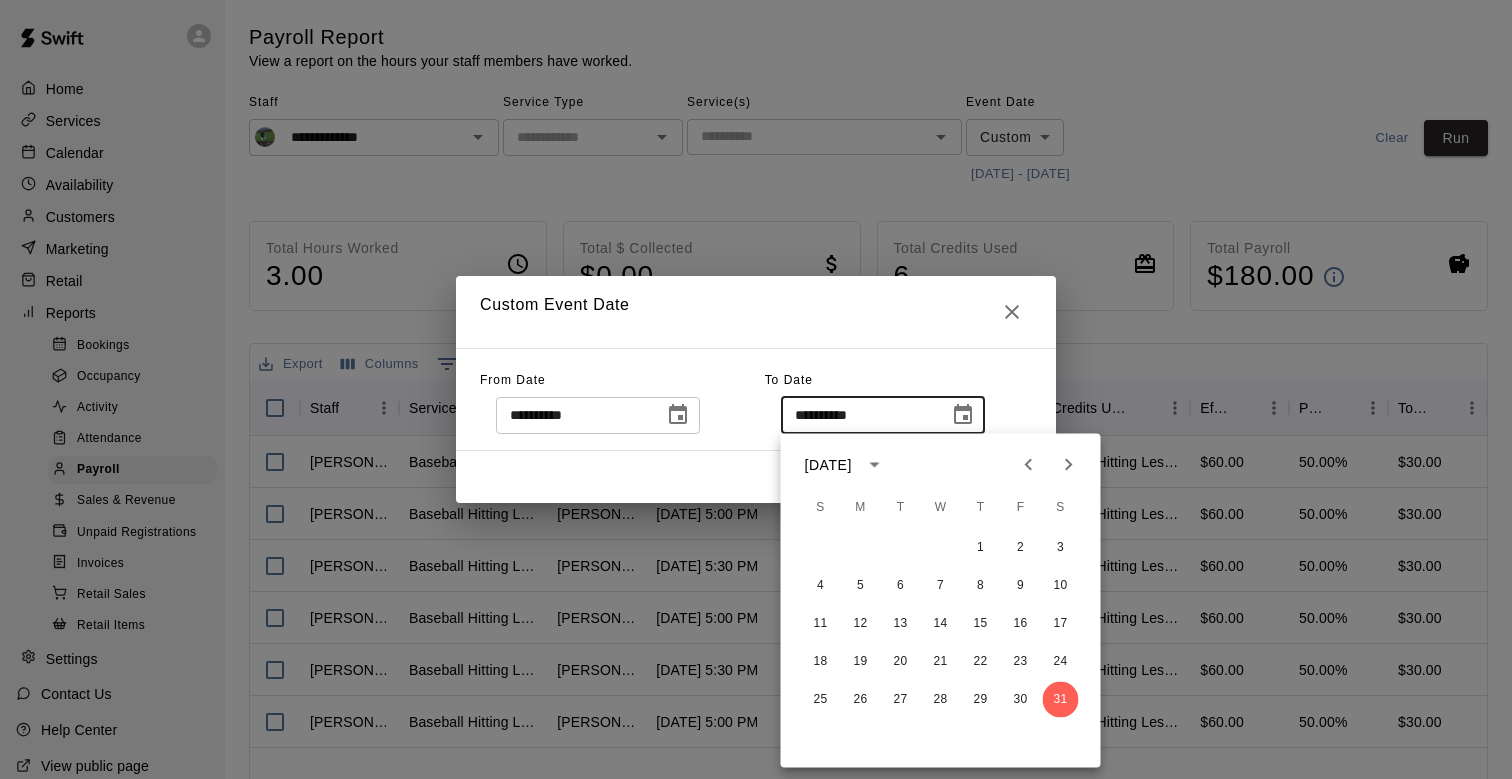 click 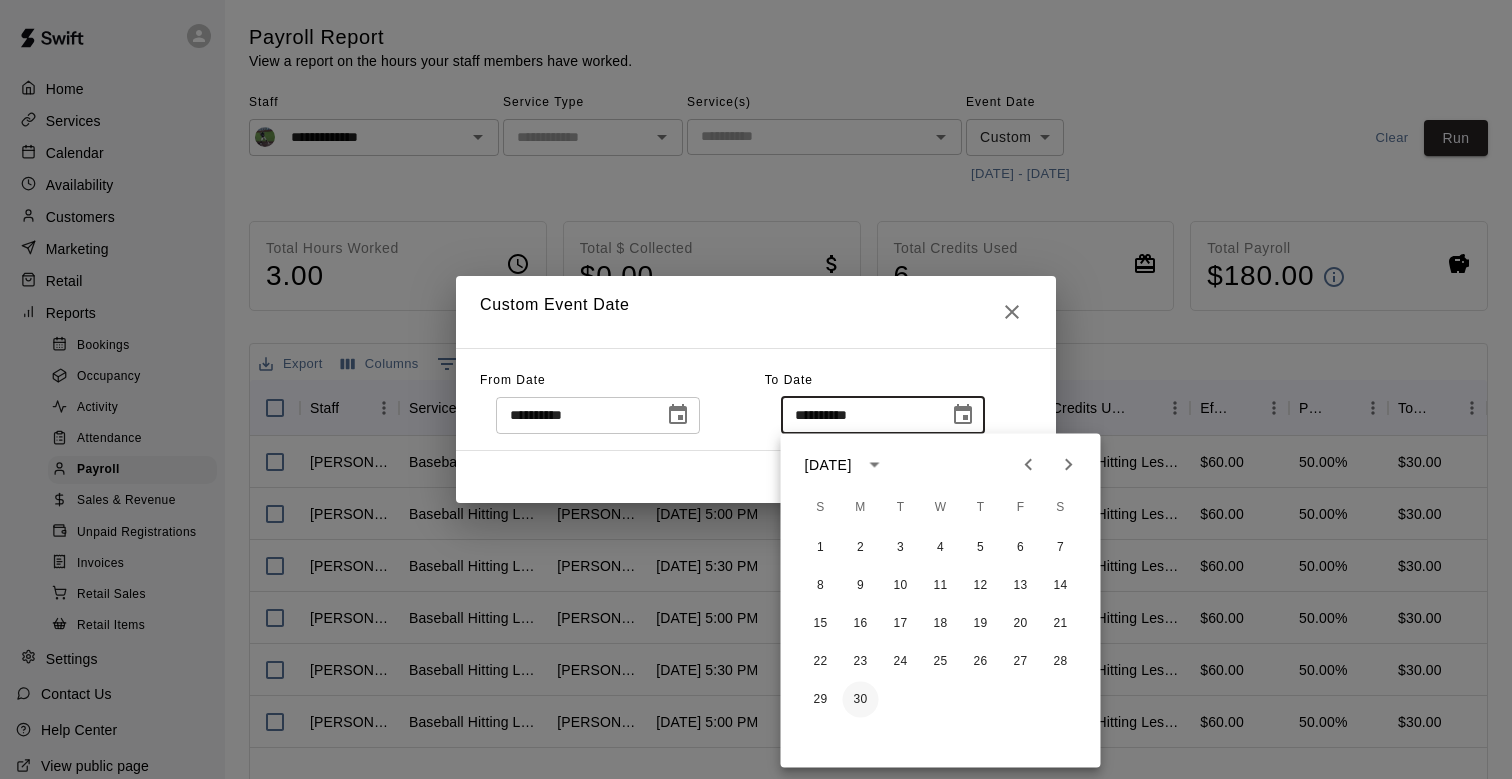 click on "30" at bounding box center [861, 700] 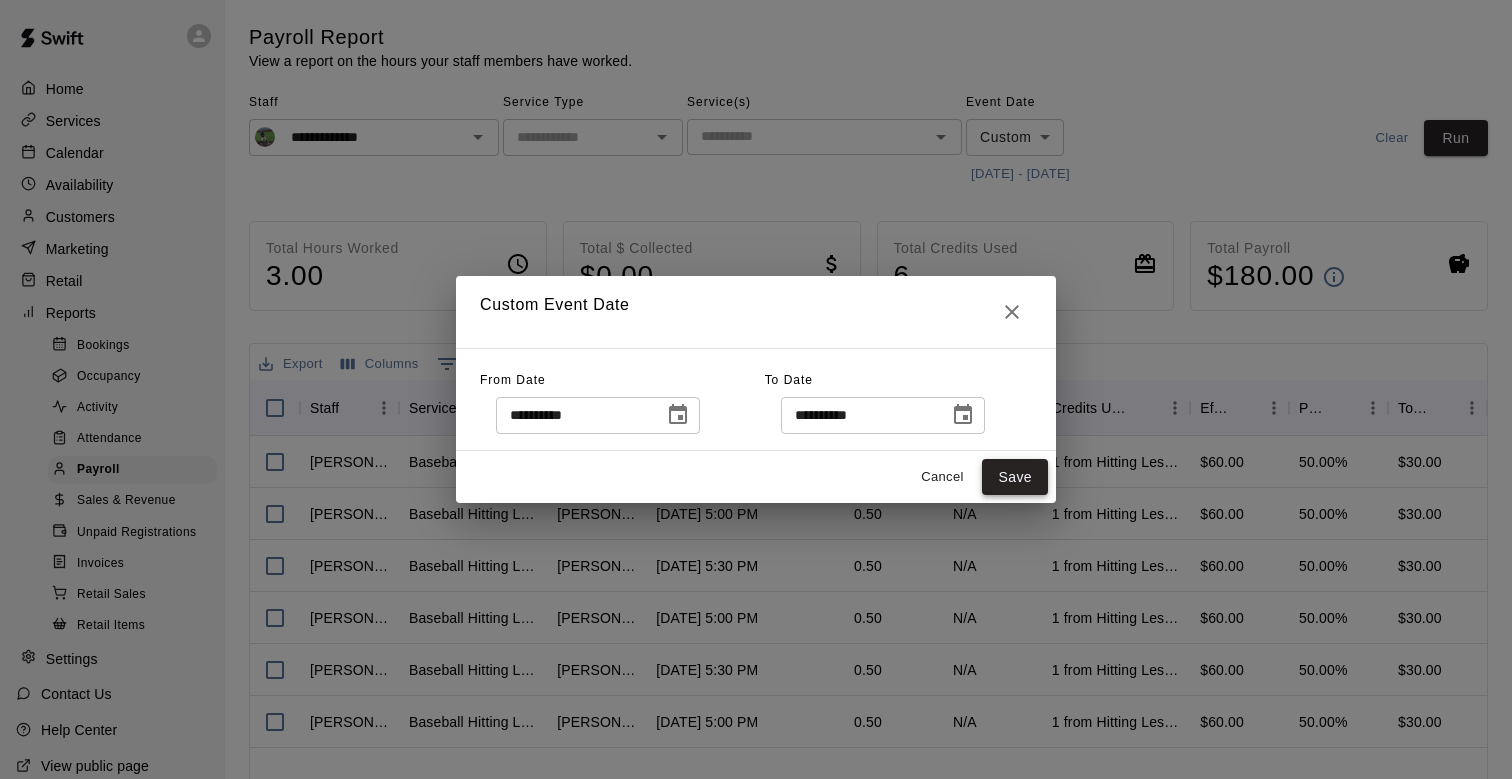 click on "Save" at bounding box center (1015, 477) 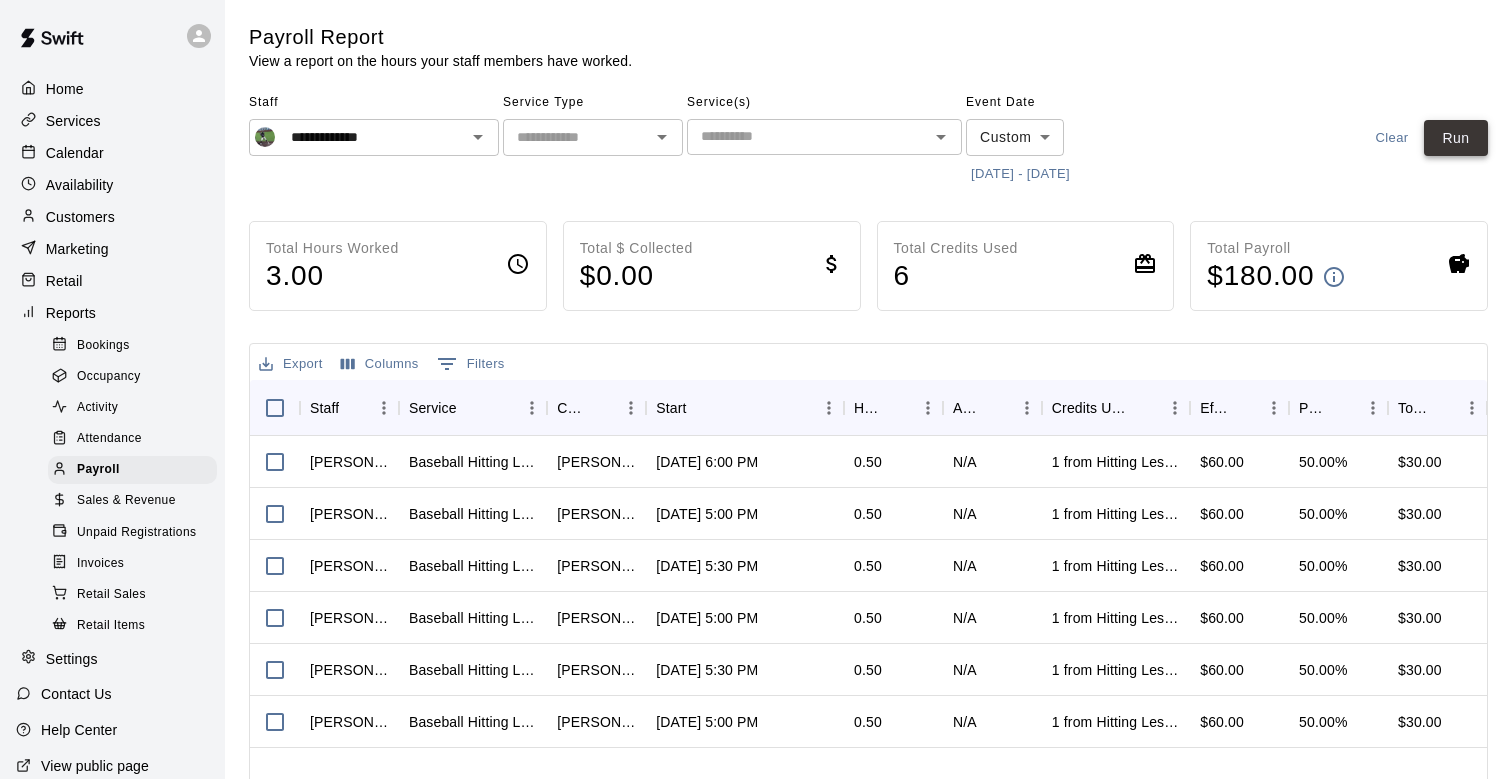 click on "Run" at bounding box center [1456, 138] 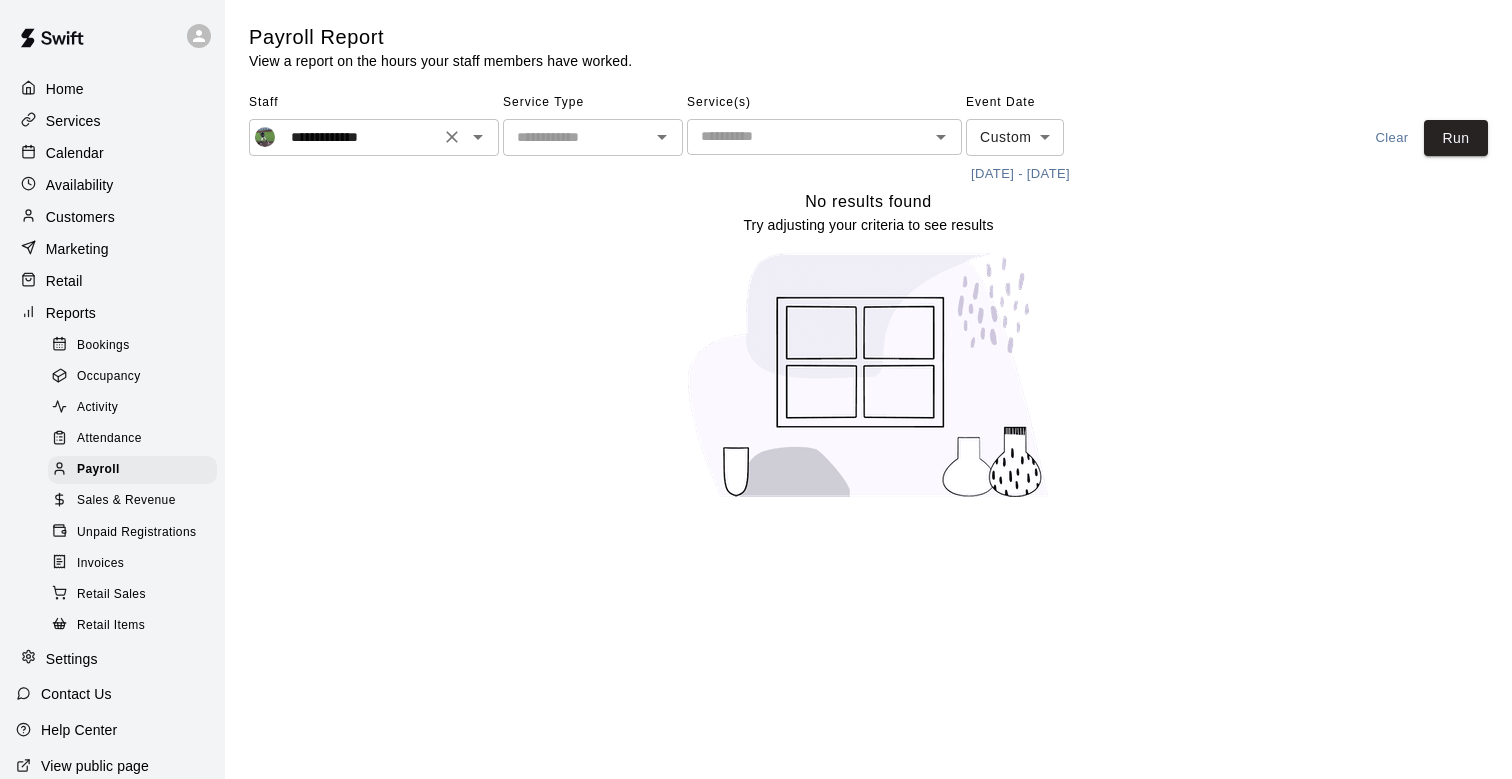 click on "**********" at bounding box center (374, 137) 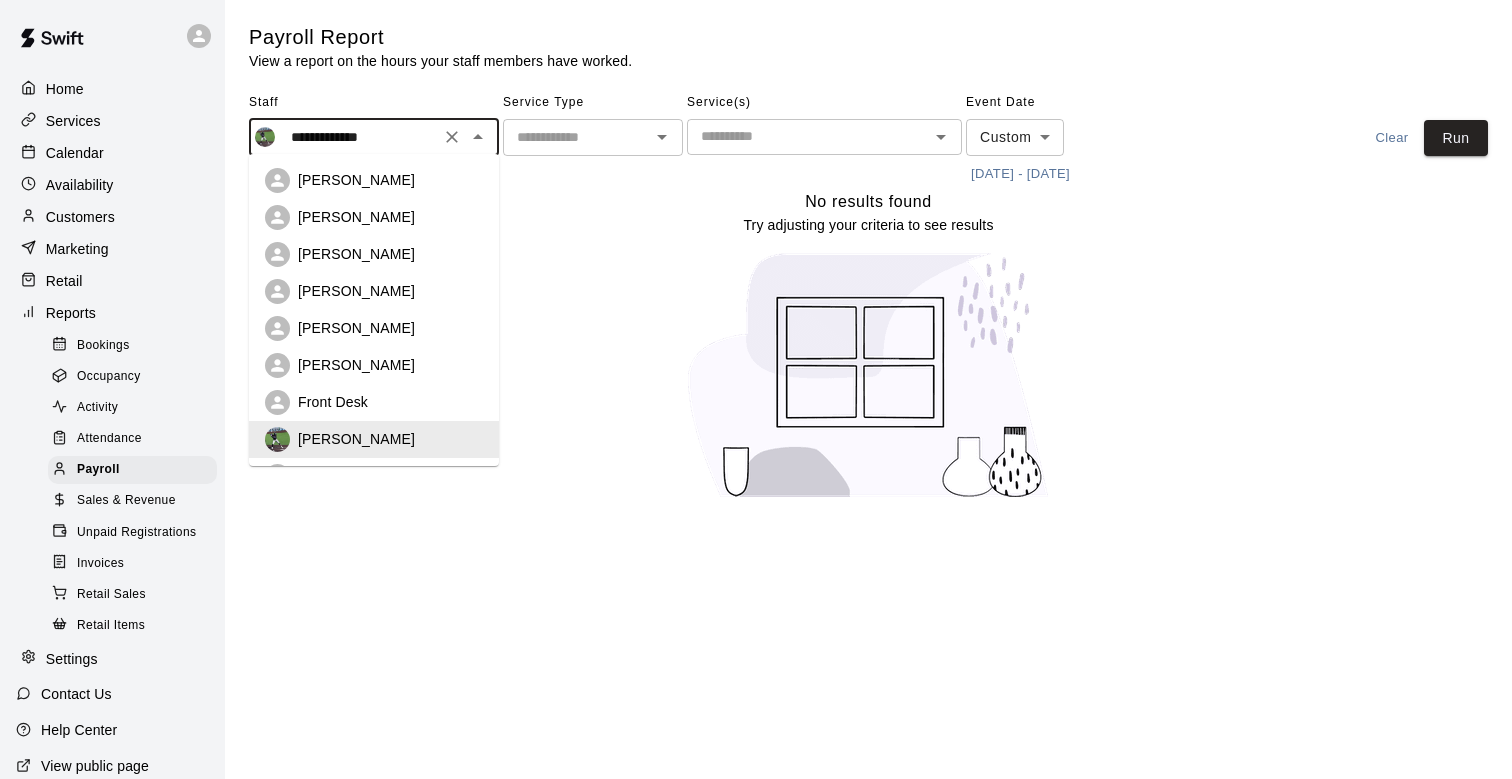 click 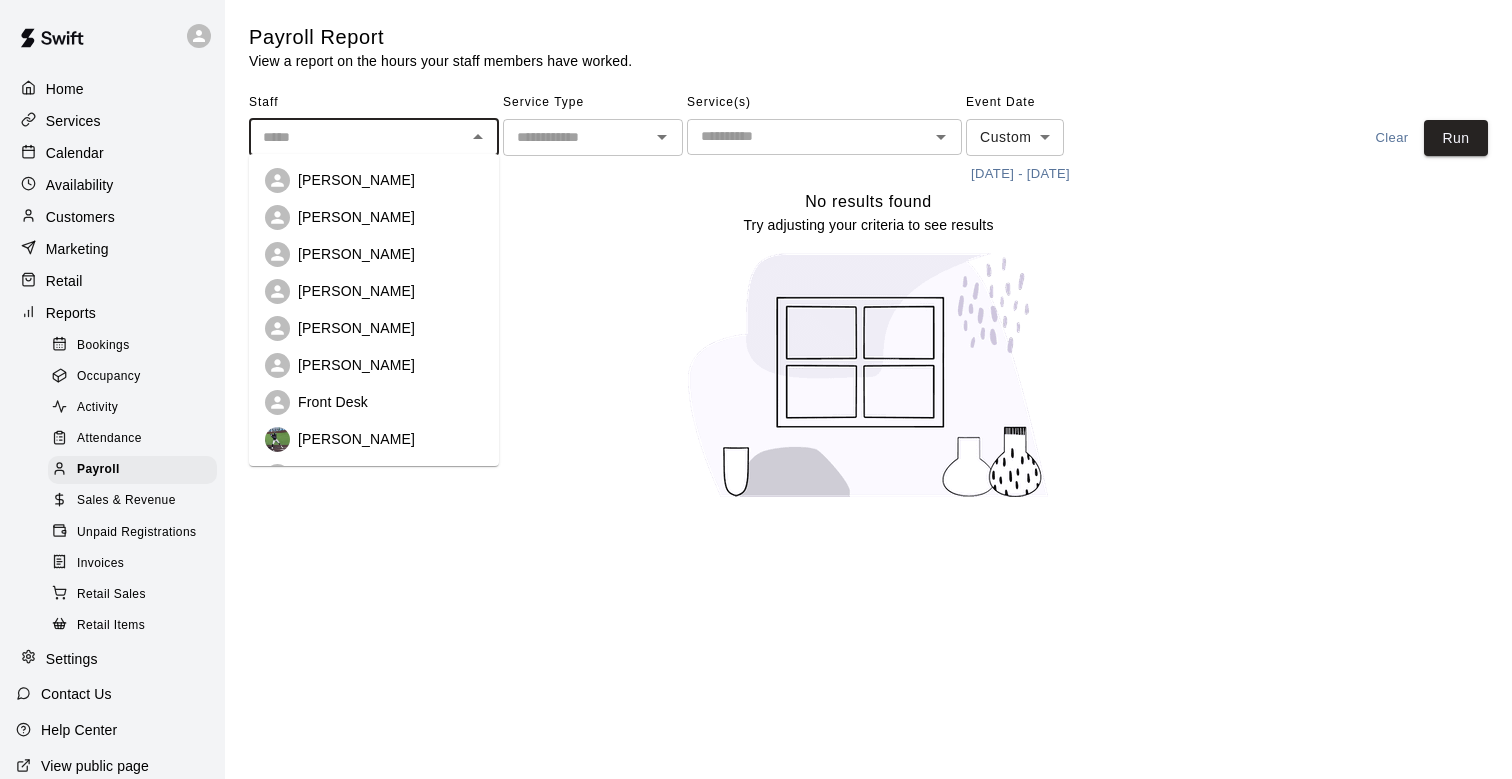 click at bounding box center (357, 137) 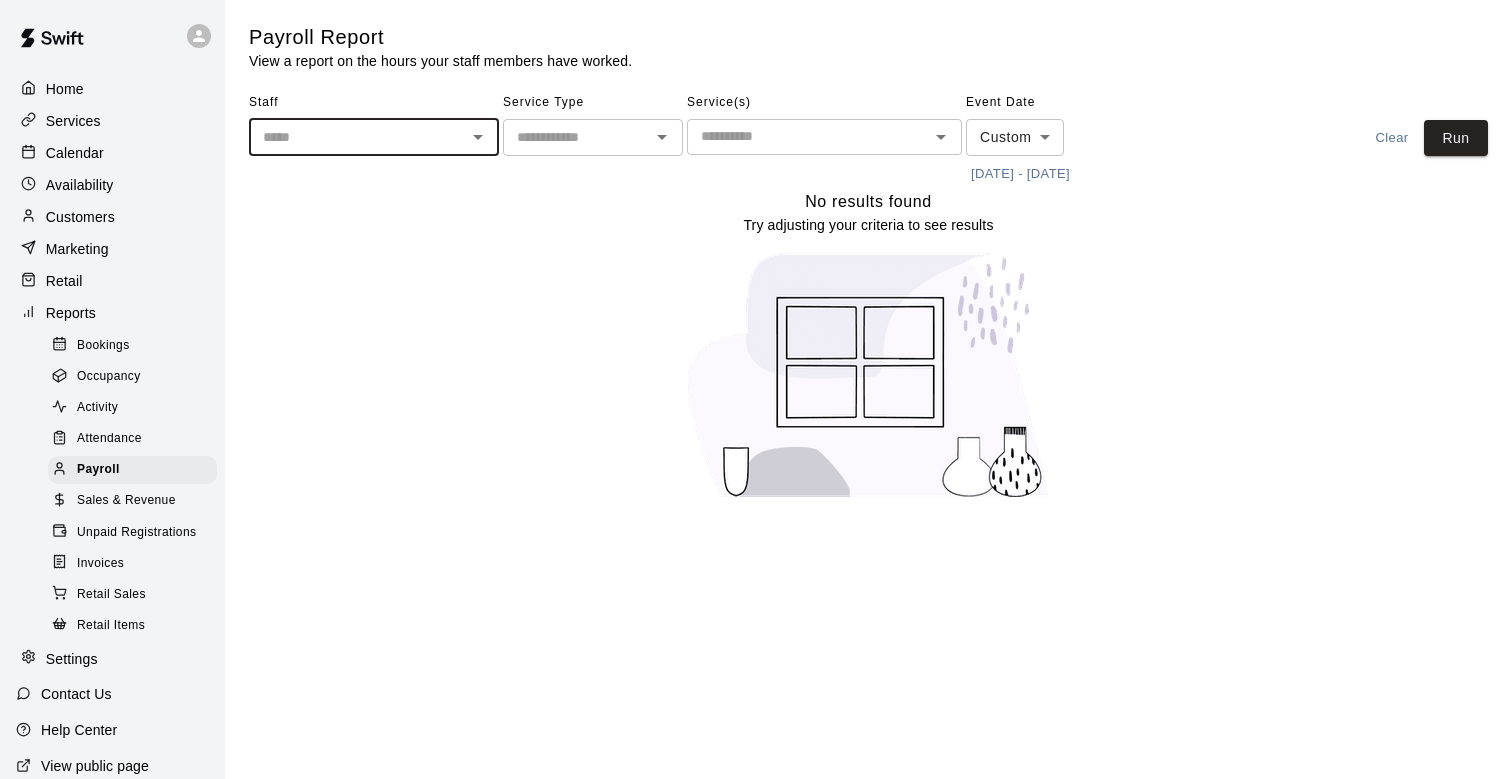 click at bounding box center [357, 137] 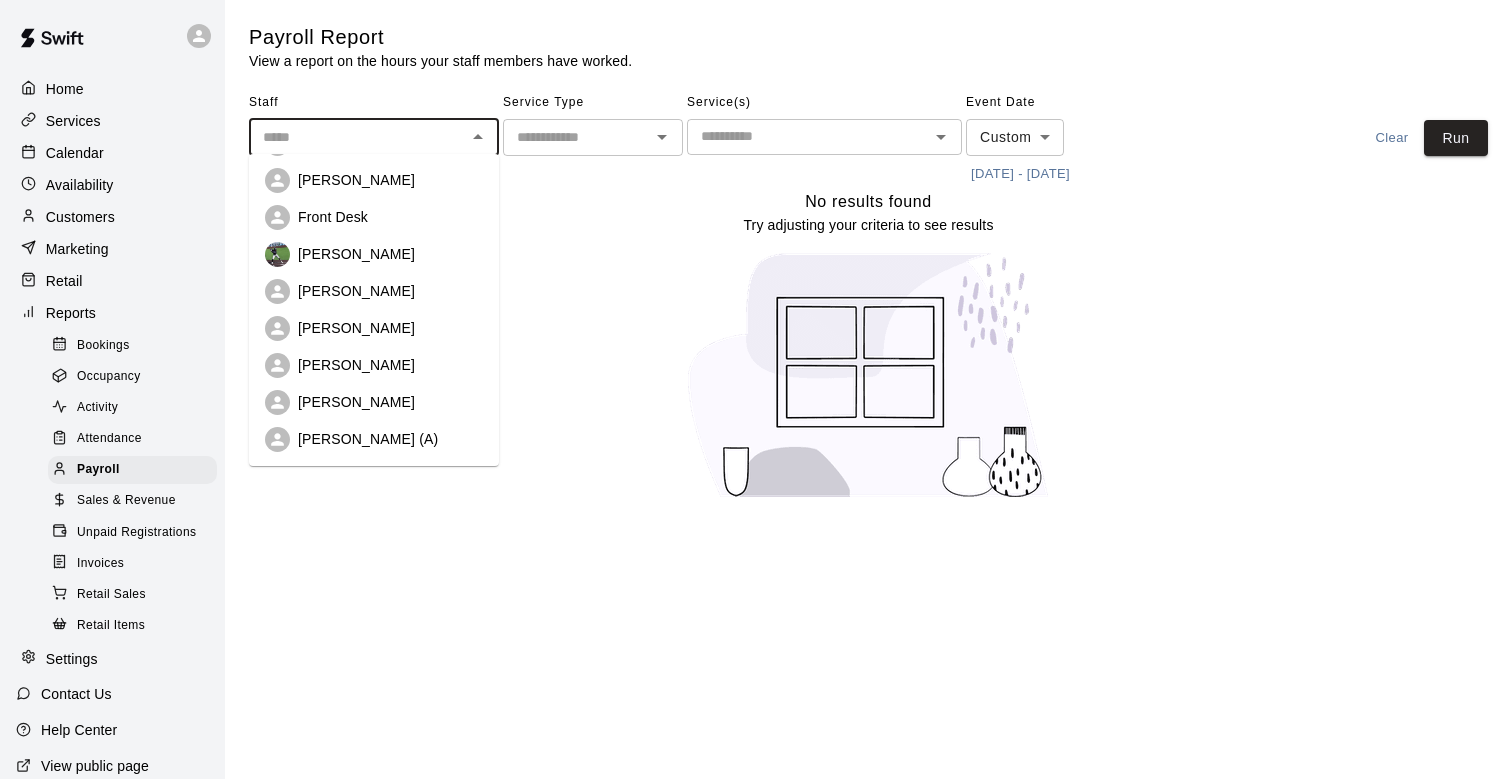 scroll, scrollTop: 185, scrollLeft: 0, axis: vertical 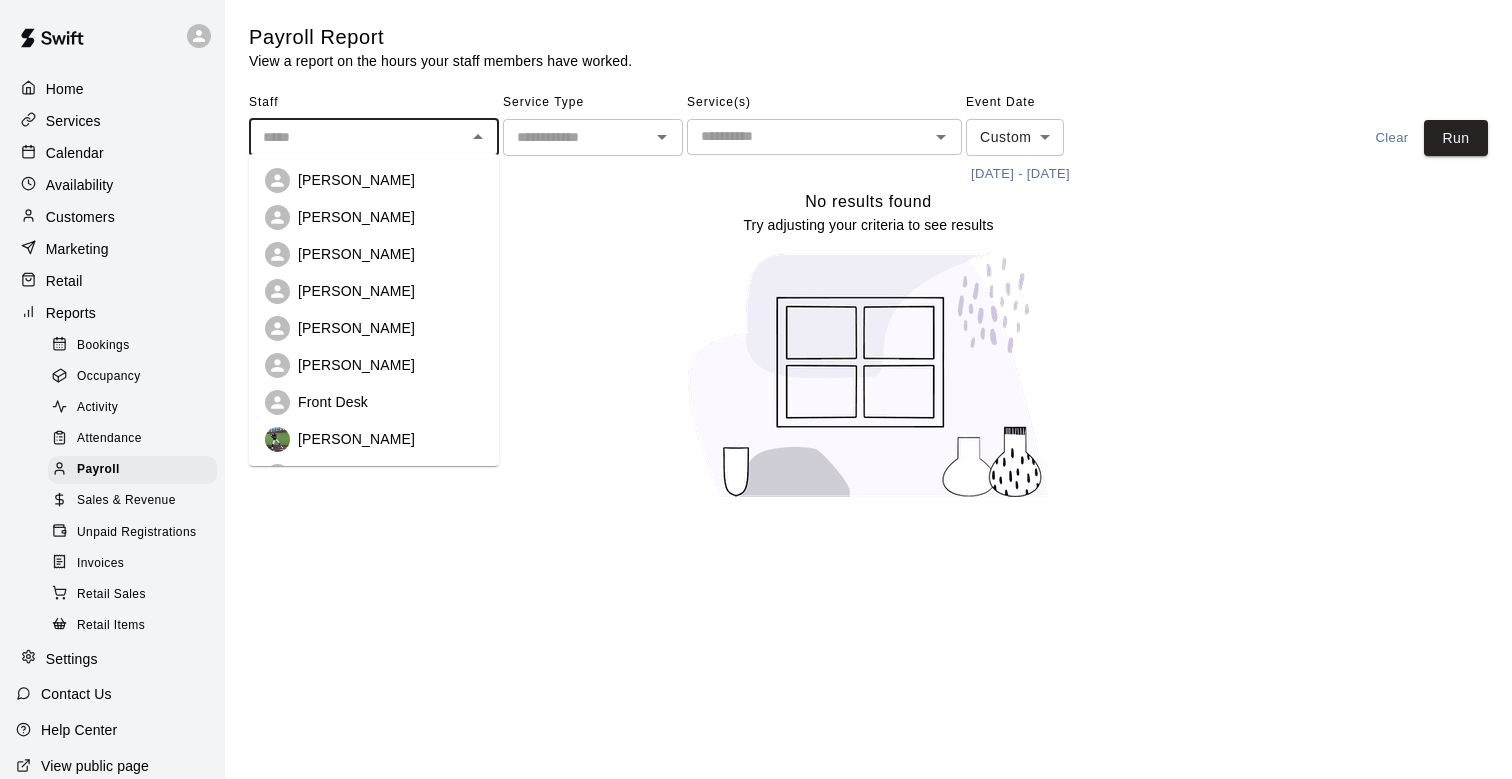 click on "Payroll Report View a report on the hours your staff members have worked. Staff ​ [PERSON_NAME] [PERSON_NAME] [PERSON_NAME] [PERSON_NAME] [PERSON_NAME] [PERSON_NAME] Front Desk [PERSON_NAME] [PERSON_NAME] [PERSON_NAME] [PERSON_NAME] [PERSON_NAME] (A) Service Type ​ Service(s) ​ Event Date Custom ****** ​ [DATE] - [DATE] Clear Run No results found Try adjusting your criteria to see results" at bounding box center [868, 270] 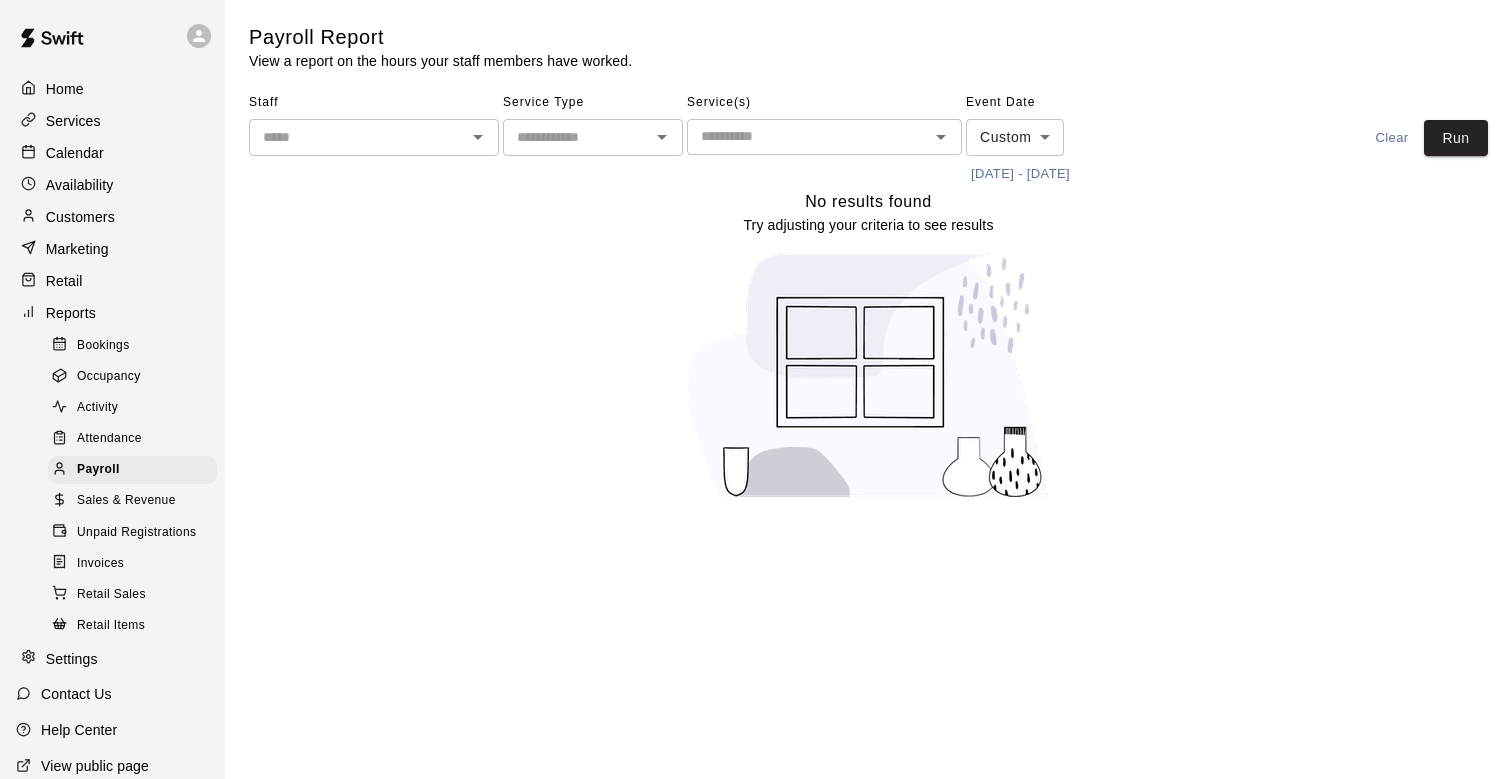 click at bounding box center (357, 137) 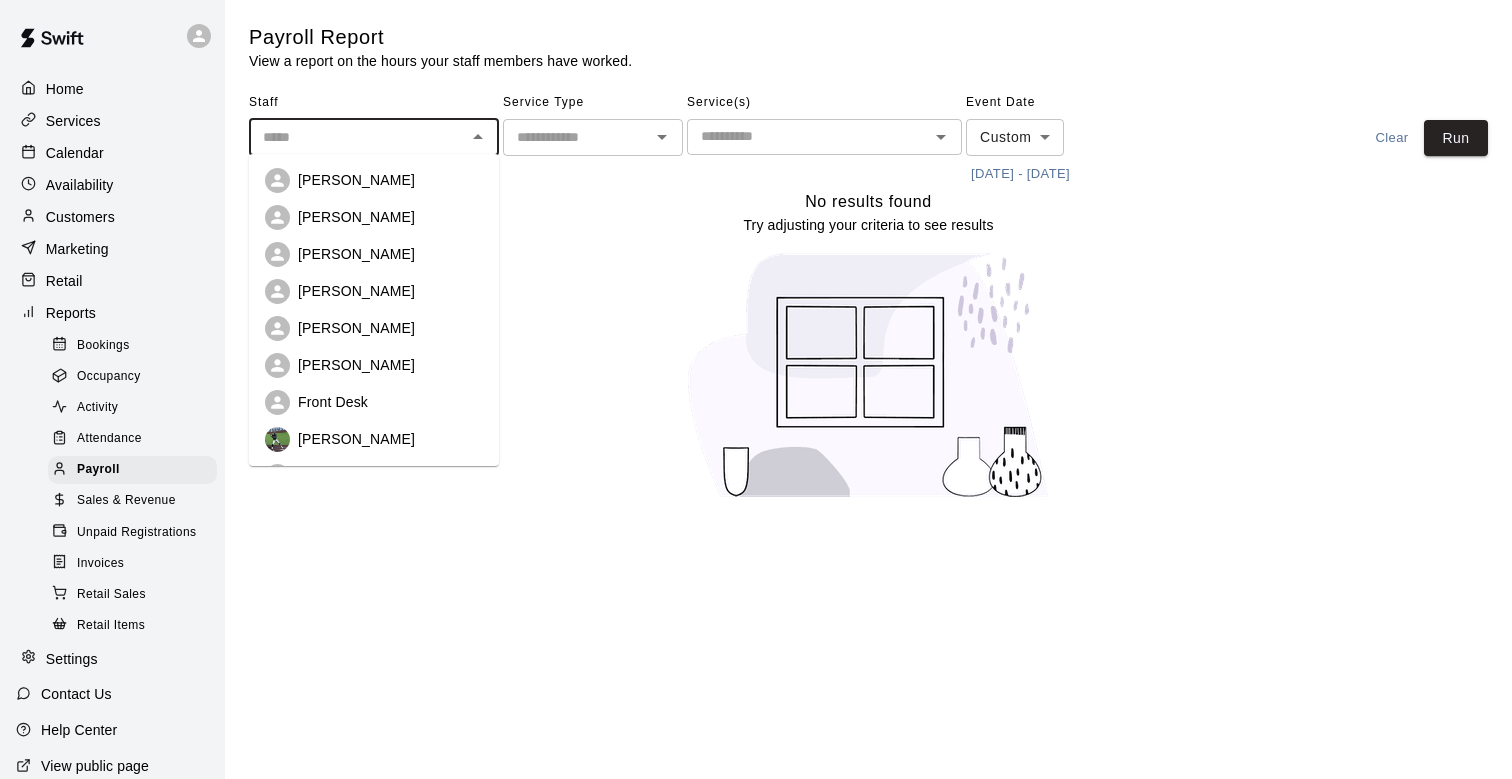 drag, startPoint x: 371, startPoint y: 252, endPoint x: 359, endPoint y: 258, distance: 13.416408 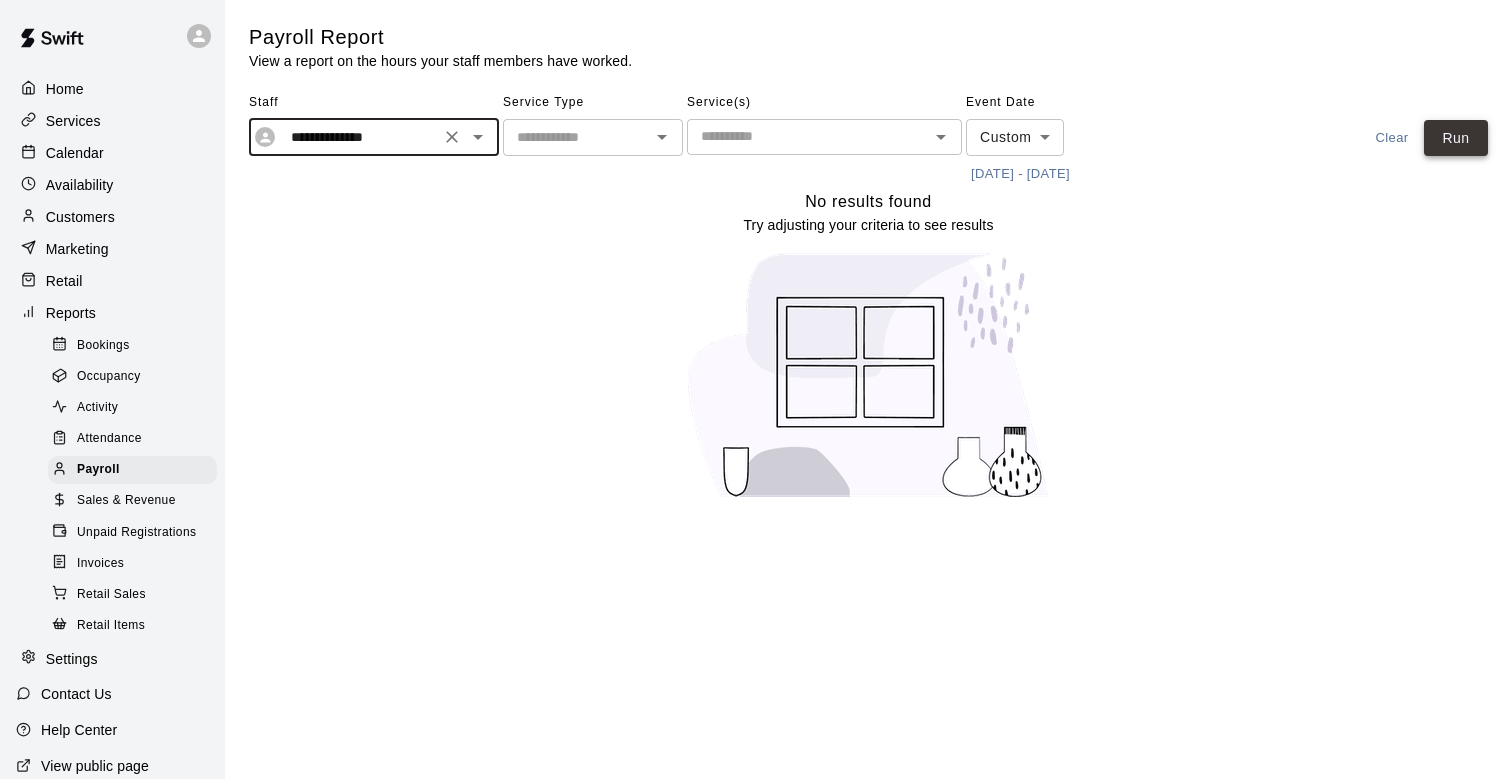 click on "Run" at bounding box center [1456, 138] 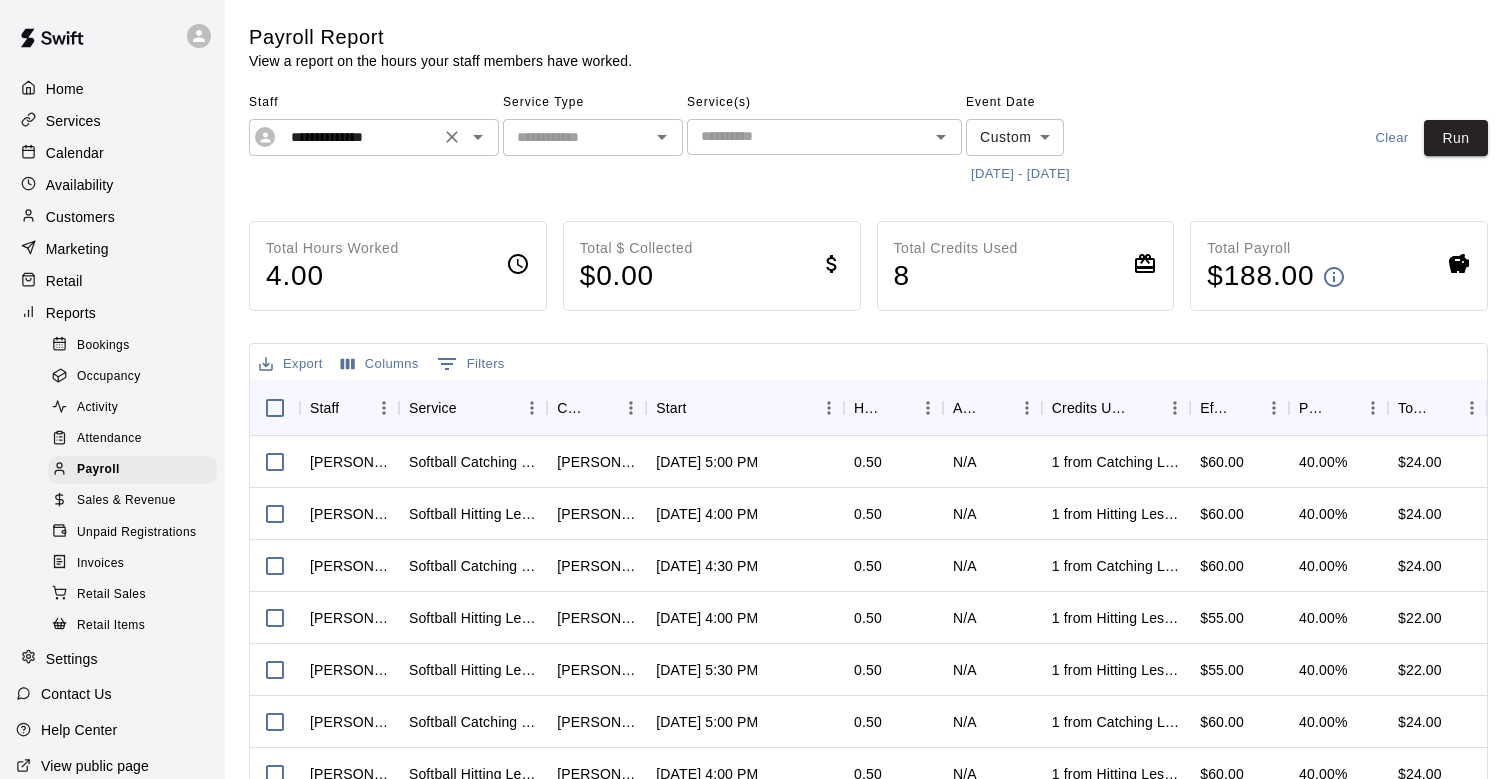 click on "**********" at bounding box center [374, 137] 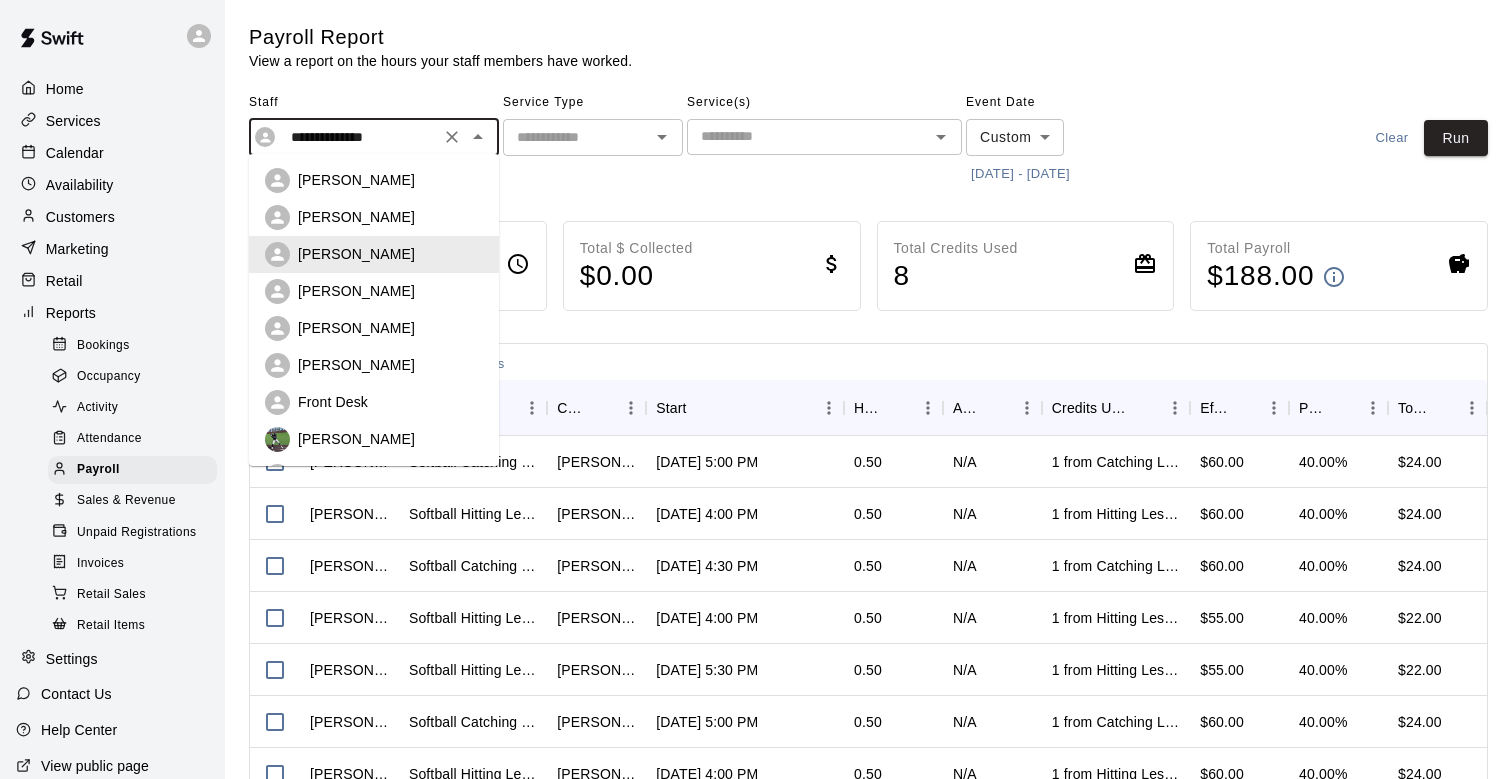 click 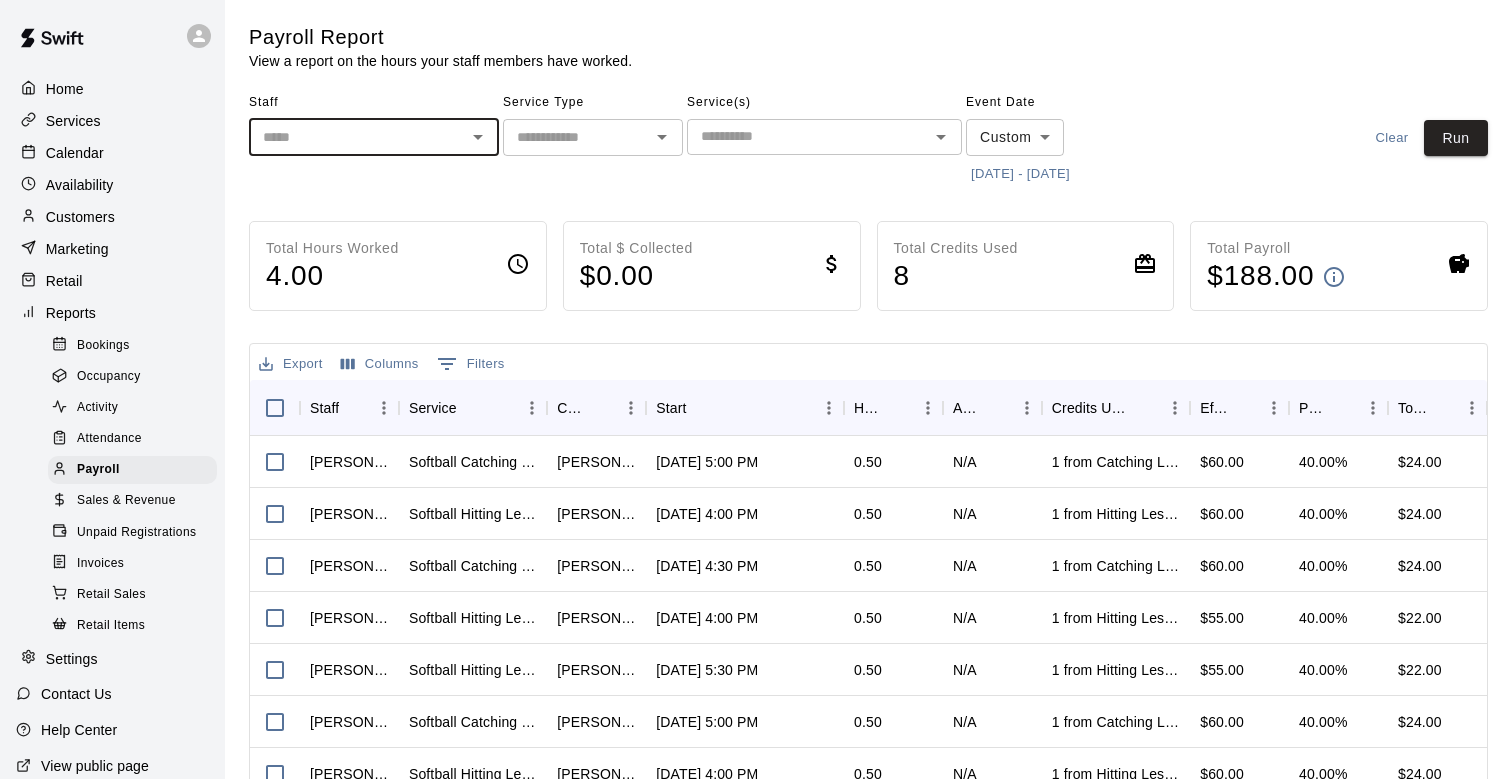 click at bounding box center (357, 137) 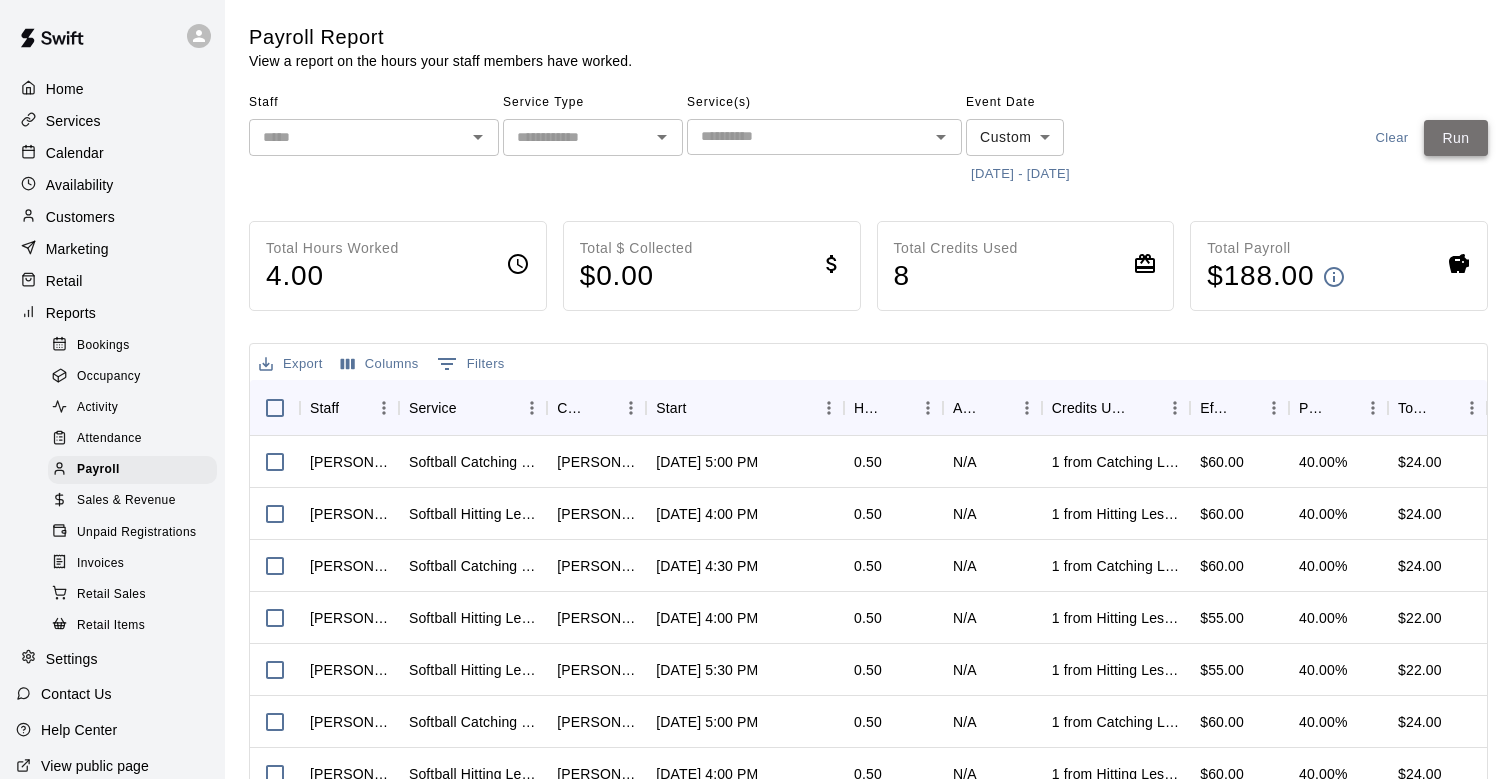 click on "Run" at bounding box center (1456, 138) 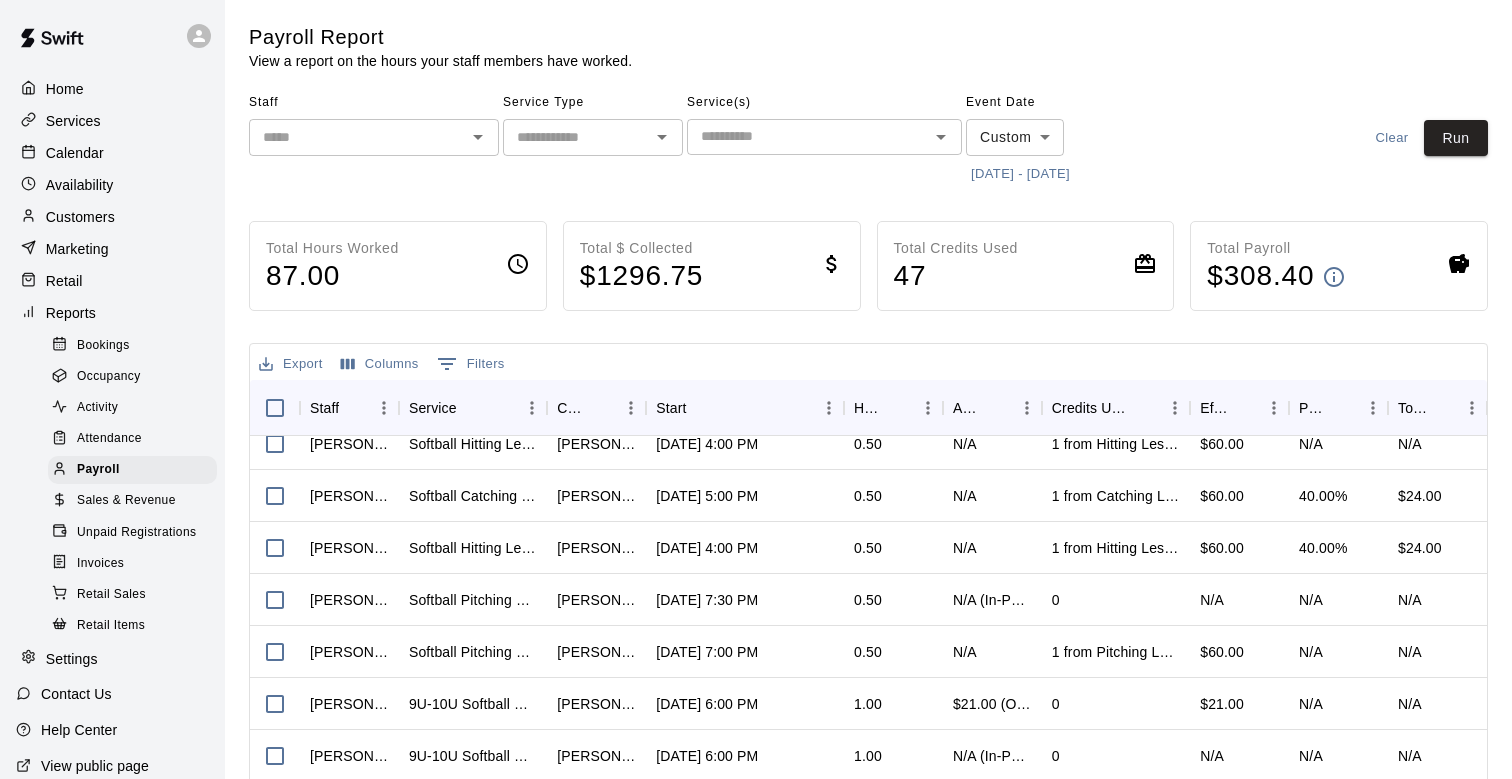 scroll, scrollTop: 4646, scrollLeft: 0, axis: vertical 